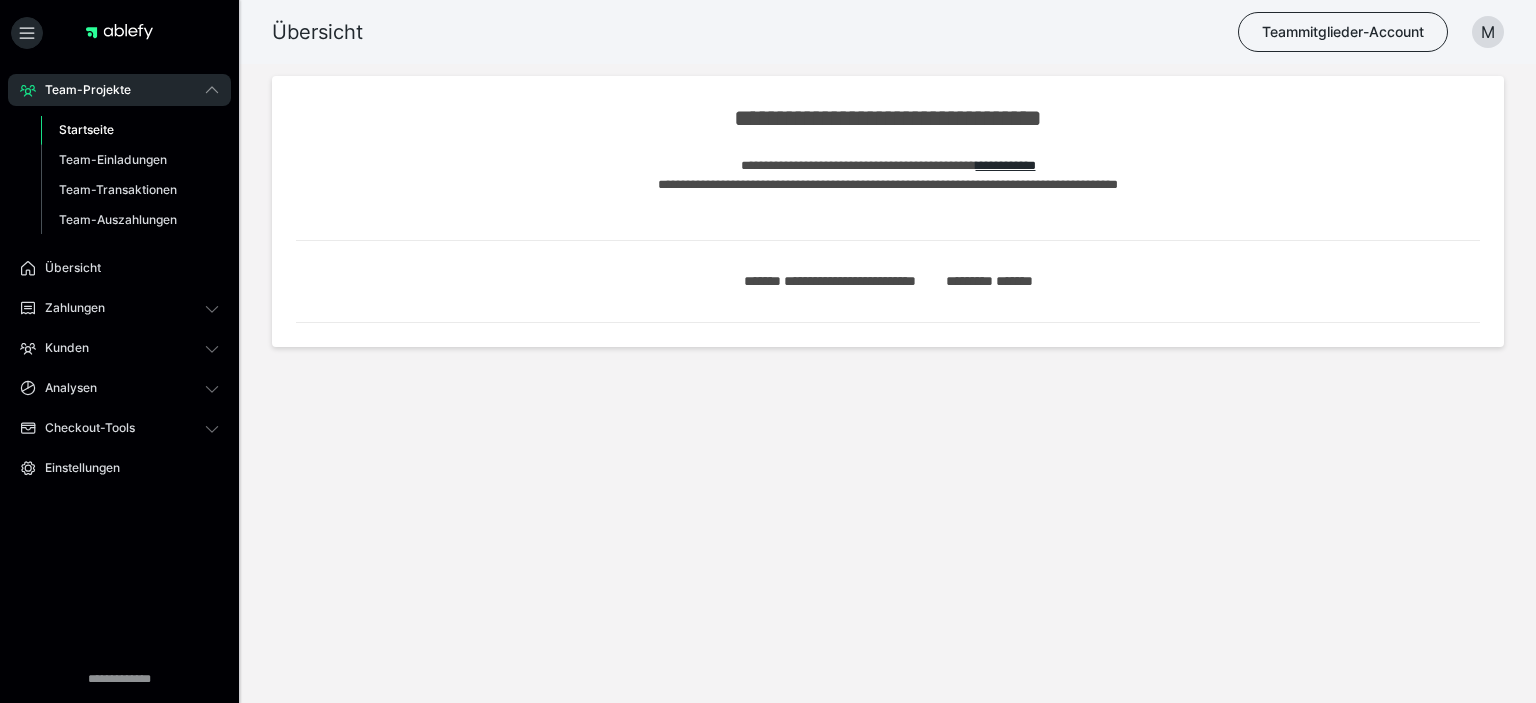 click on "Zahlungen" at bounding box center (68, 308) 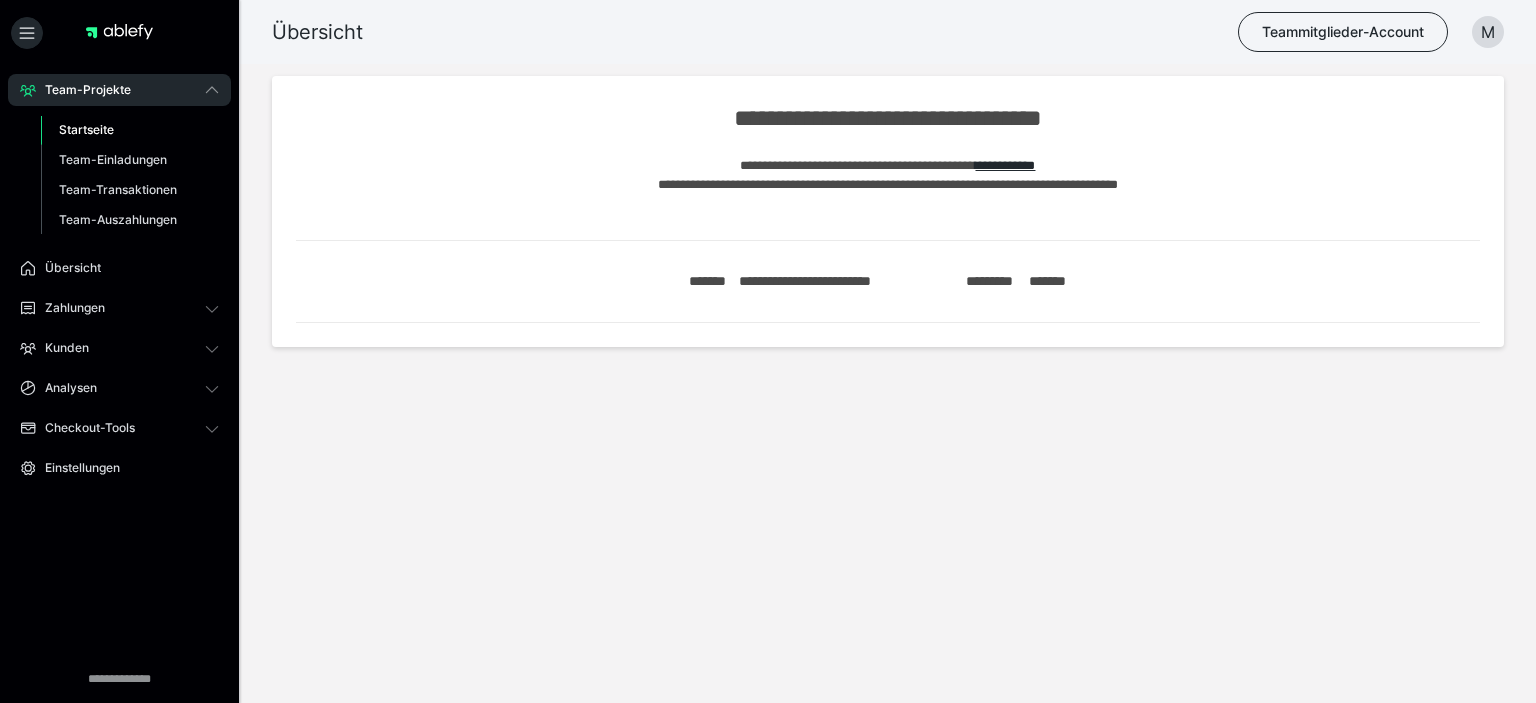 scroll, scrollTop: 0, scrollLeft: 0, axis: both 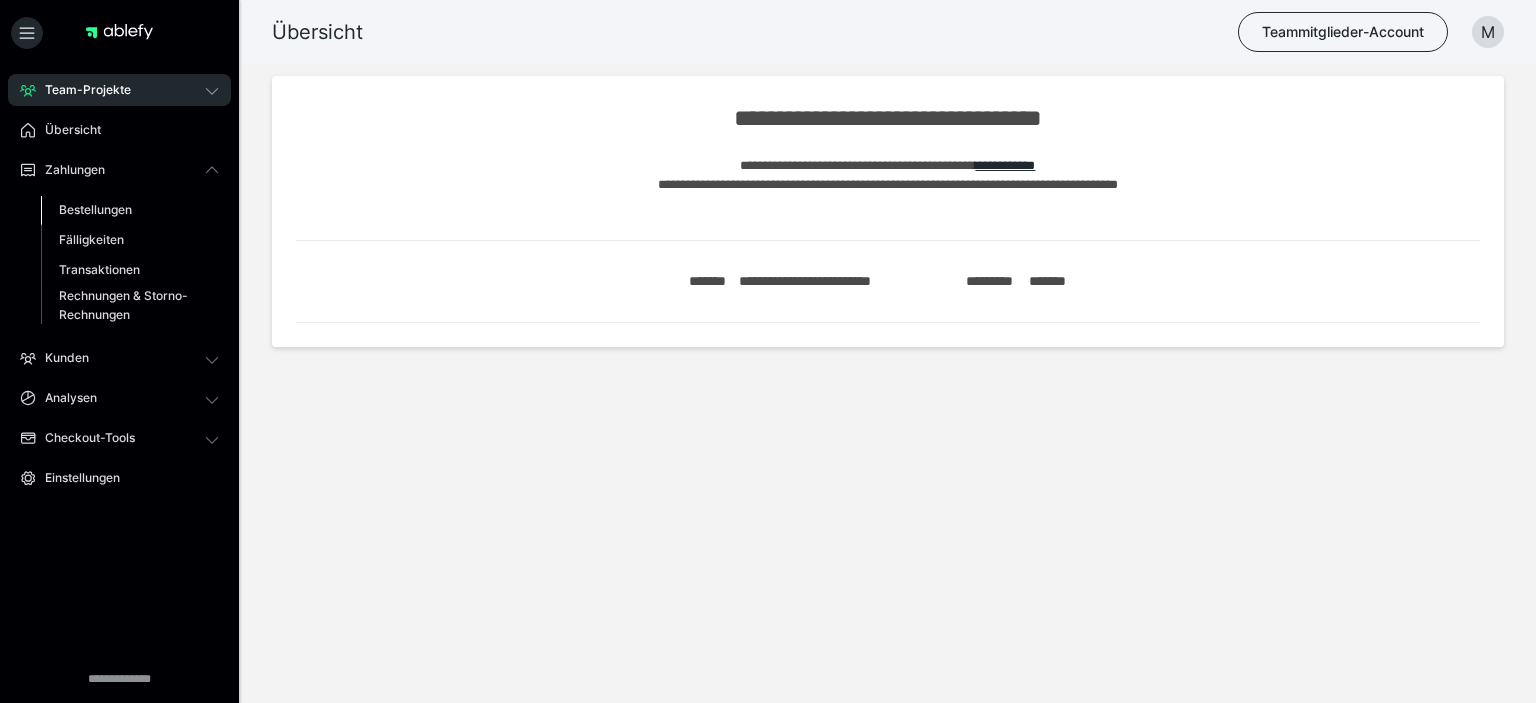 click on "Bestellungen" at bounding box center (95, 209) 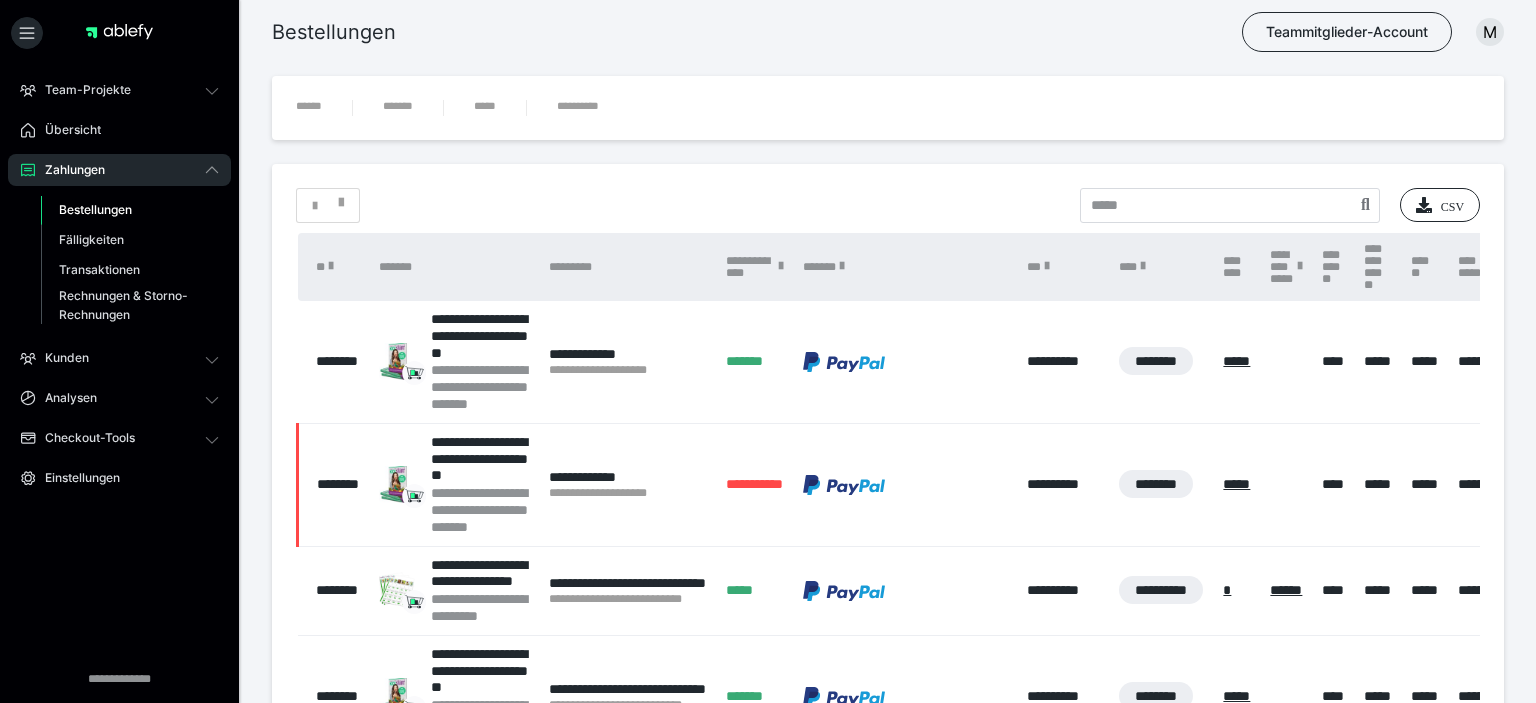 scroll, scrollTop: 0, scrollLeft: 0, axis: both 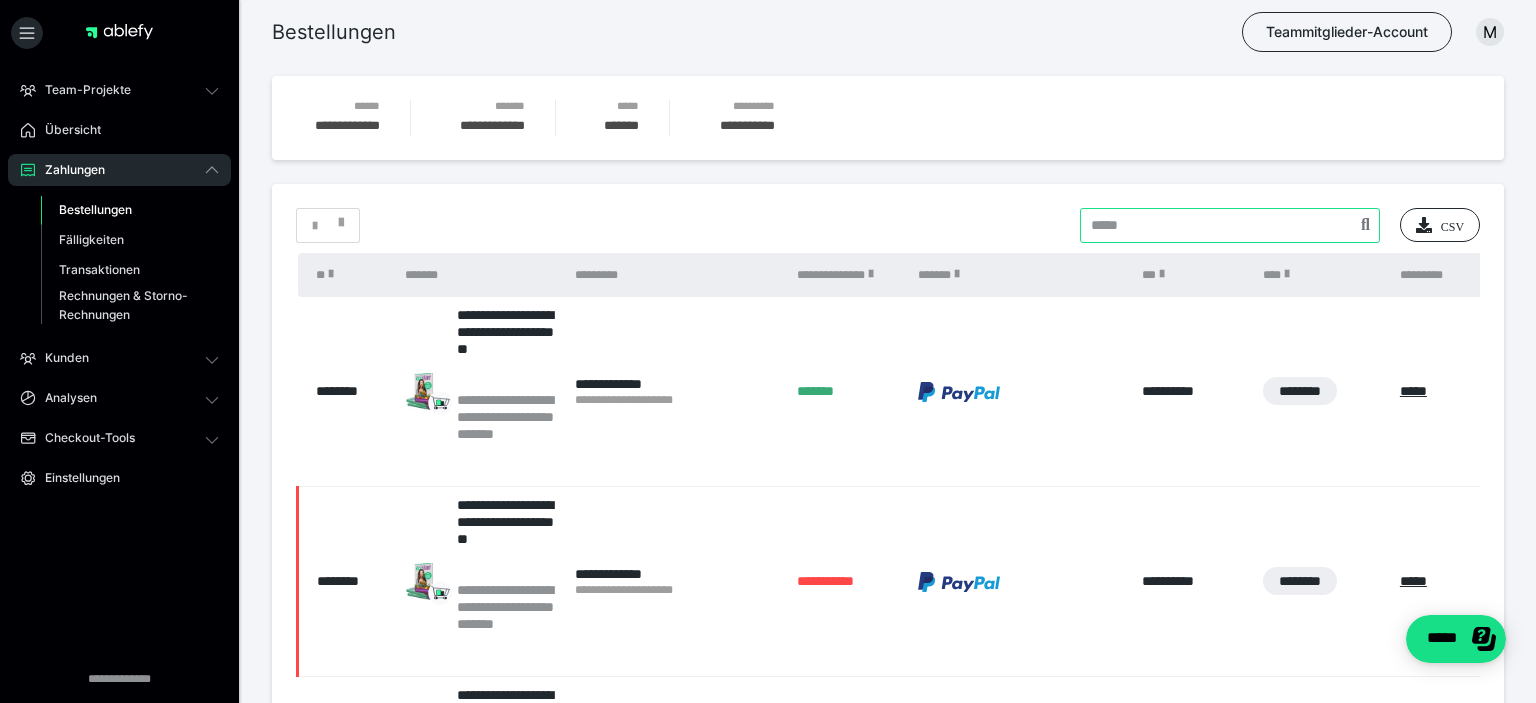 click at bounding box center [1230, 225] 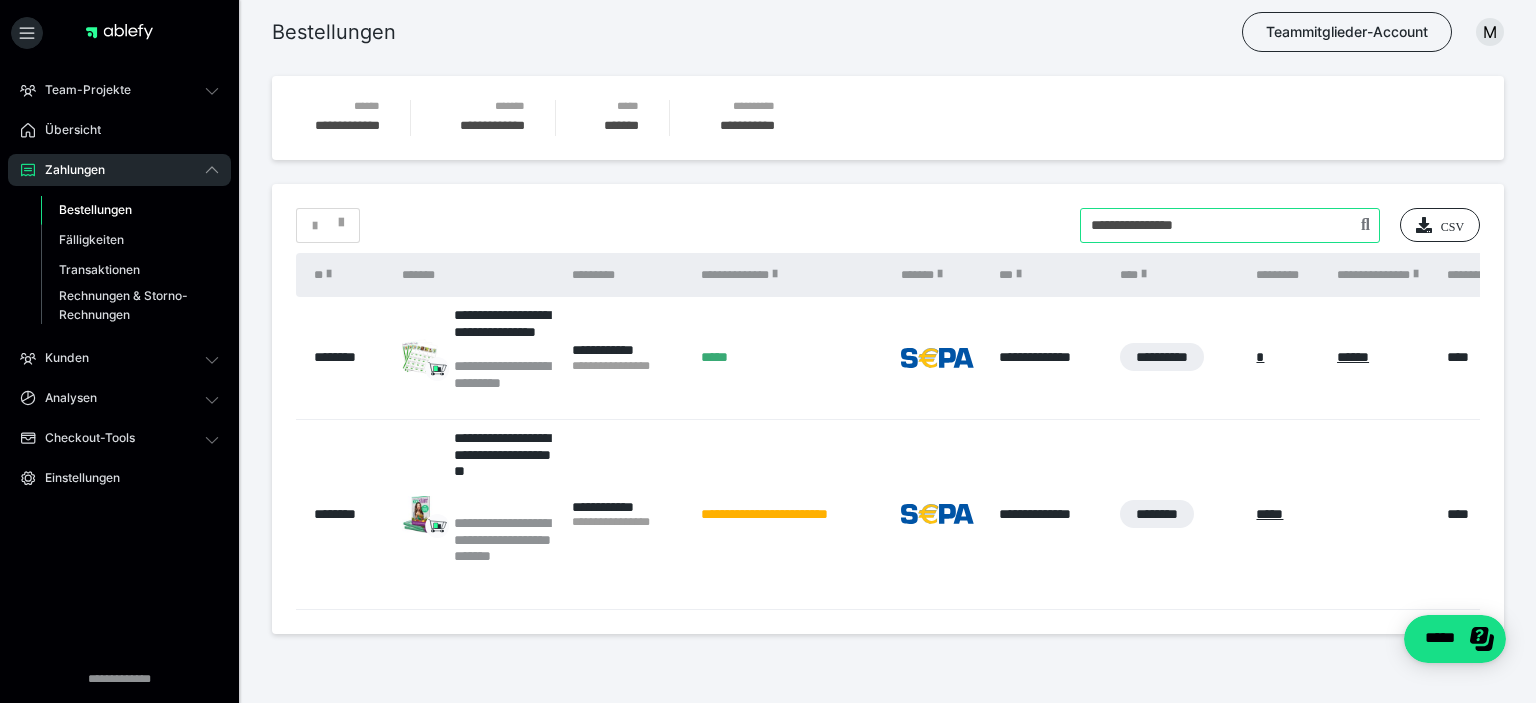 drag, startPoint x: 1239, startPoint y: 221, endPoint x: 956, endPoint y: 226, distance: 283.04416 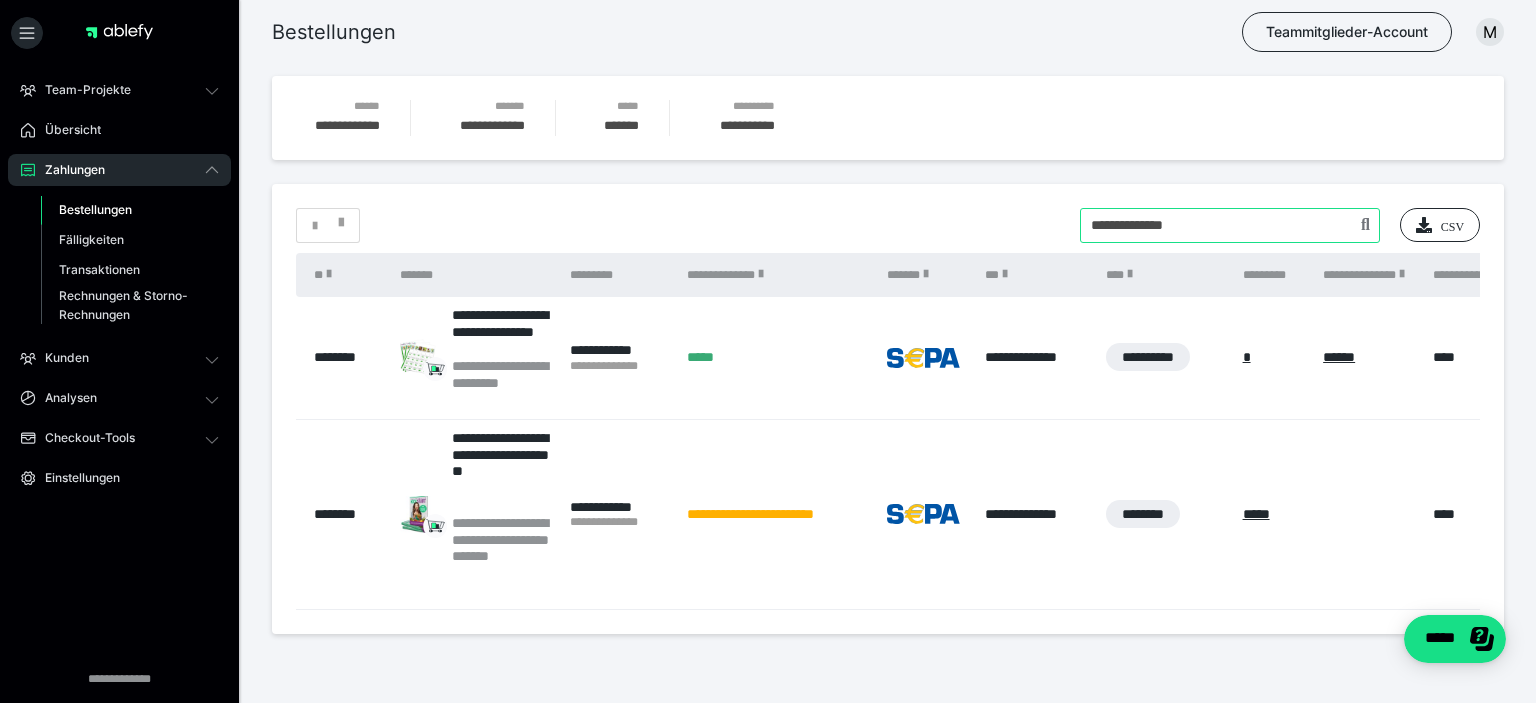 drag, startPoint x: 1247, startPoint y: 230, endPoint x: 802, endPoint y: 266, distance: 446.4538 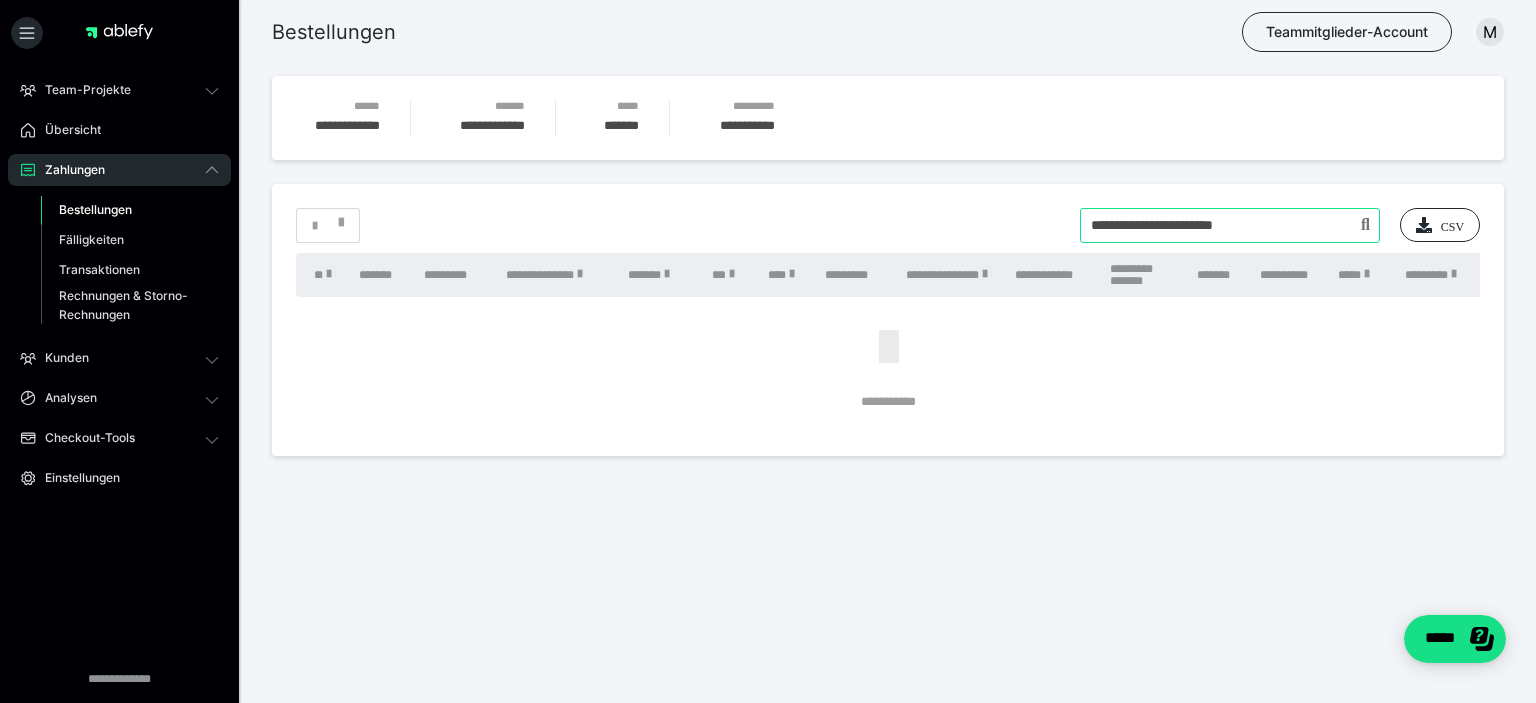 drag, startPoint x: 1331, startPoint y: 222, endPoint x: 840, endPoint y: 259, distance: 492.39212 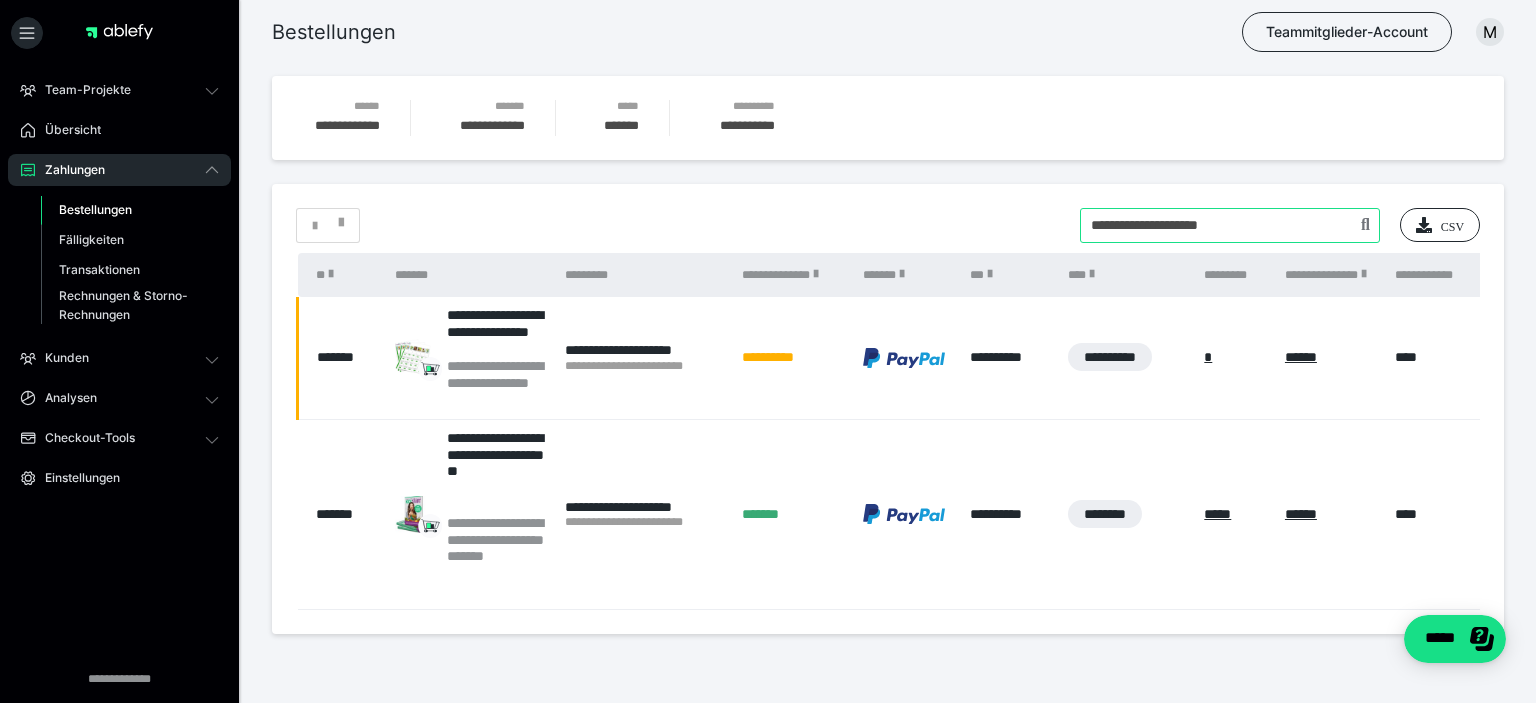 drag, startPoint x: 1254, startPoint y: 220, endPoint x: 837, endPoint y: 216, distance: 417.0192 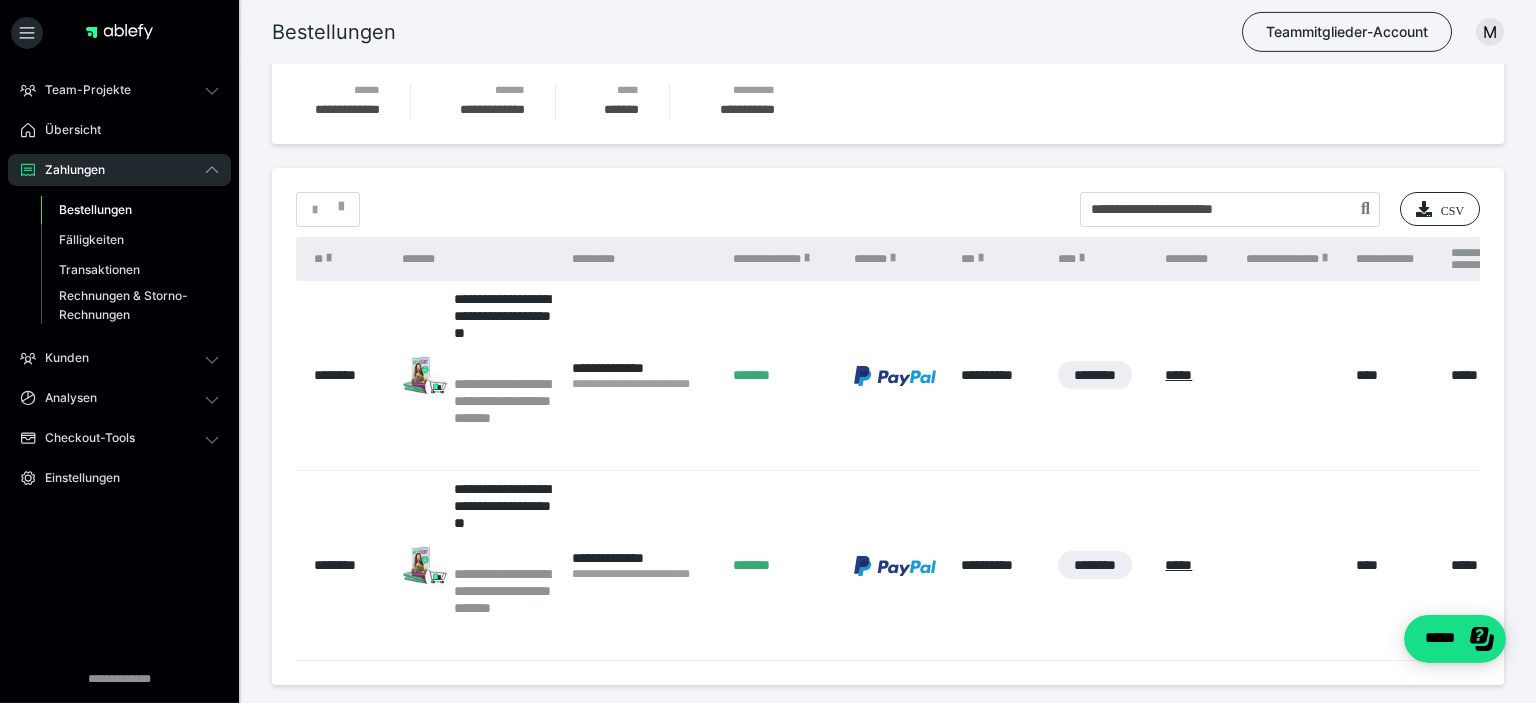 scroll, scrollTop: 0, scrollLeft: 0, axis: both 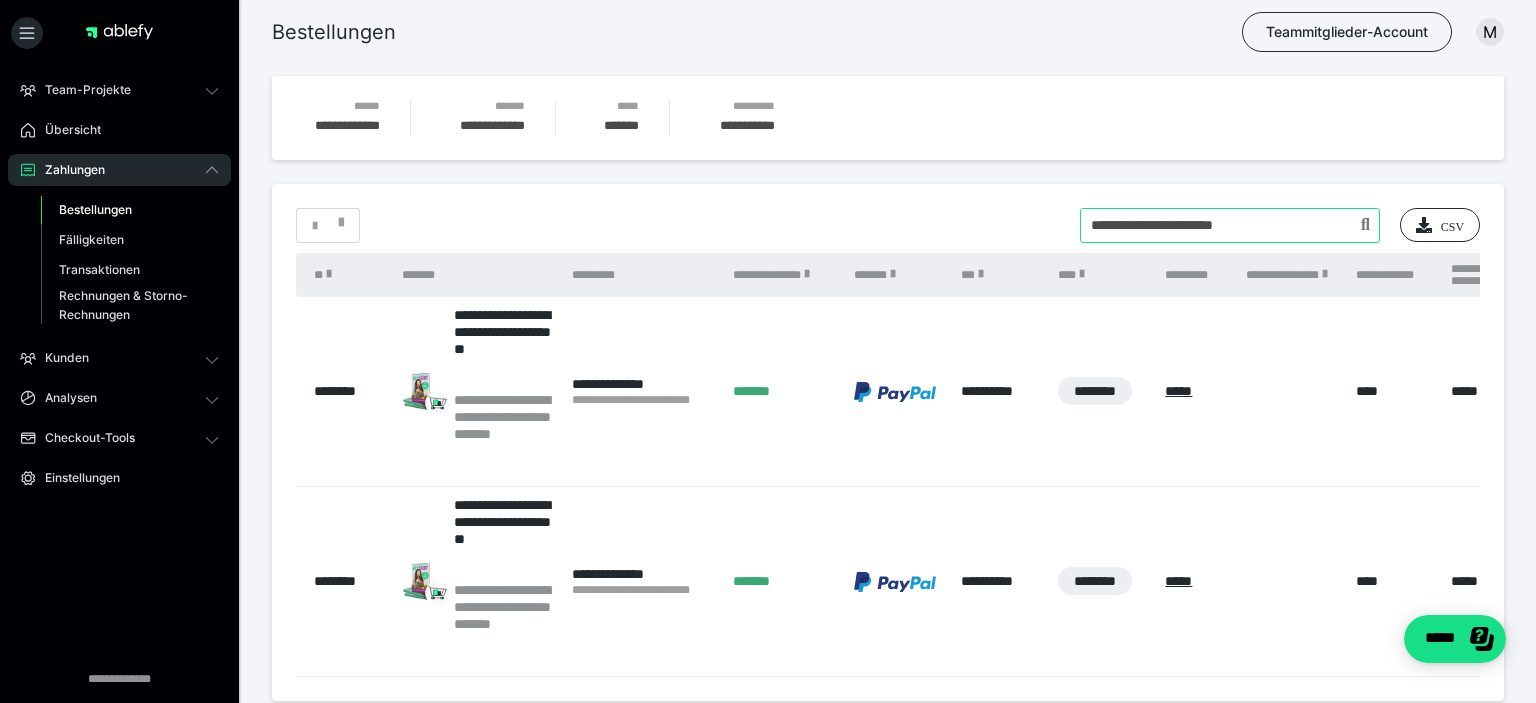 drag, startPoint x: 1334, startPoint y: 225, endPoint x: 912, endPoint y: 261, distance: 423.53278 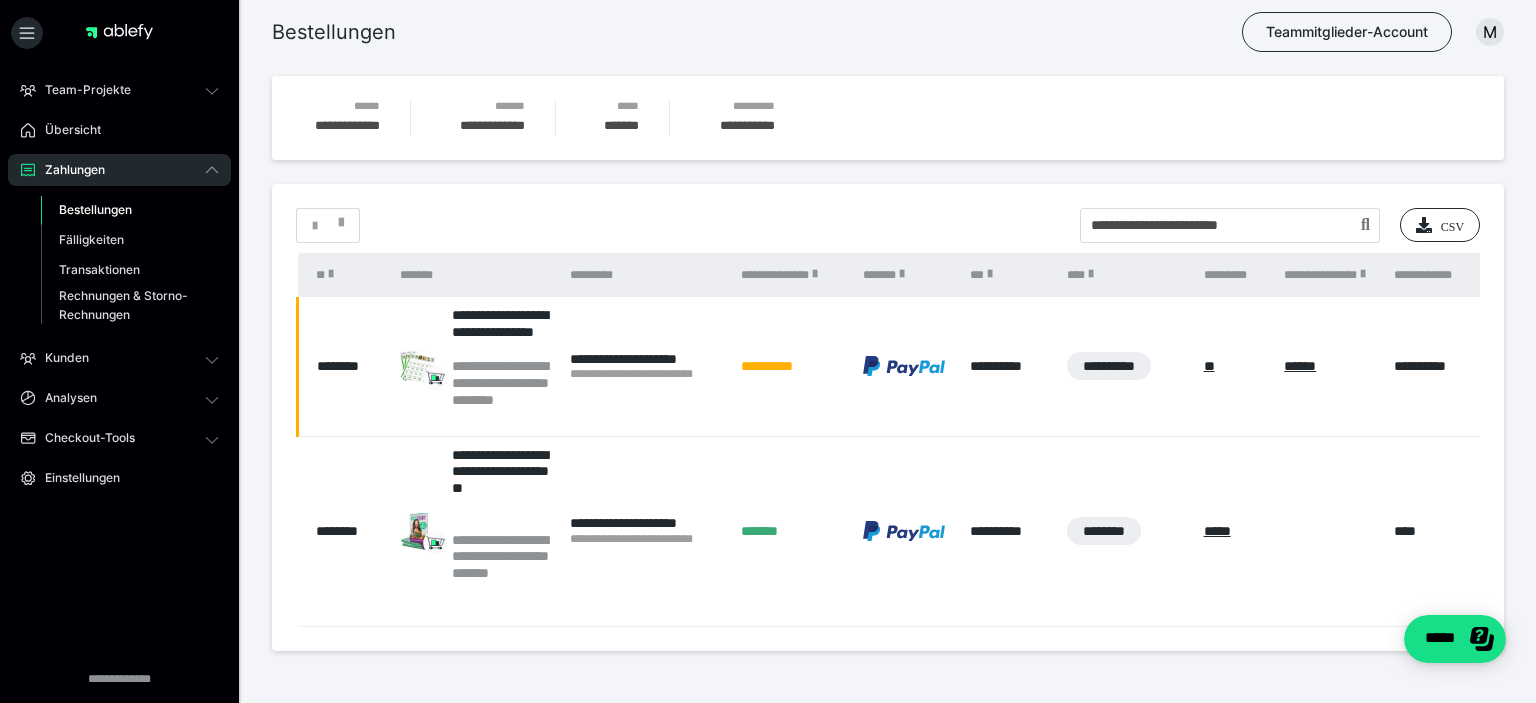 drag, startPoint x: 1326, startPoint y: 207, endPoint x: 1248, endPoint y: 226, distance: 80.280754 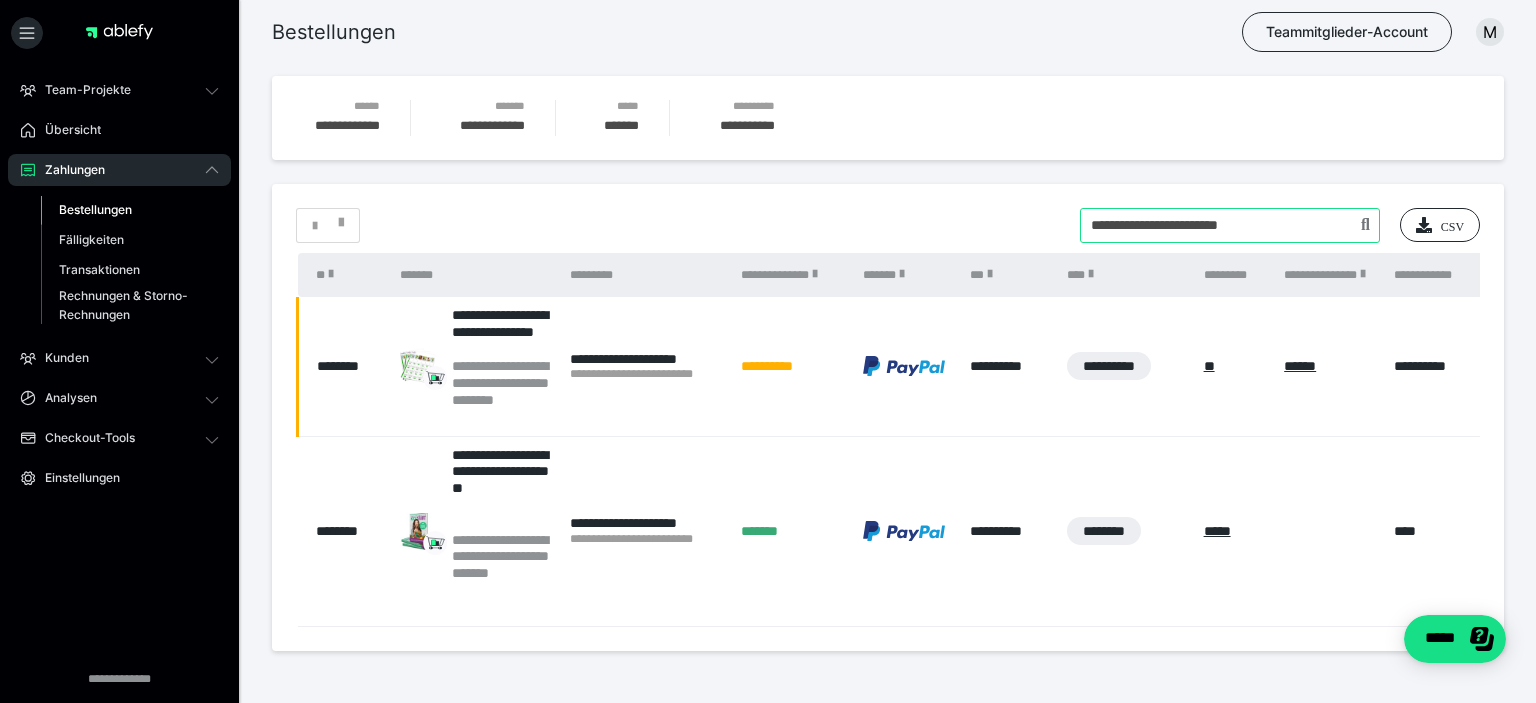 drag, startPoint x: 1261, startPoint y: 224, endPoint x: 994, endPoint y: 246, distance: 267.90485 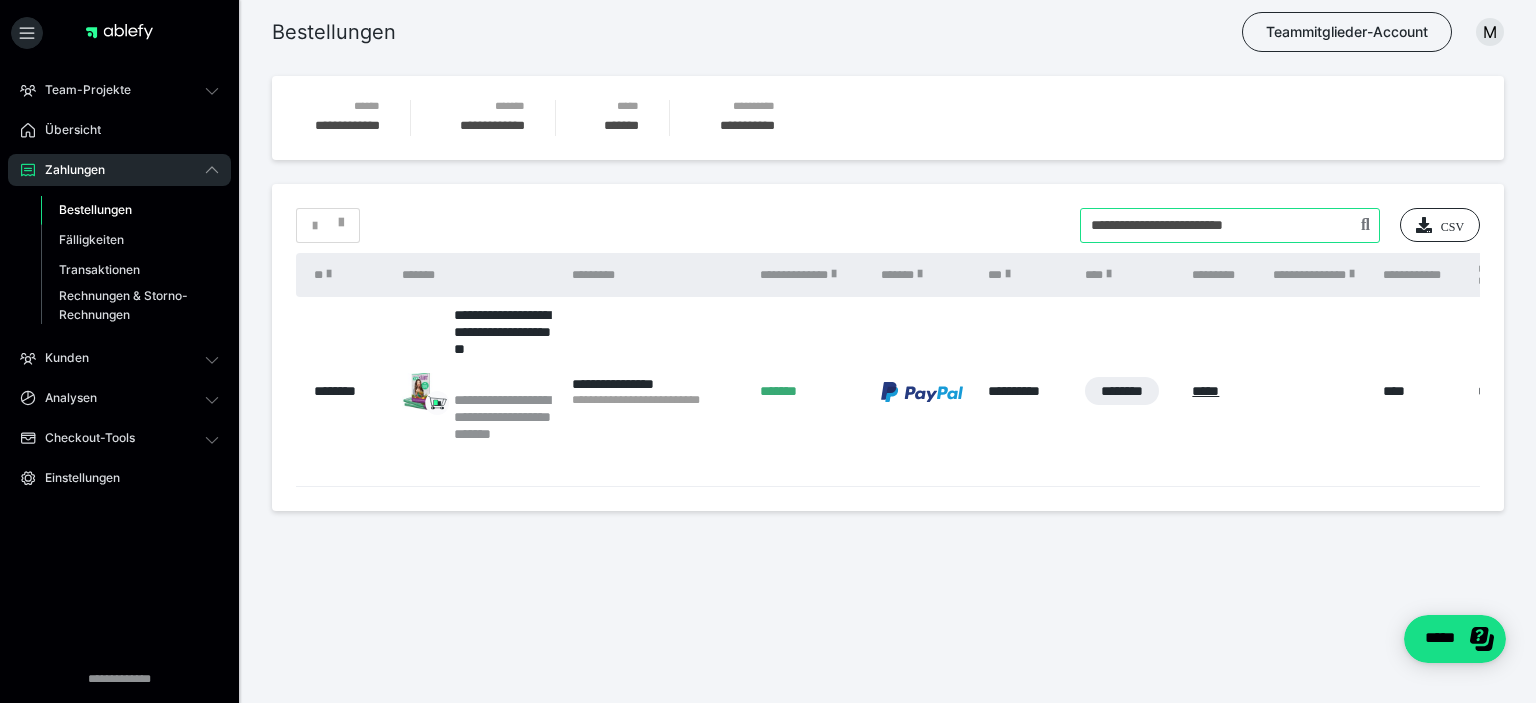 drag, startPoint x: 1203, startPoint y: 224, endPoint x: 957, endPoint y: 243, distance: 246.73265 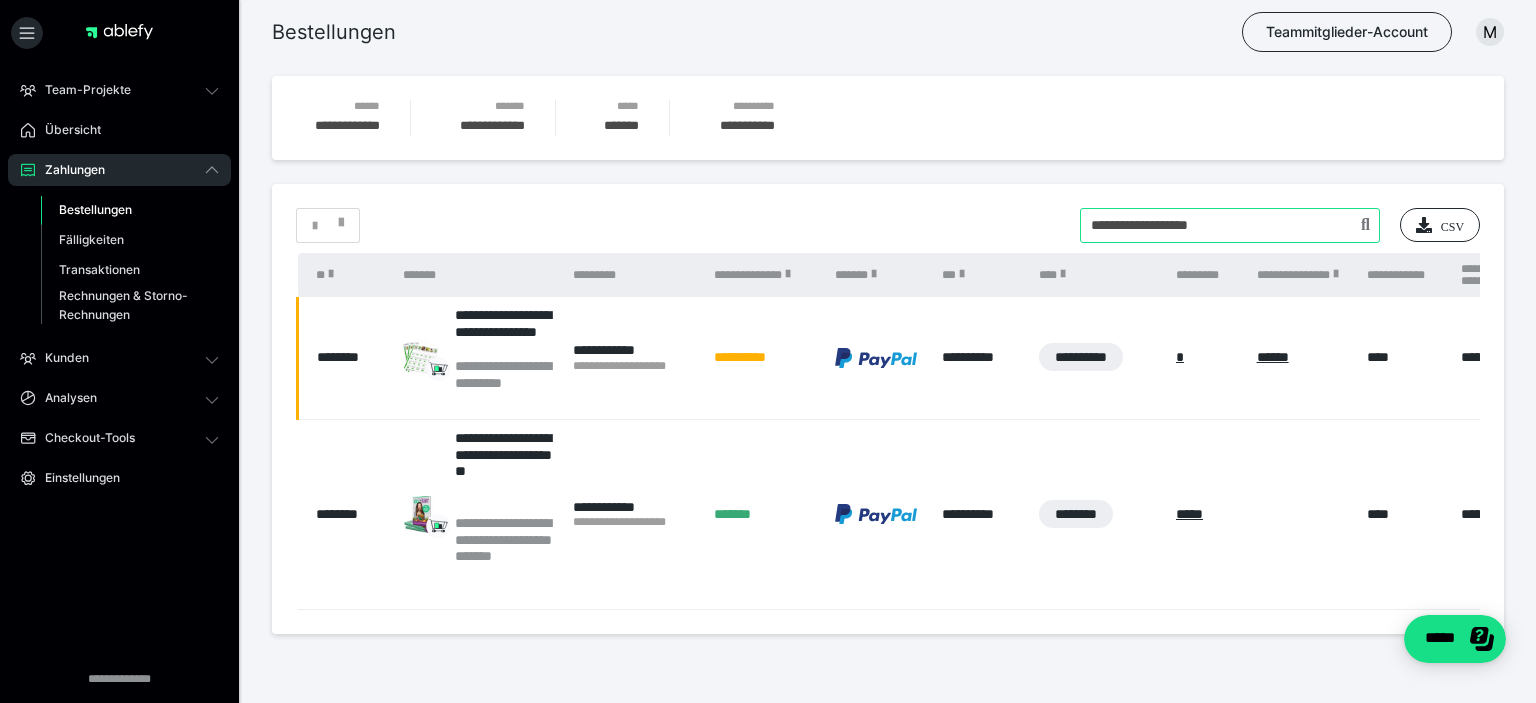 drag, startPoint x: 1311, startPoint y: 223, endPoint x: 1048, endPoint y: 230, distance: 263.09314 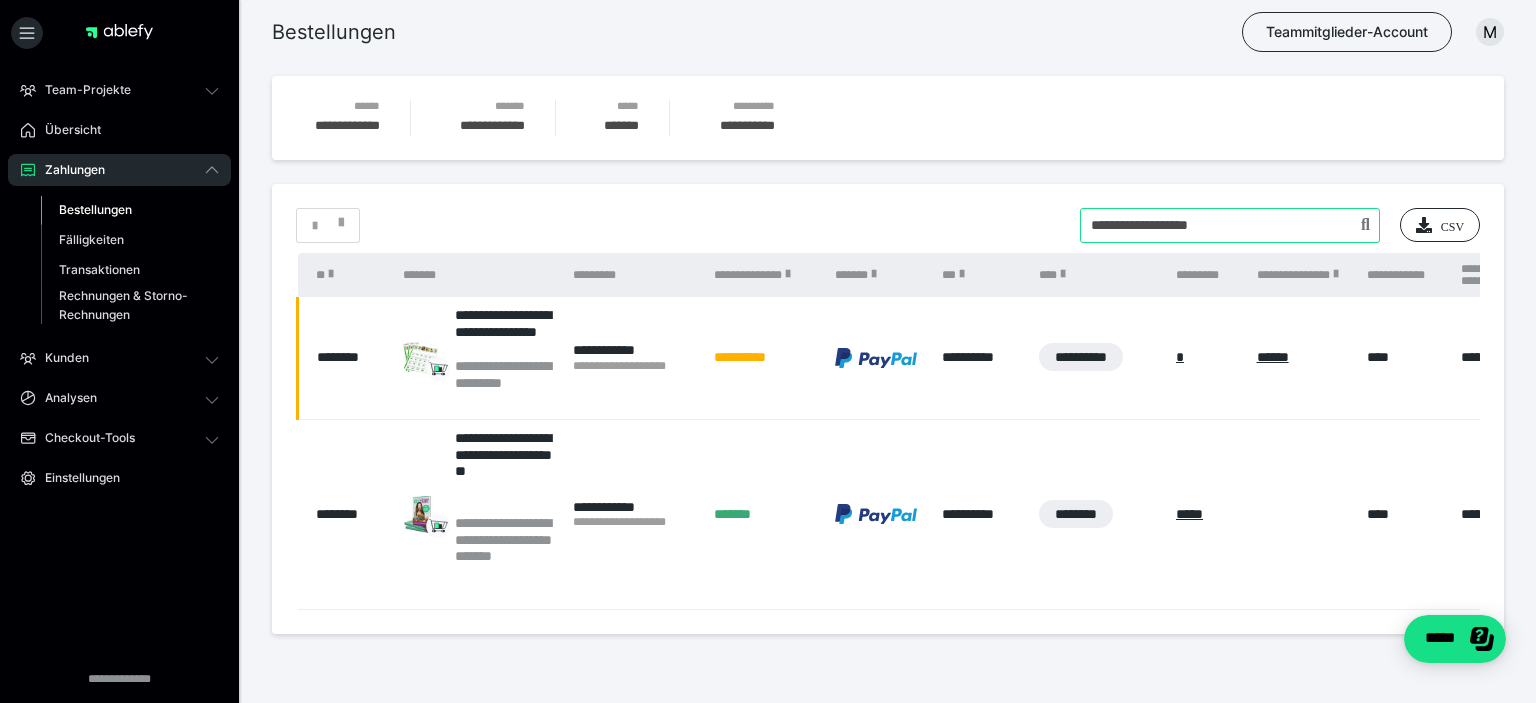 drag, startPoint x: 1252, startPoint y: 222, endPoint x: 905, endPoint y: 240, distance: 347.46655 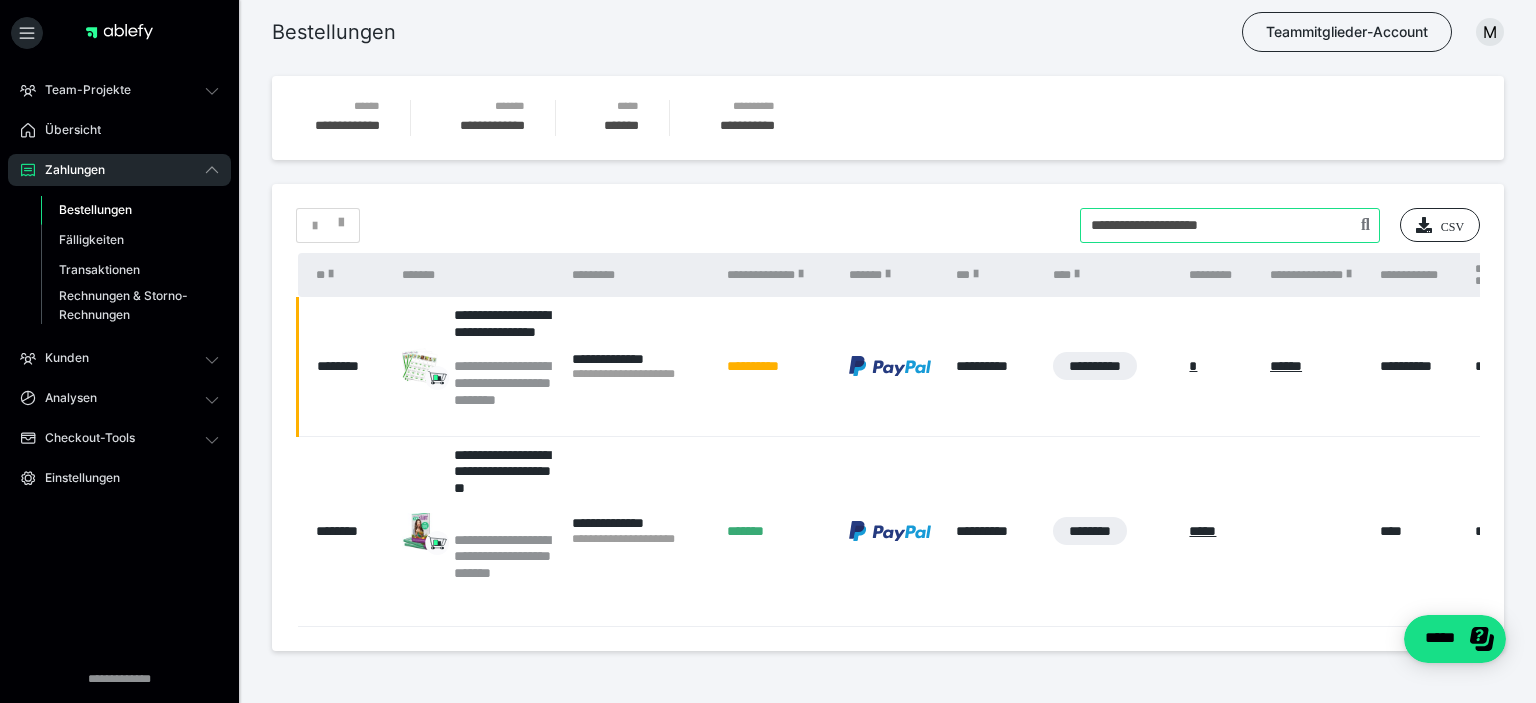 drag, startPoint x: 1299, startPoint y: 211, endPoint x: 940, endPoint y: 242, distance: 360.33597 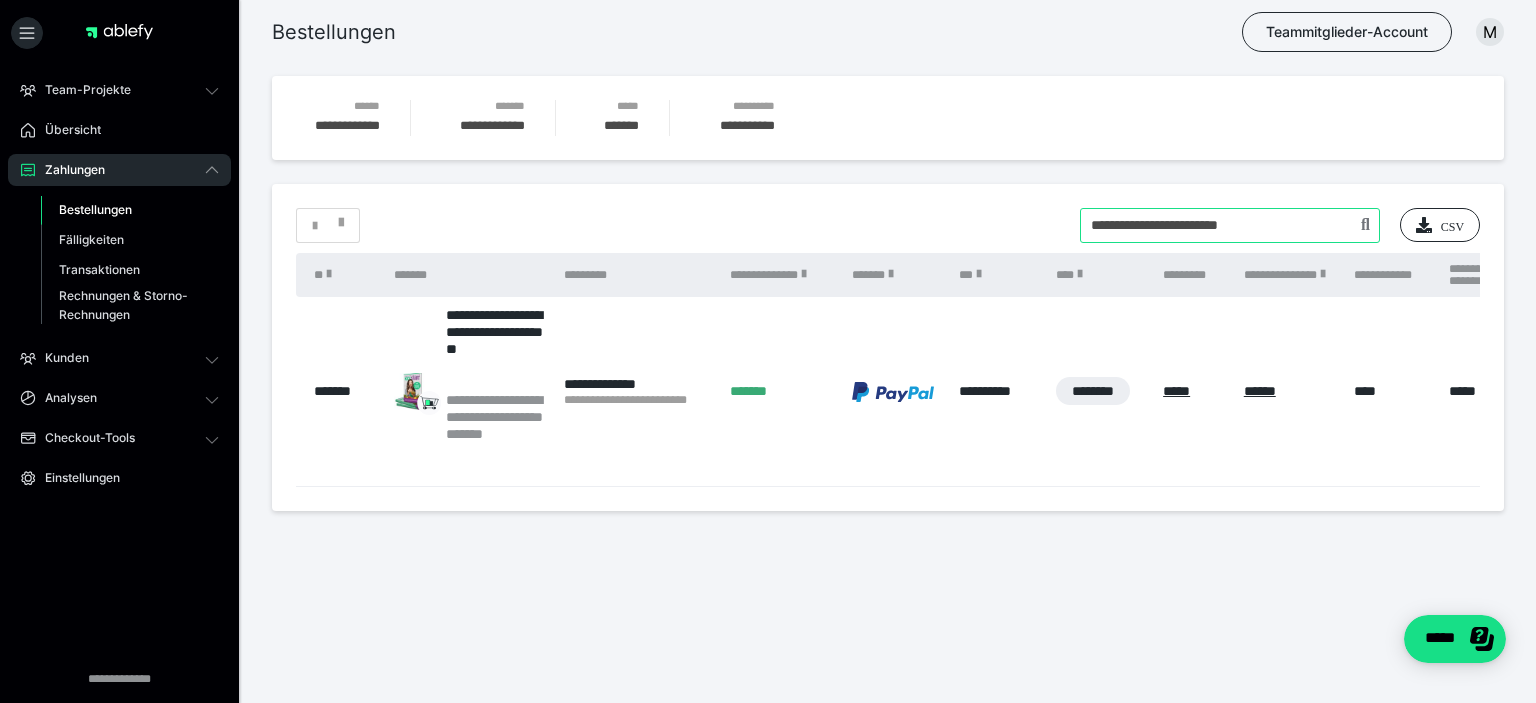 drag, startPoint x: 1290, startPoint y: 225, endPoint x: 1010, endPoint y: 222, distance: 280.01608 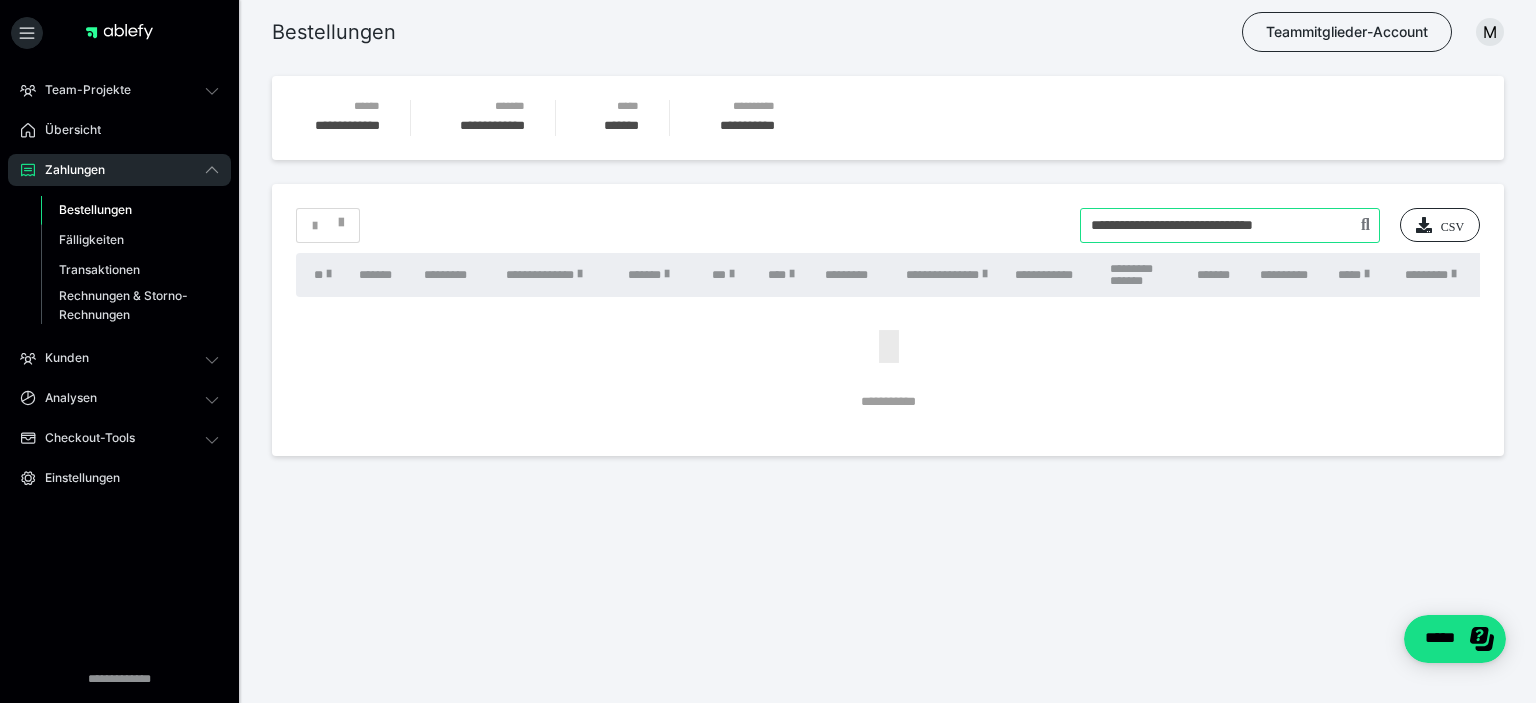 click at bounding box center (1230, 225) 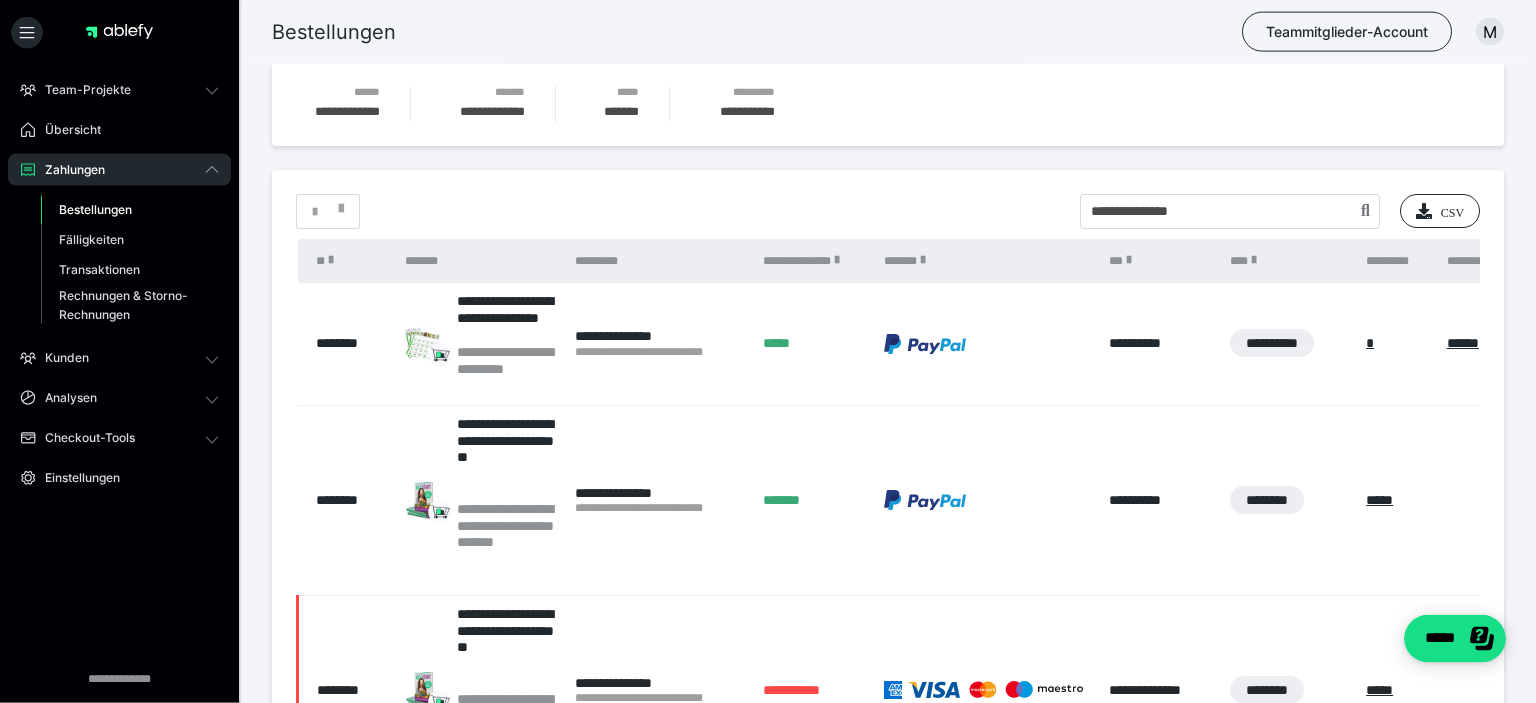 scroll, scrollTop: 0, scrollLeft: 0, axis: both 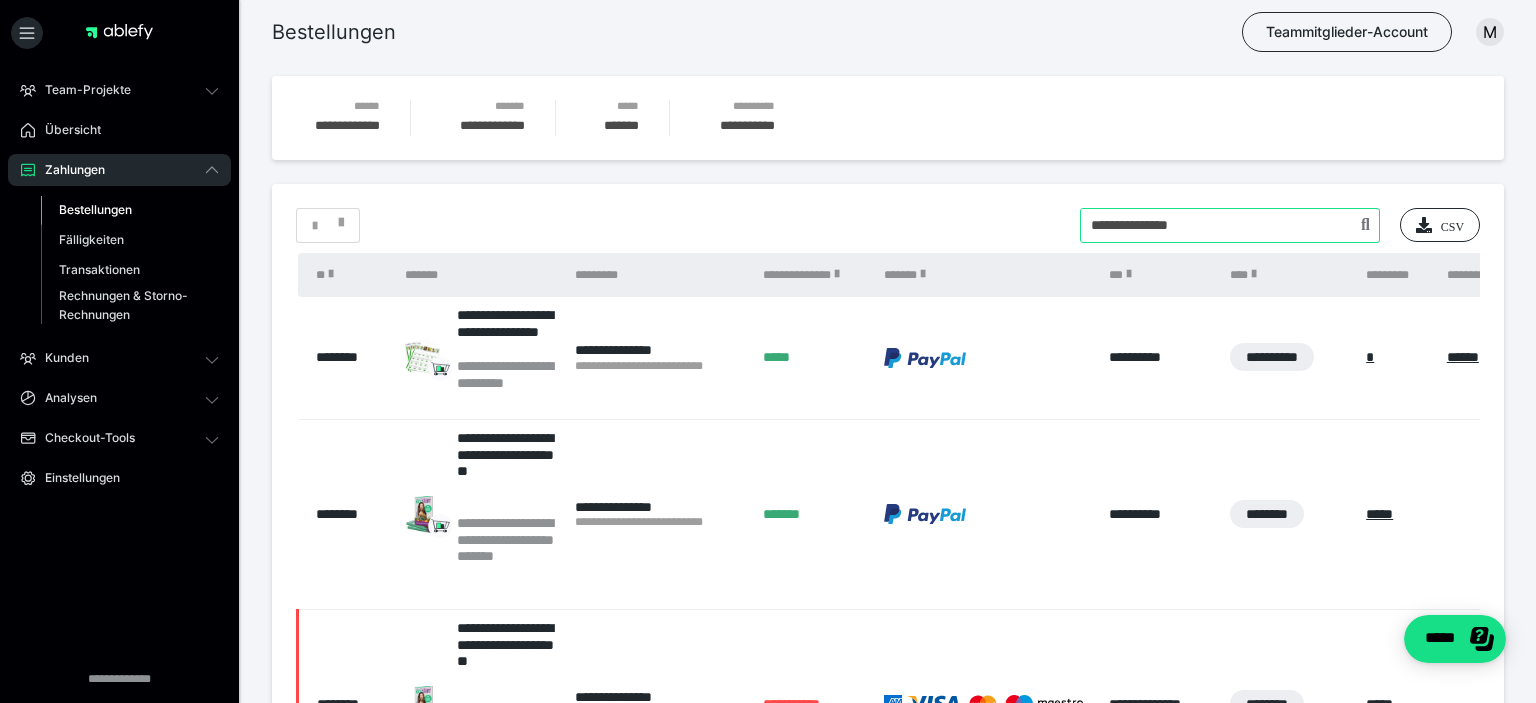 drag, startPoint x: 1233, startPoint y: 223, endPoint x: 930, endPoint y: 237, distance: 303.32327 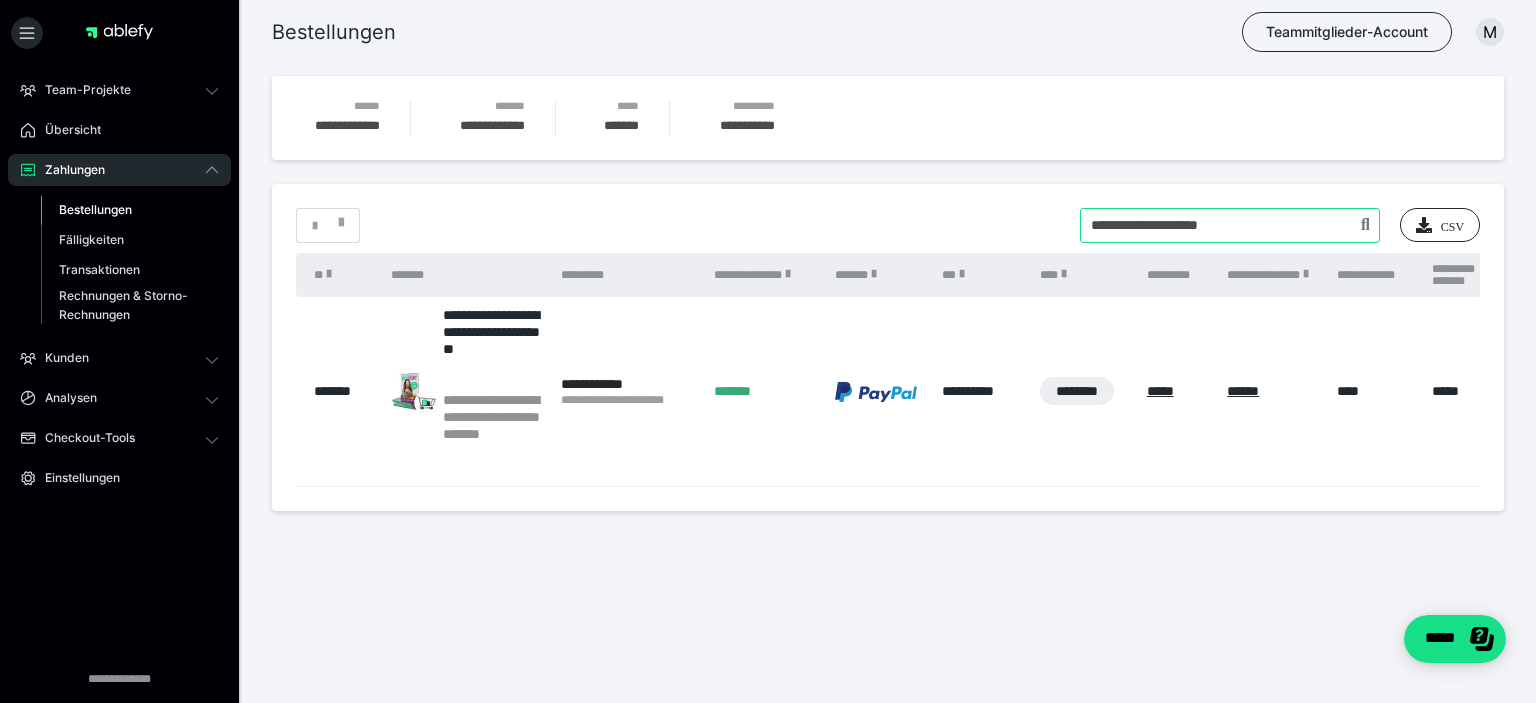 drag, startPoint x: 1114, startPoint y: 228, endPoint x: 1006, endPoint y: 230, distance: 108.01852 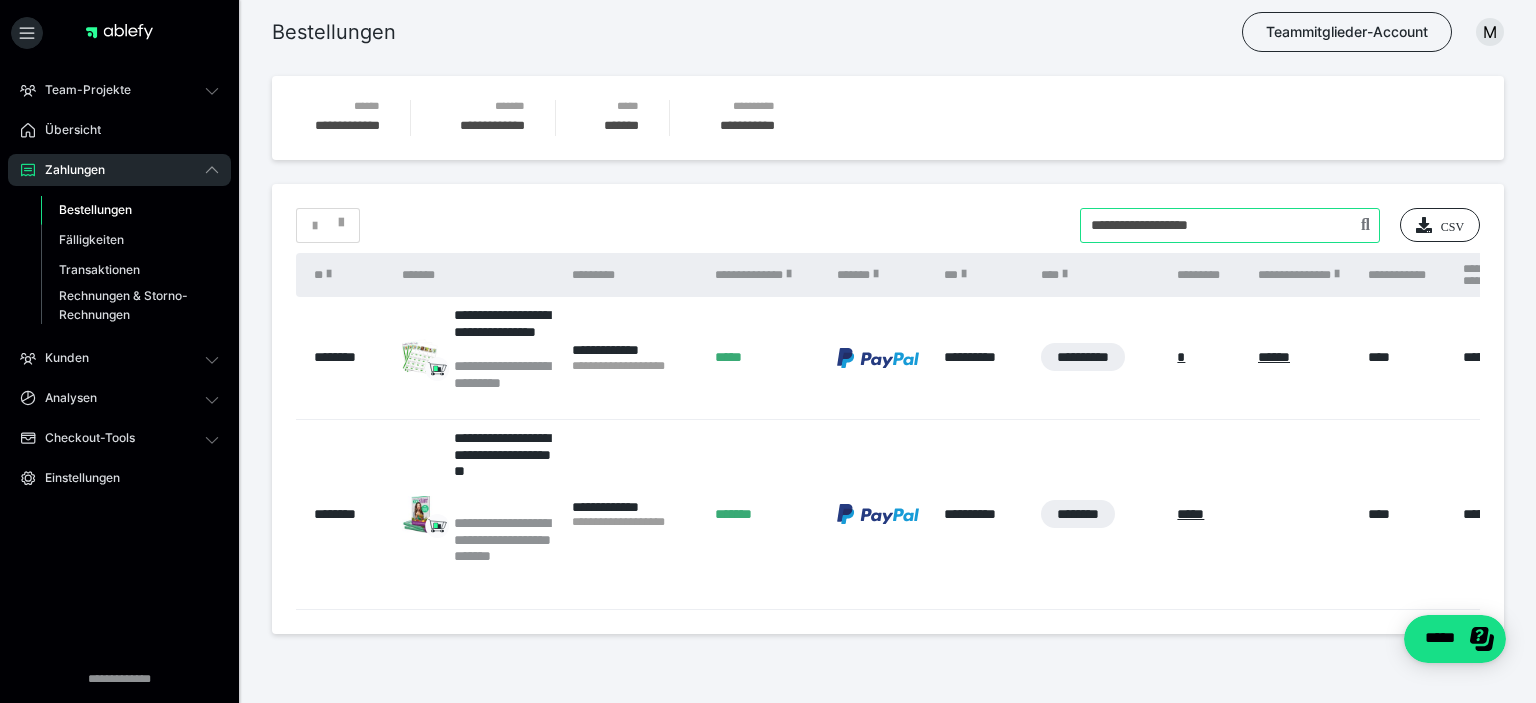 drag, startPoint x: 1204, startPoint y: 227, endPoint x: 934, endPoint y: 234, distance: 270.09073 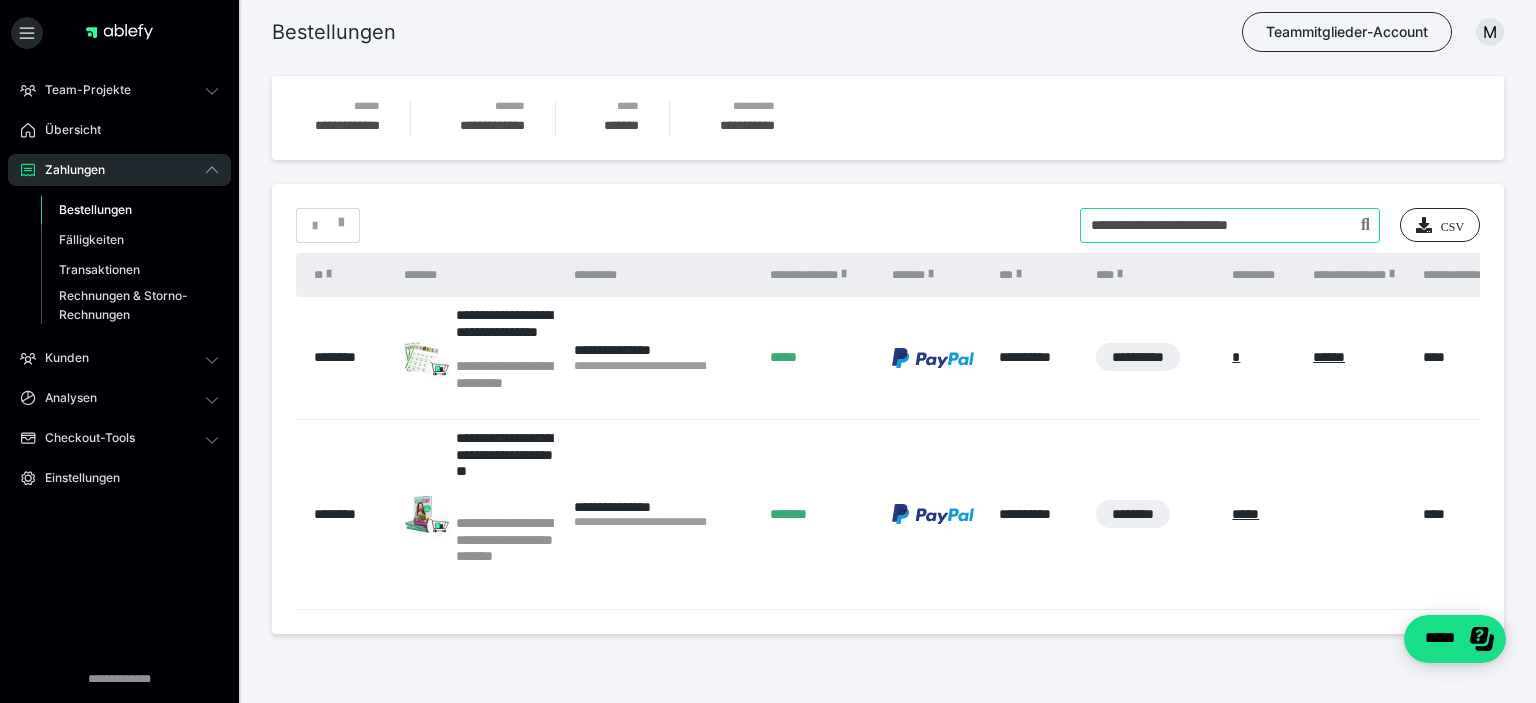 drag, startPoint x: 1302, startPoint y: 233, endPoint x: 875, endPoint y: 282, distance: 429.80228 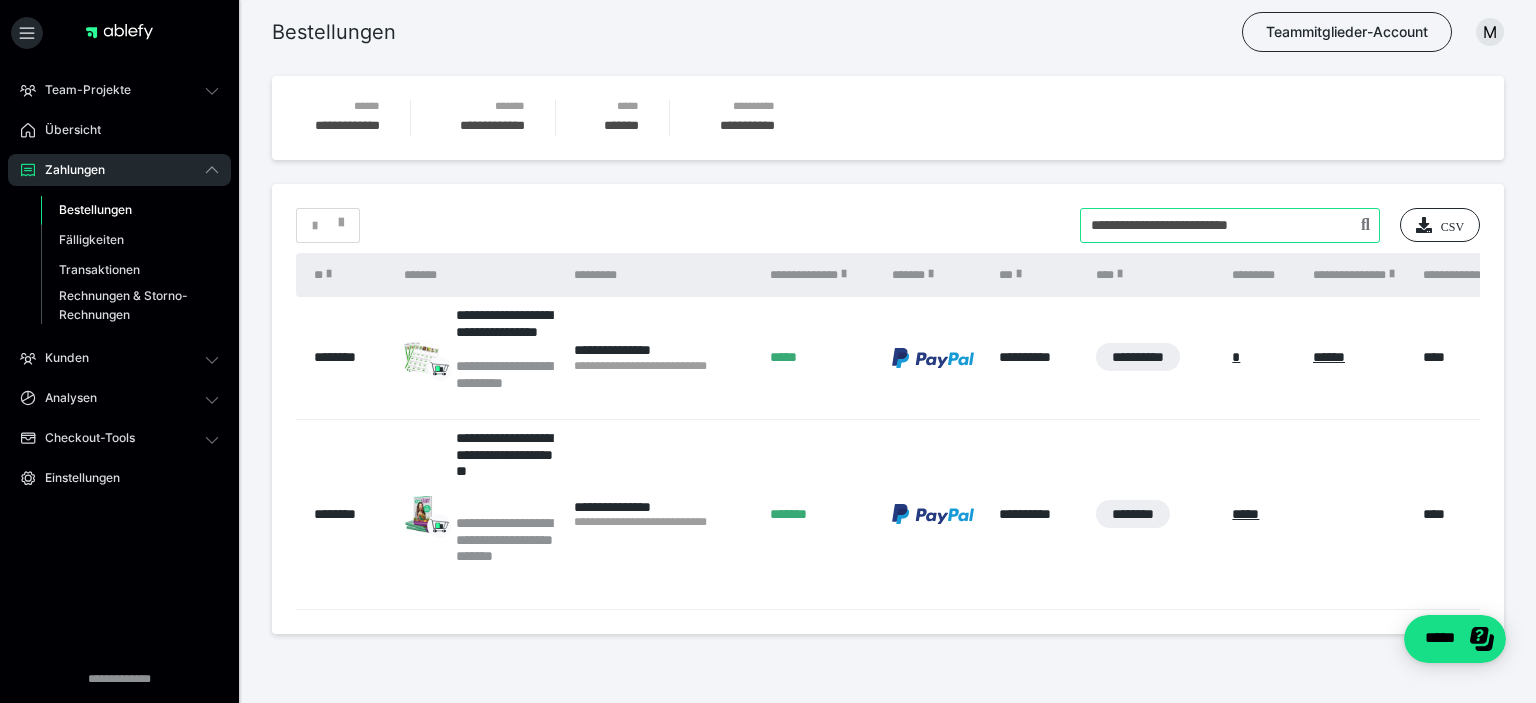 drag, startPoint x: 1305, startPoint y: 227, endPoint x: 862, endPoint y: 249, distance: 443.54593 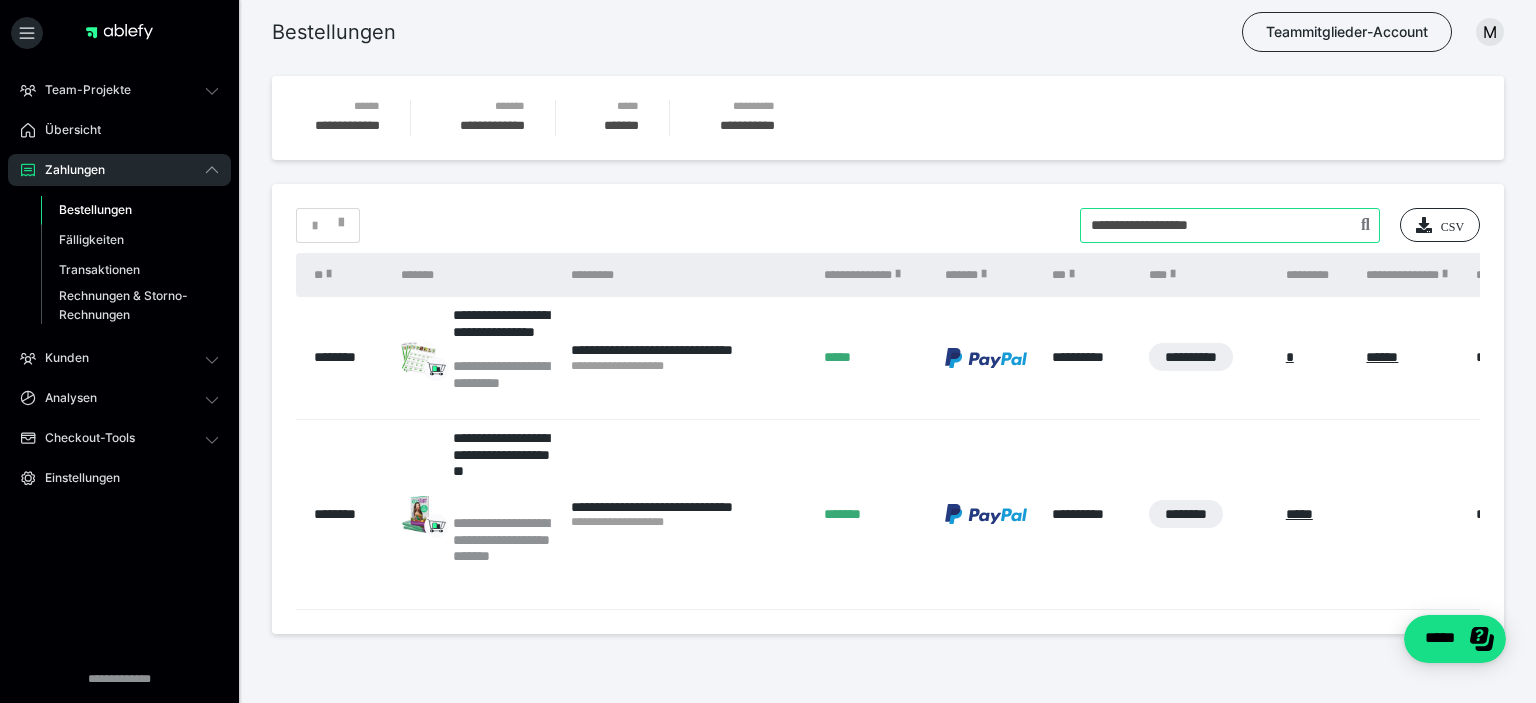 drag, startPoint x: 1266, startPoint y: 222, endPoint x: 992, endPoint y: 239, distance: 274.52686 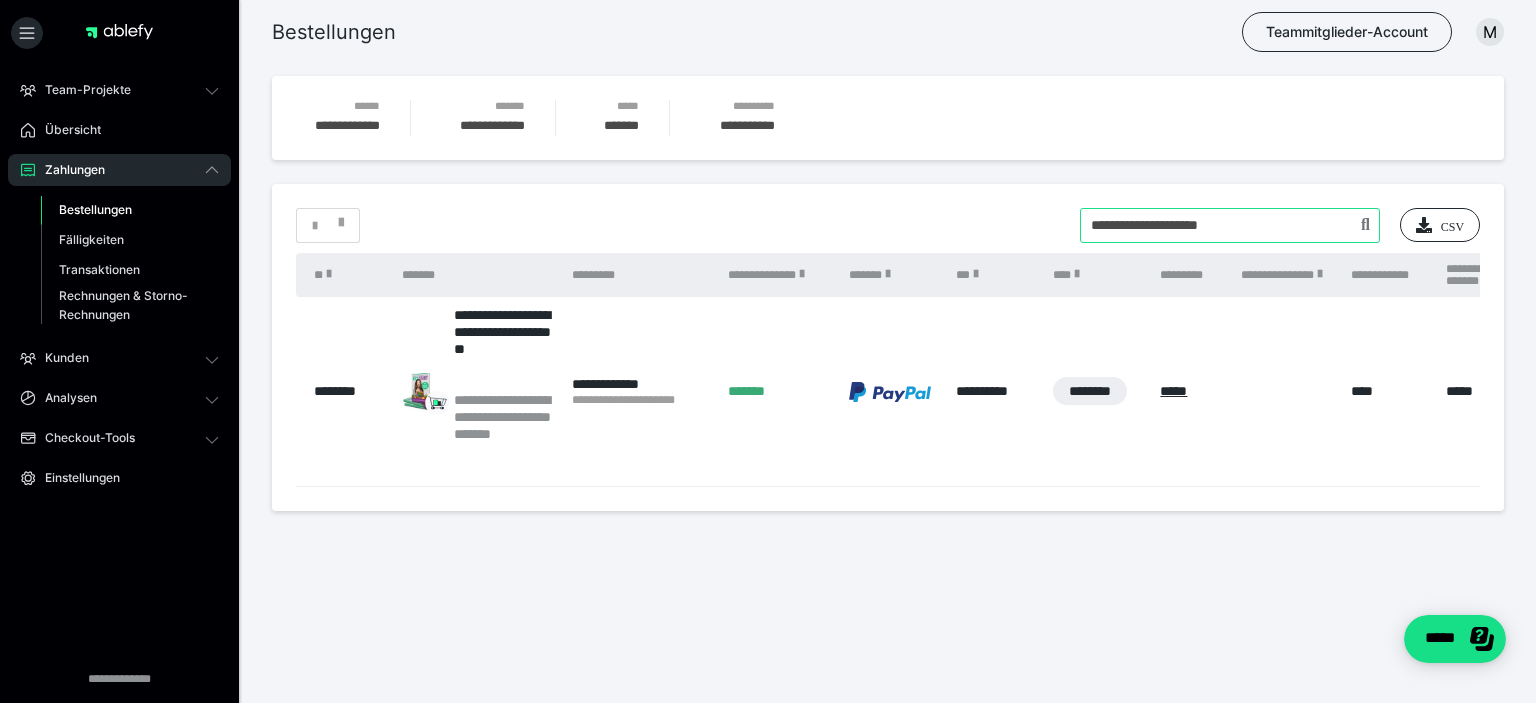 drag, startPoint x: 1309, startPoint y: 227, endPoint x: 842, endPoint y: 254, distance: 467.77988 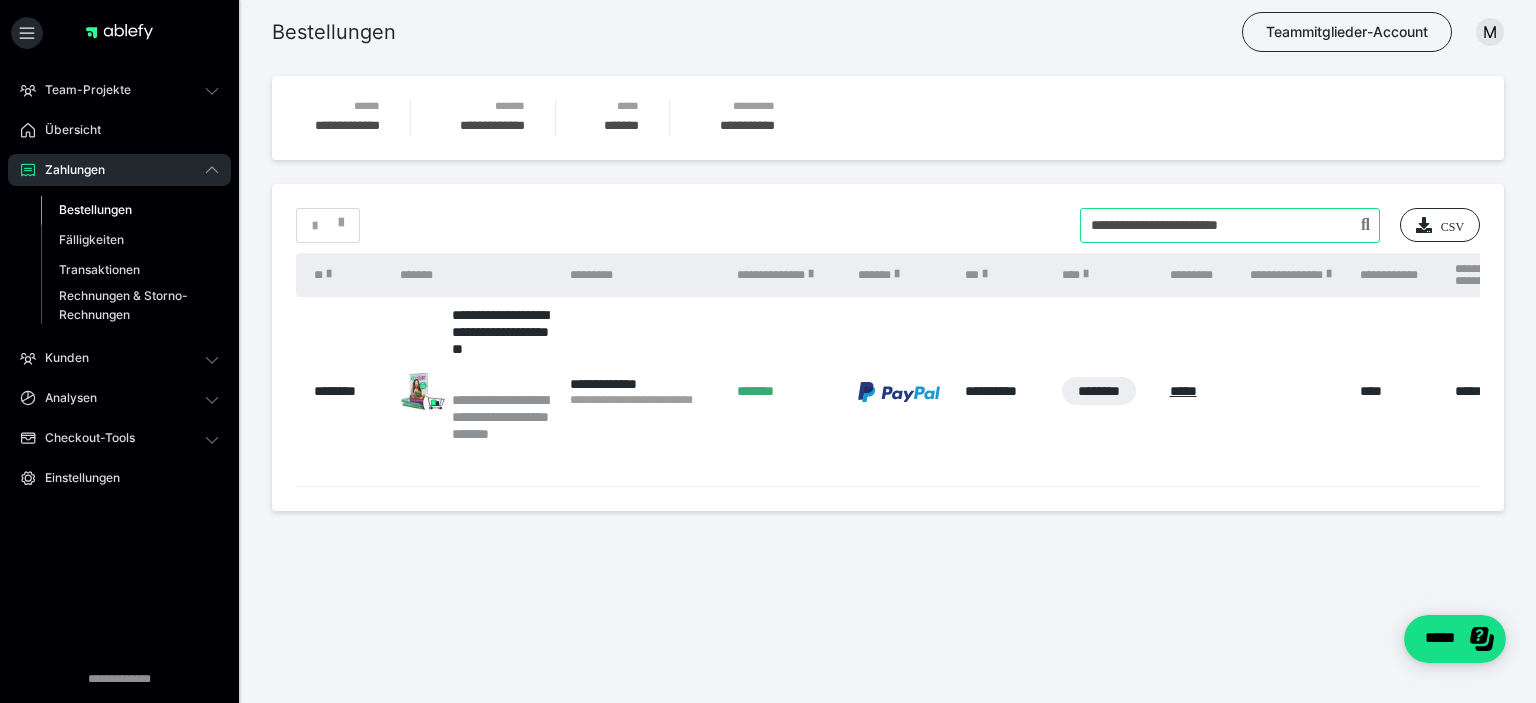 drag, startPoint x: 1280, startPoint y: 219, endPoint x: 942, endPoint y: 242, distance: 338.78165 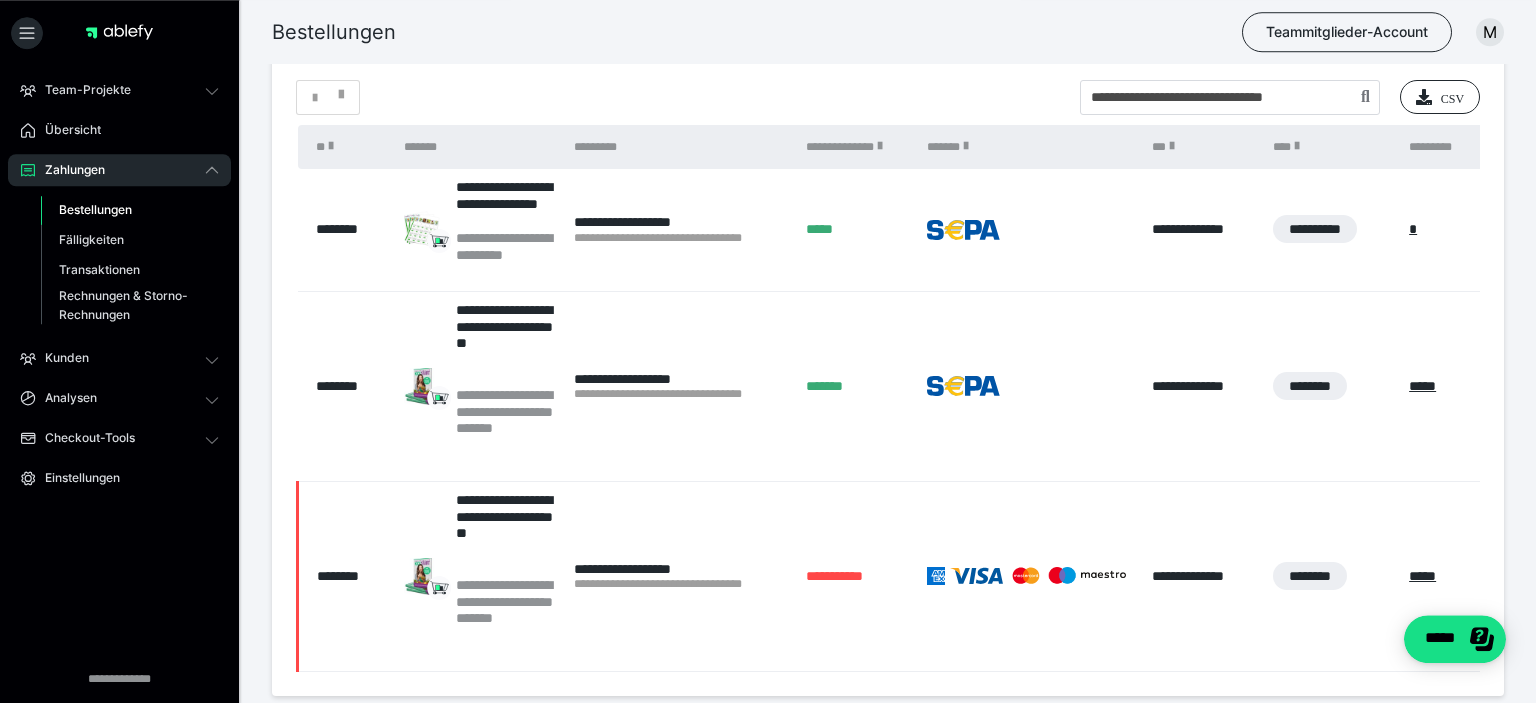 scroll, scrollTop: 0, scrollLeft: 0, axis: both 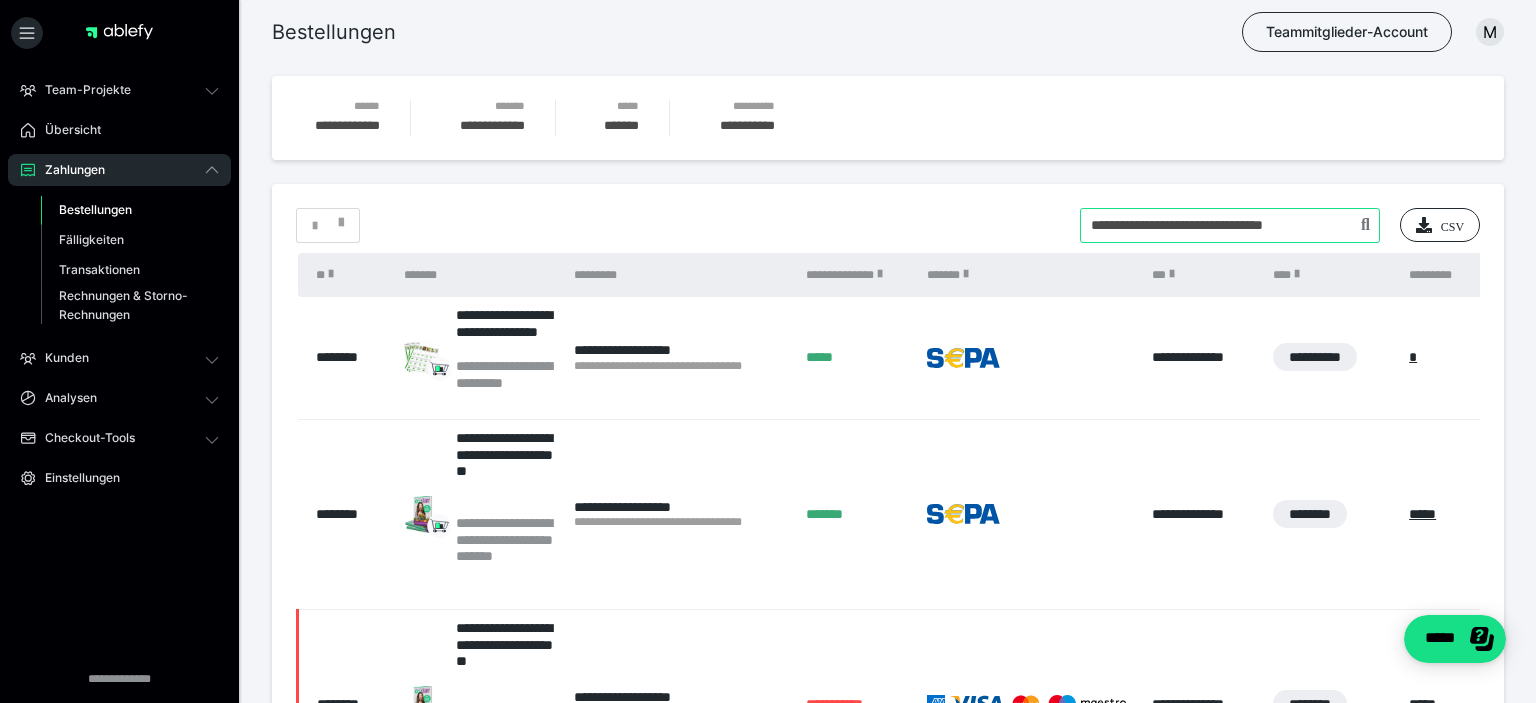 click at bounding box center [1230, 225] 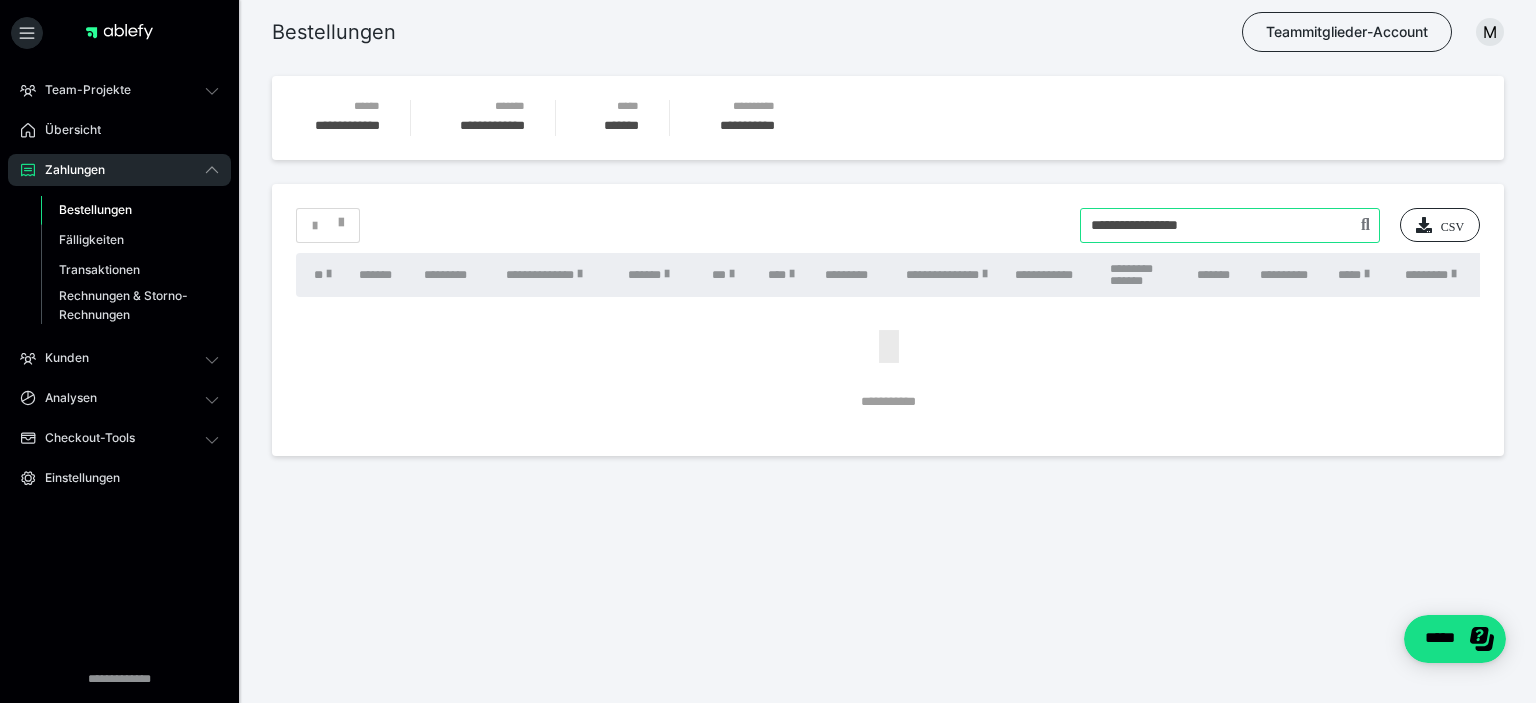 drag, startPoint x: 1286, startPoint y: 217, endPoint x: 851, endPoint y: 265, distance: 437.64026 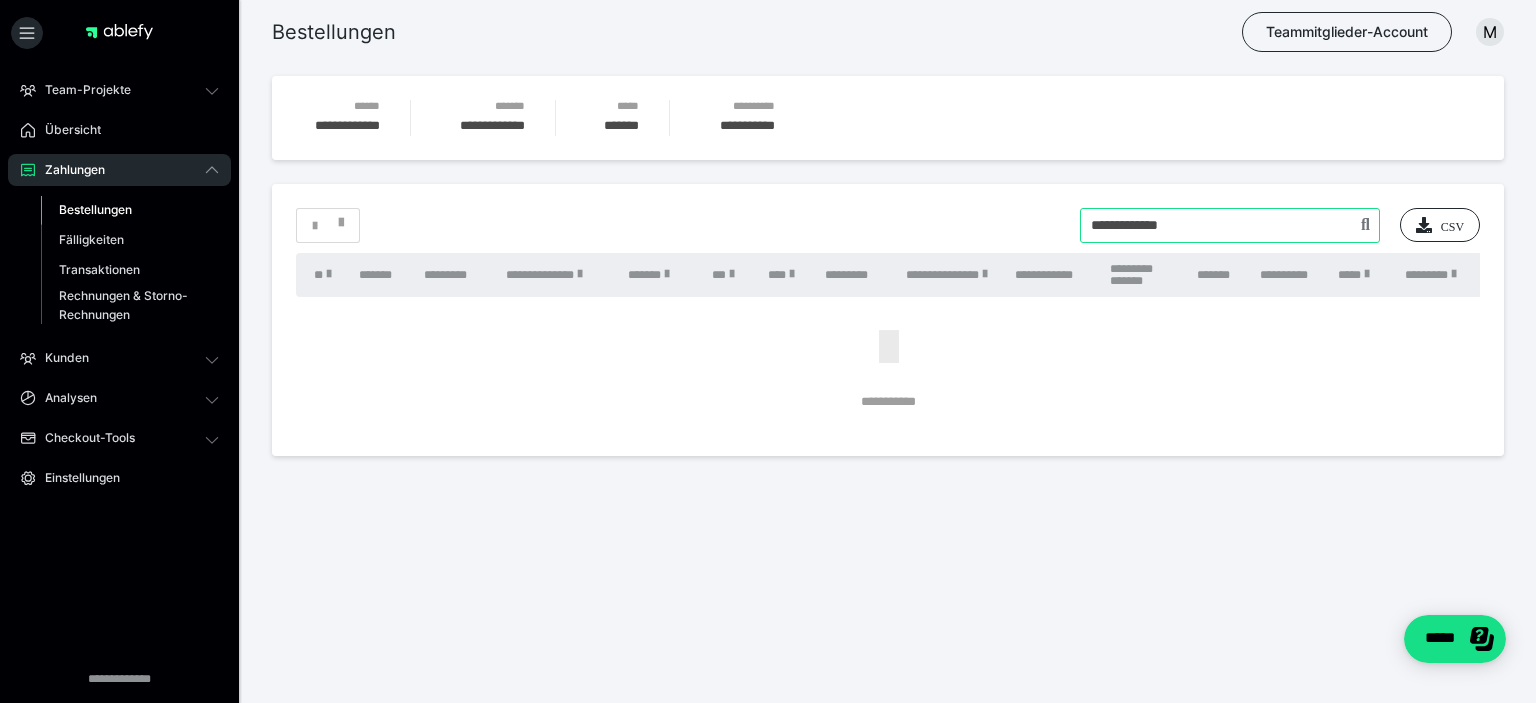 drag, startPoint x: 1128, startPoint y: 227, endPoint x: 891, endPoint y: 243, distance: 237.53947 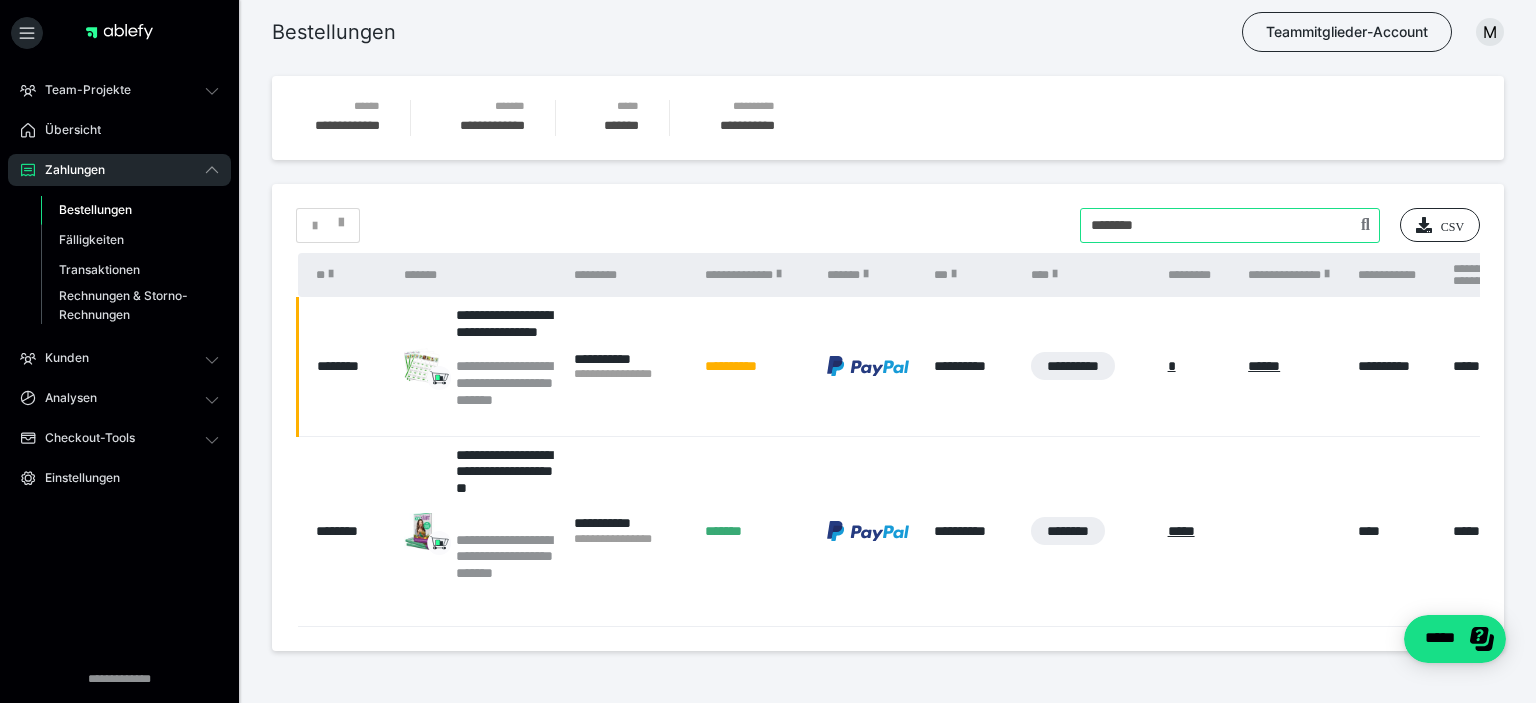 drag, startPoint x: 1304, startPoint y: 220, endPoint x: 1024, endPoint y: 218, distance: 280.00714 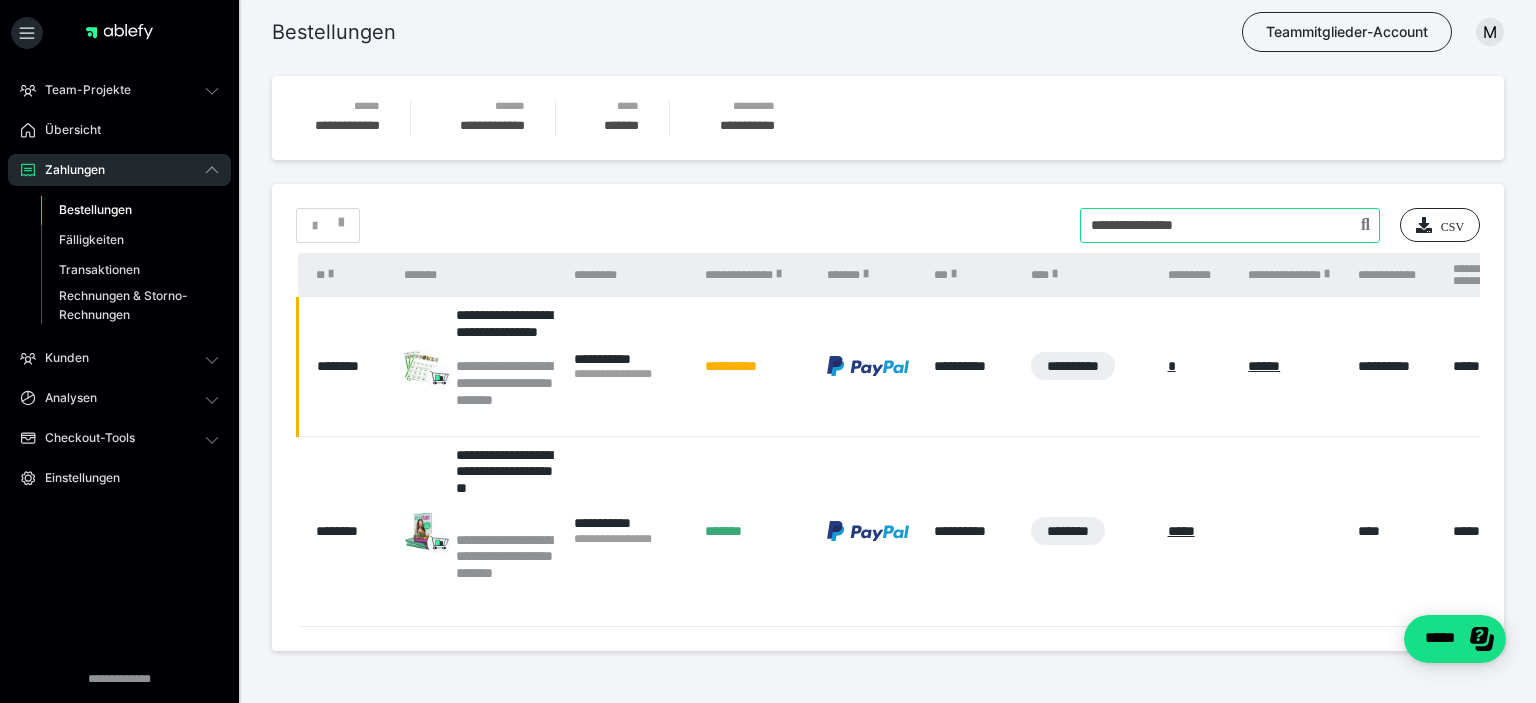 type on "**********" 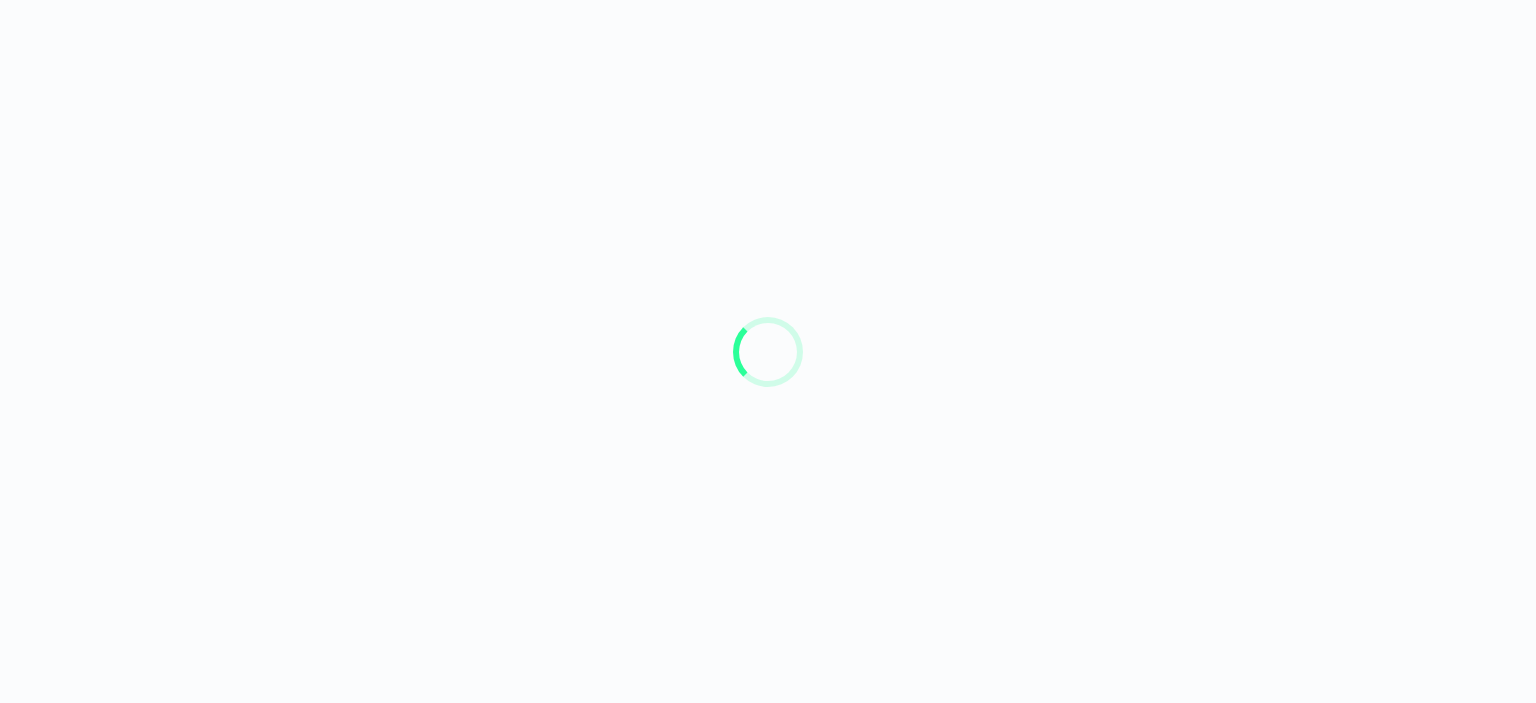 scroll, scrollTop: 0, scrollLeft: 0, axis: both 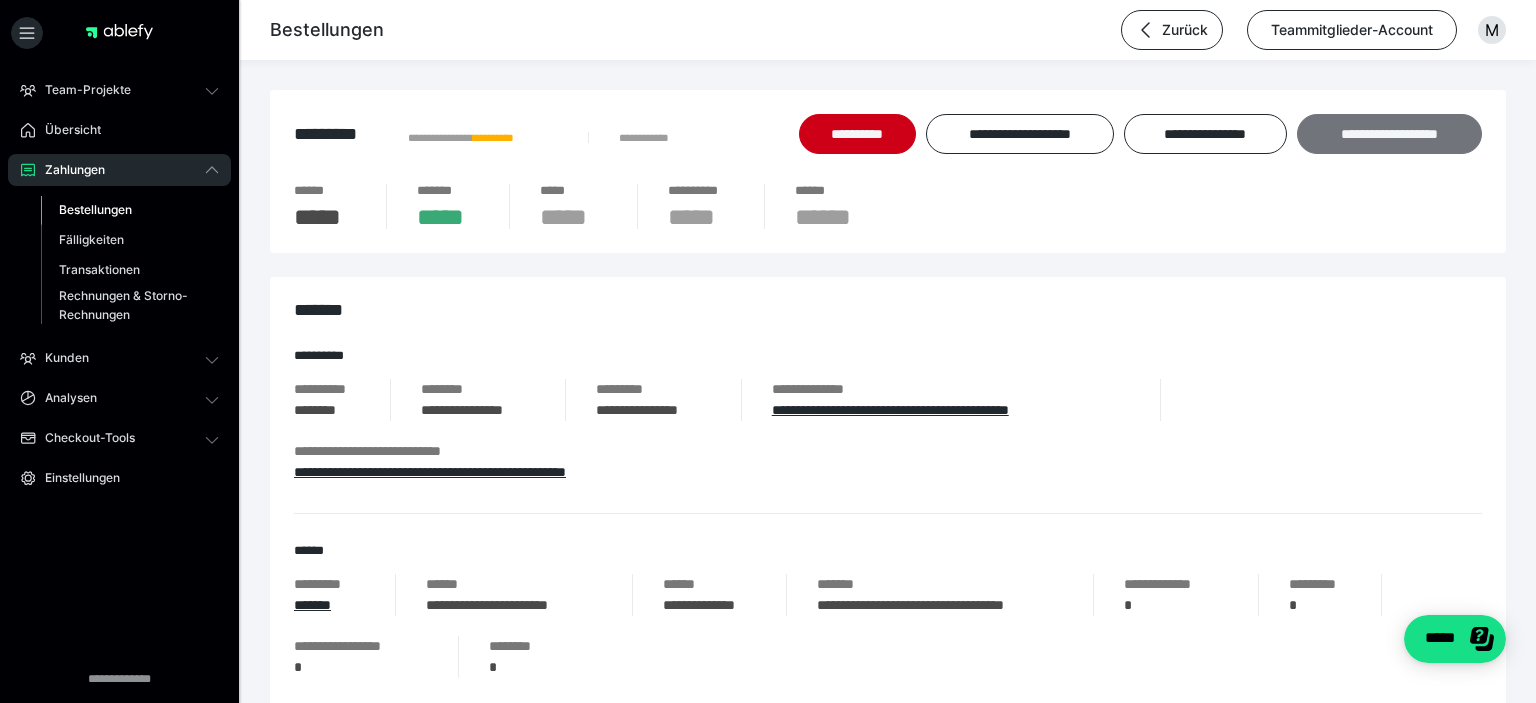 click on "**********" at bounding box center [1389, 134] 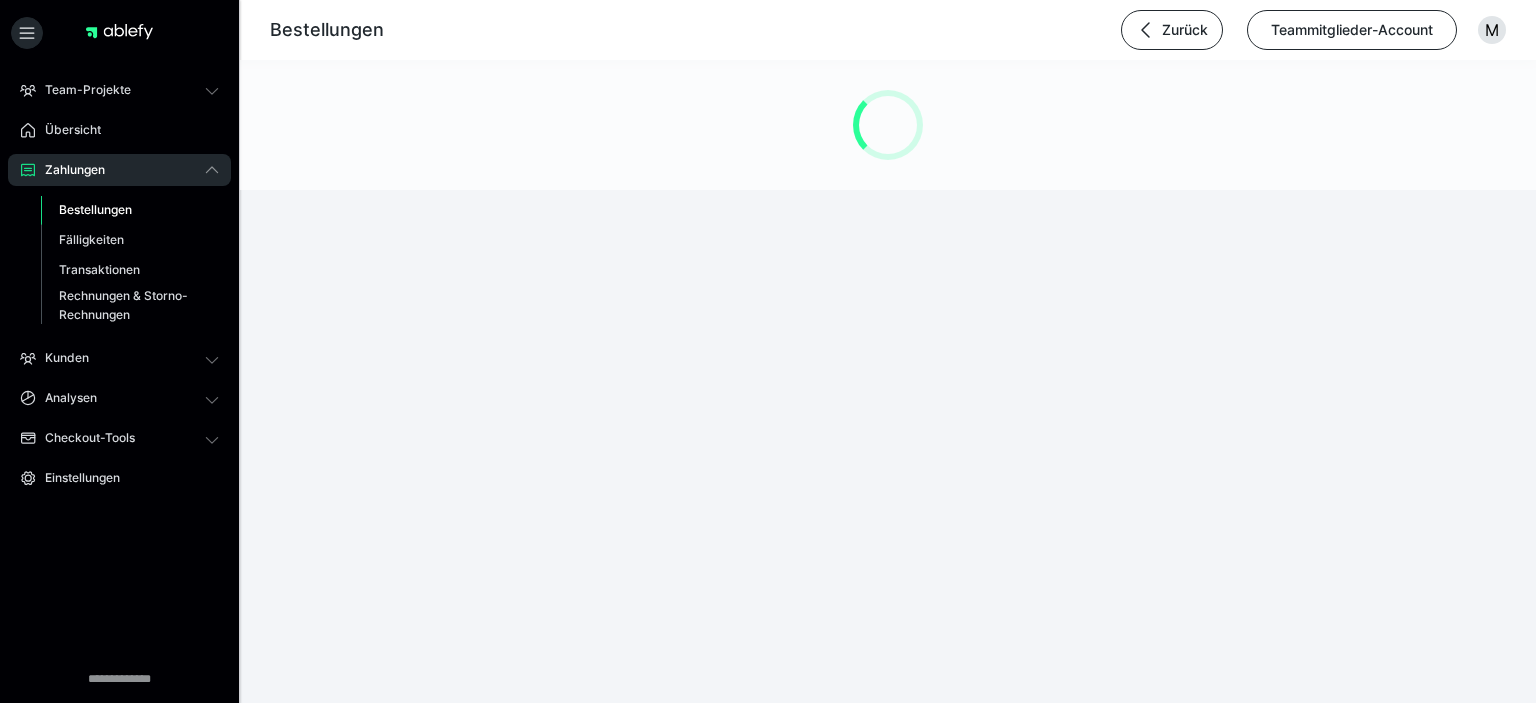 scroll, scrollTop: 0, scrollLeft: 0, axis: both 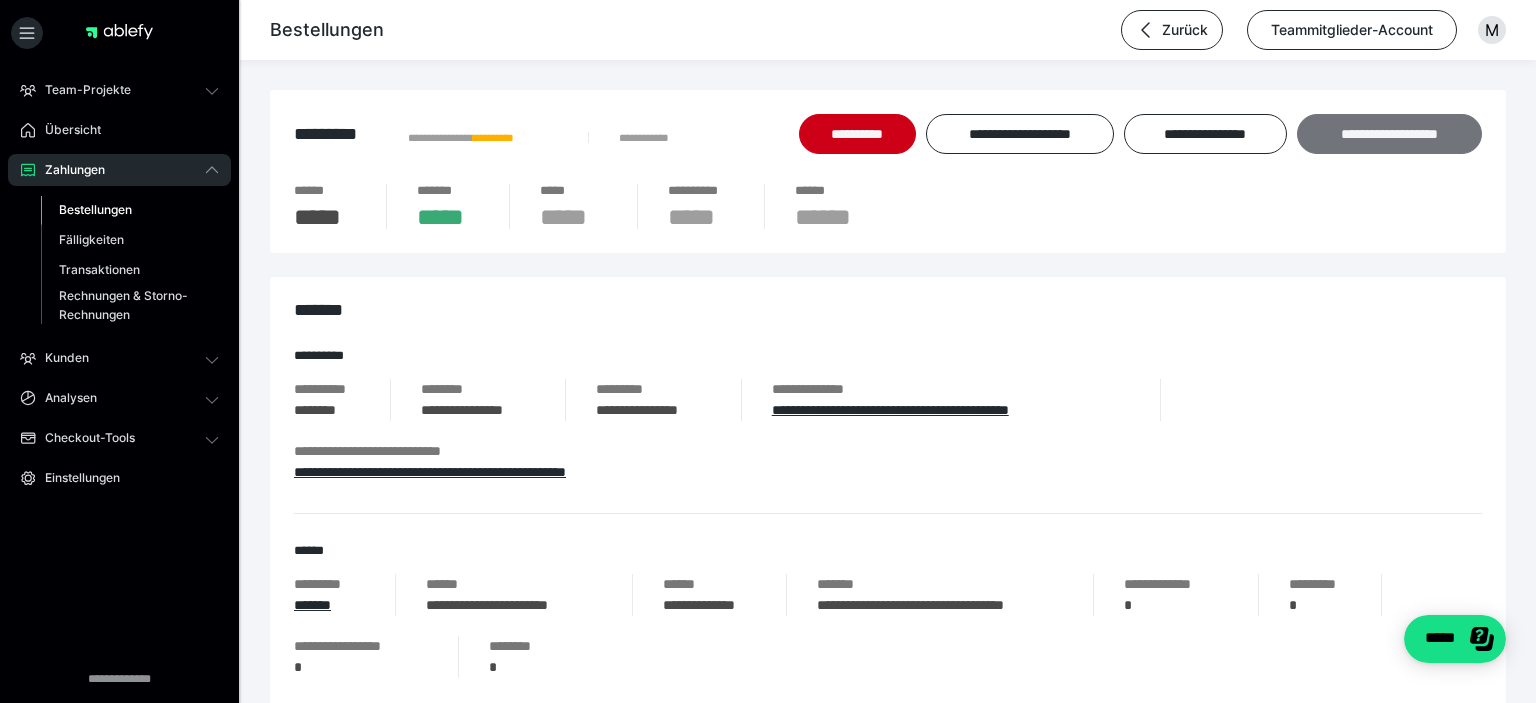 click on "**********" at bounding box center [1389, 134] 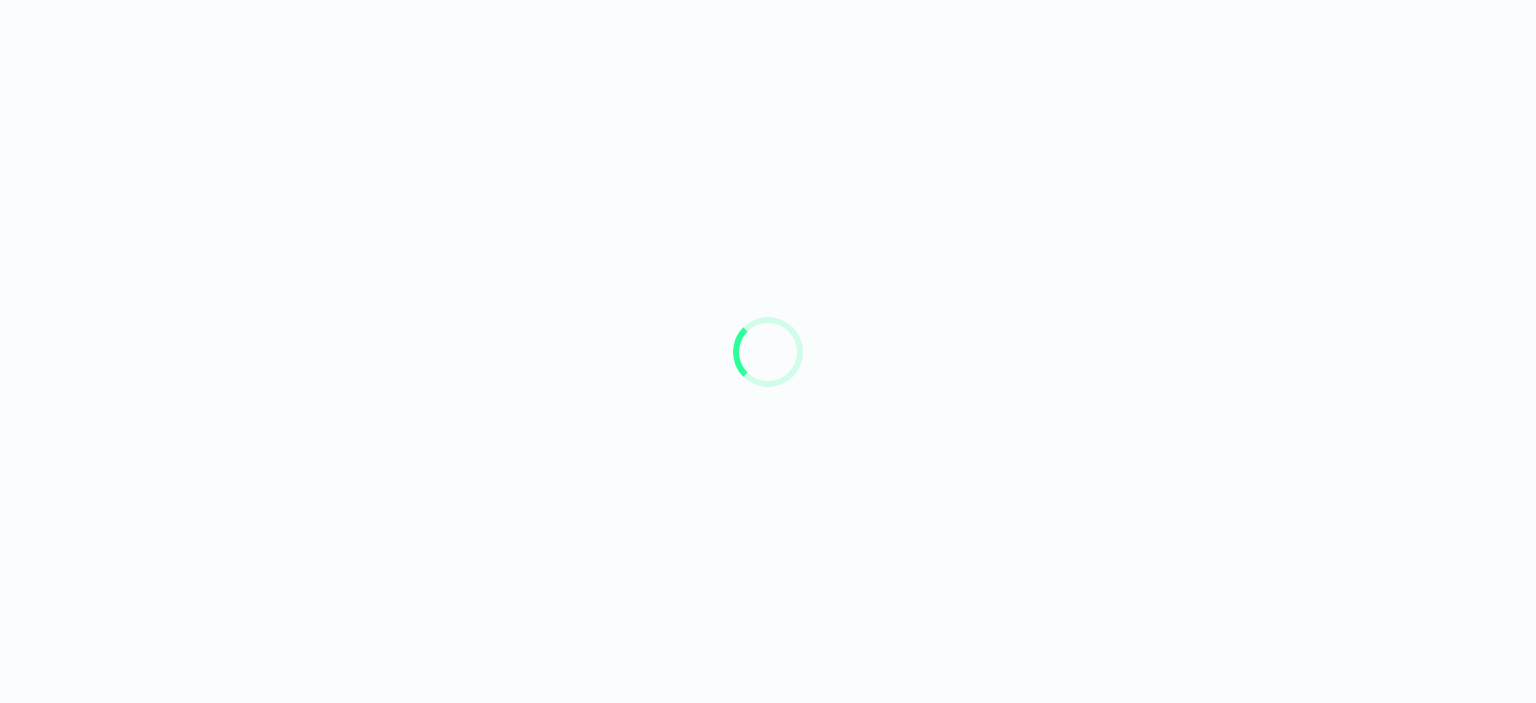 scroll, scrollTop: 0, scrollLeft: 0, axis: both 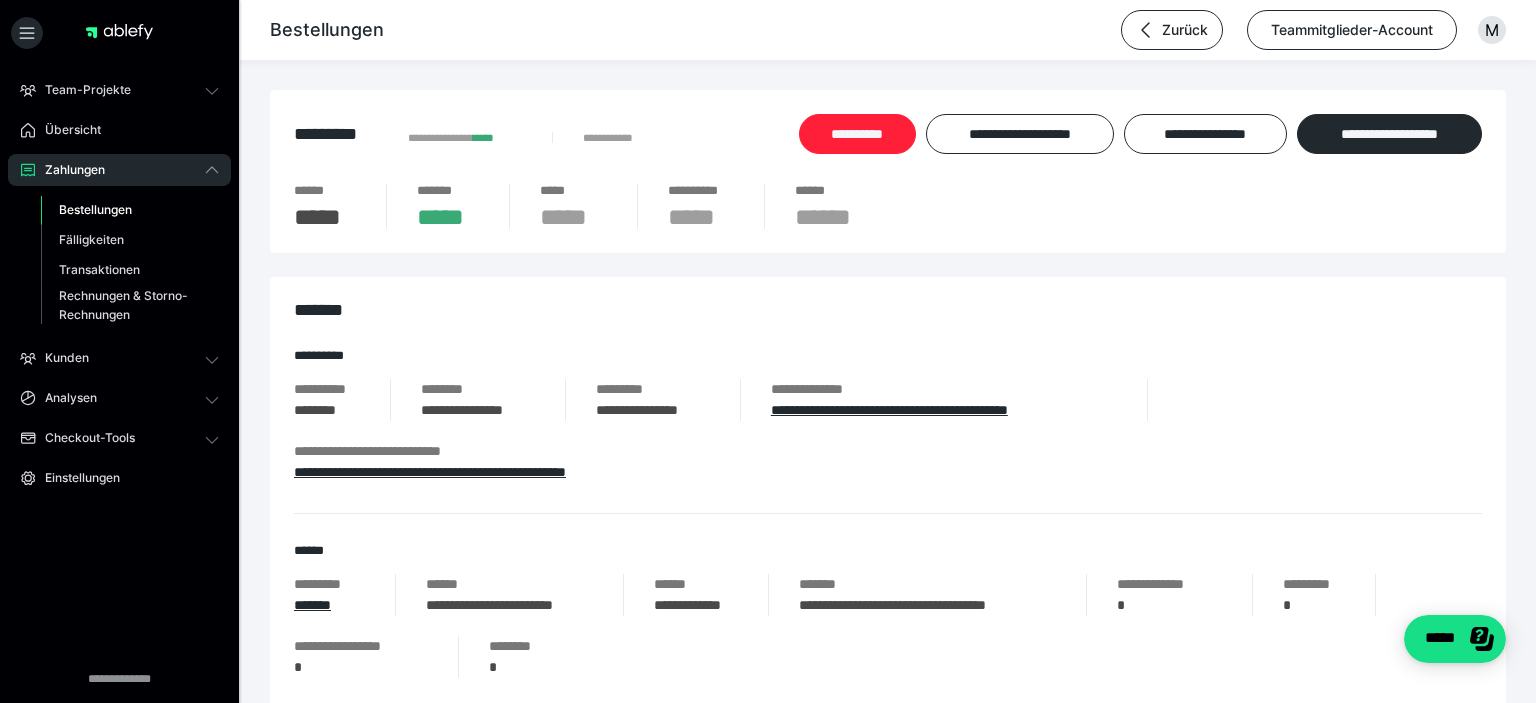 click on "**********" at bounding box center (857, 134) 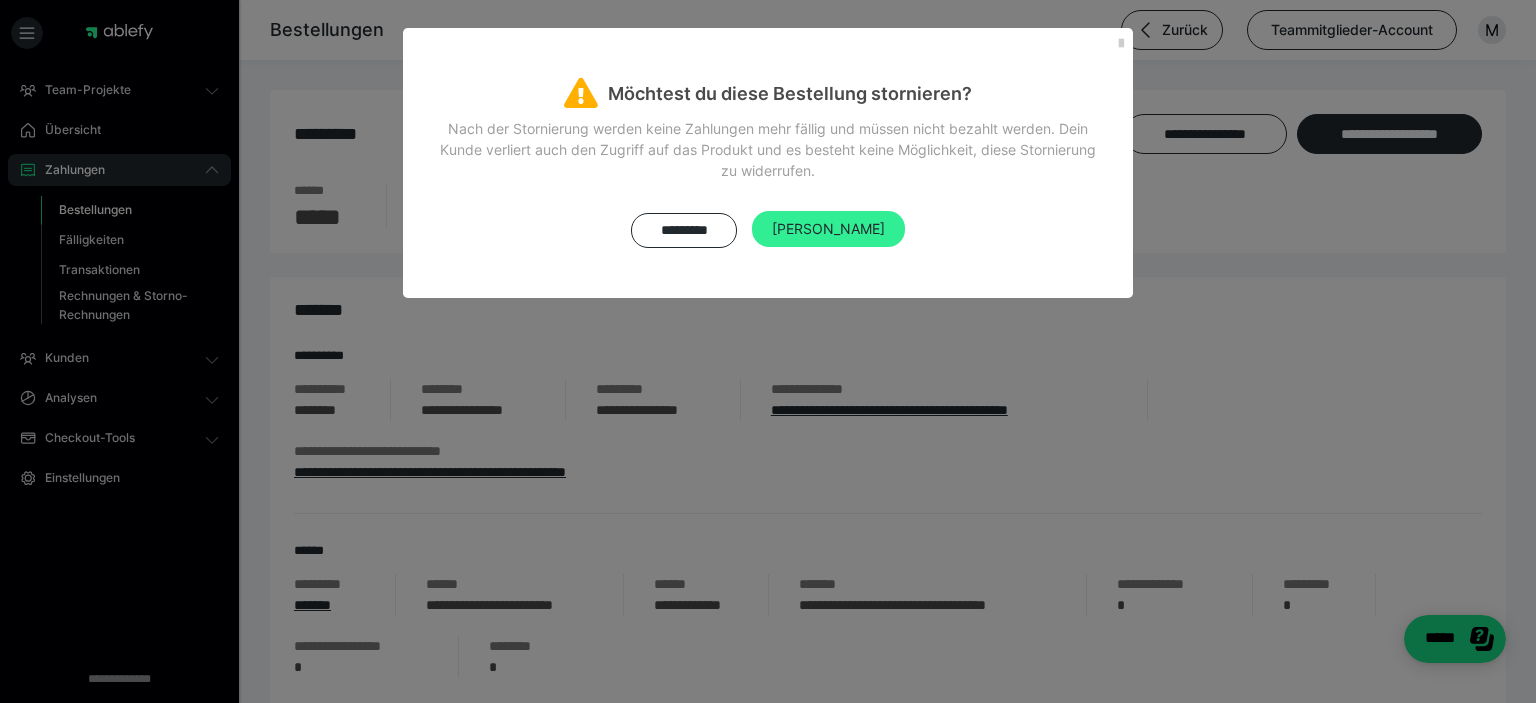 click on "Ja" at bounding box center (828, 228) 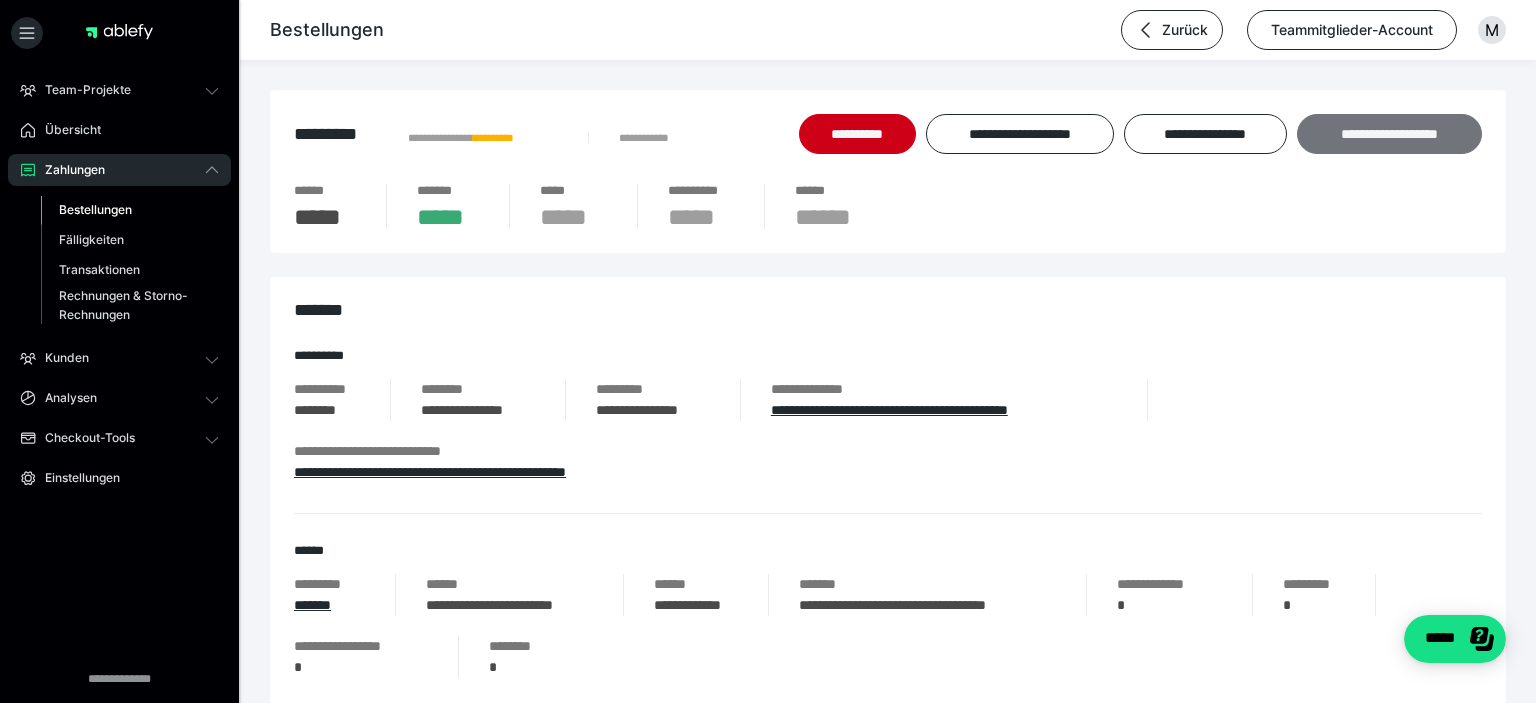click on "**********" at bounding box center [1389, 134] 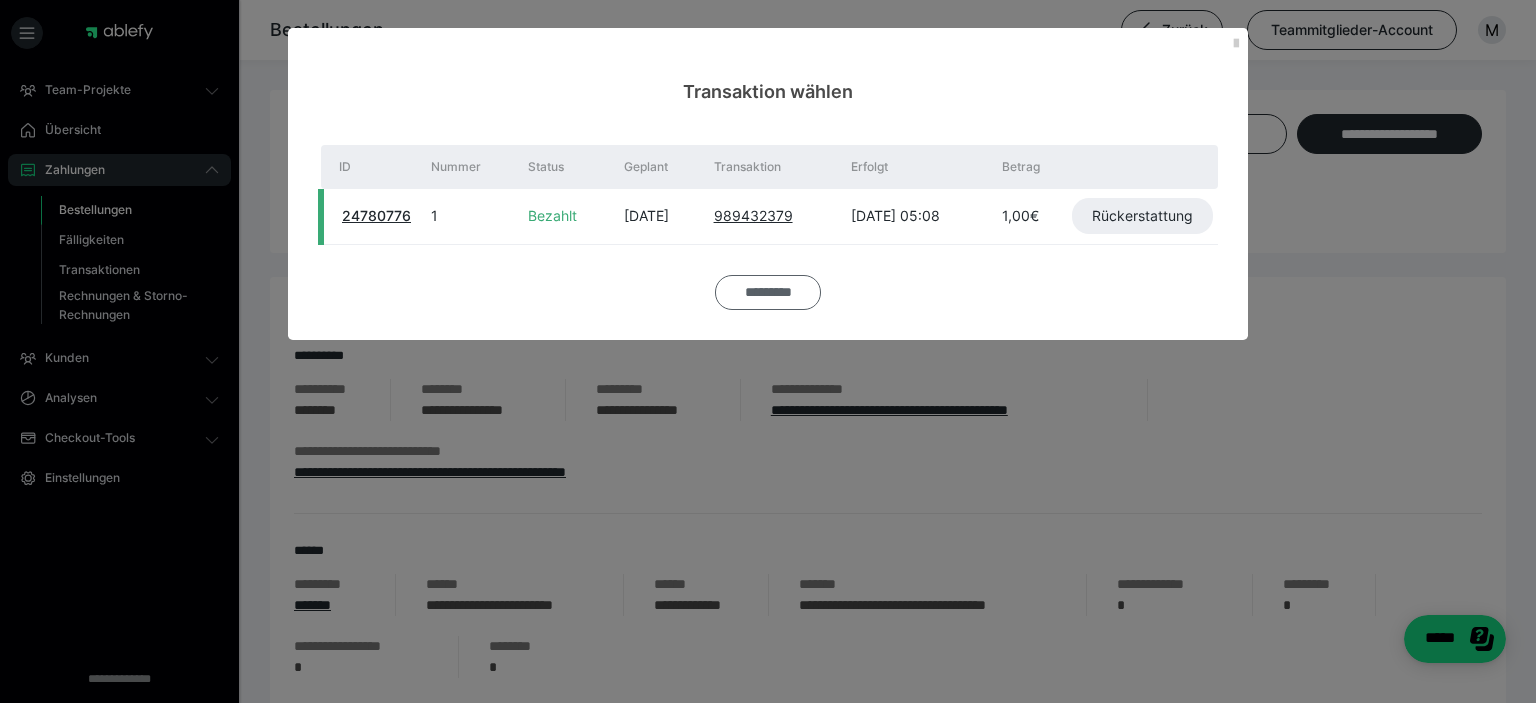 click on "*********" at bounding box center (768, 292) 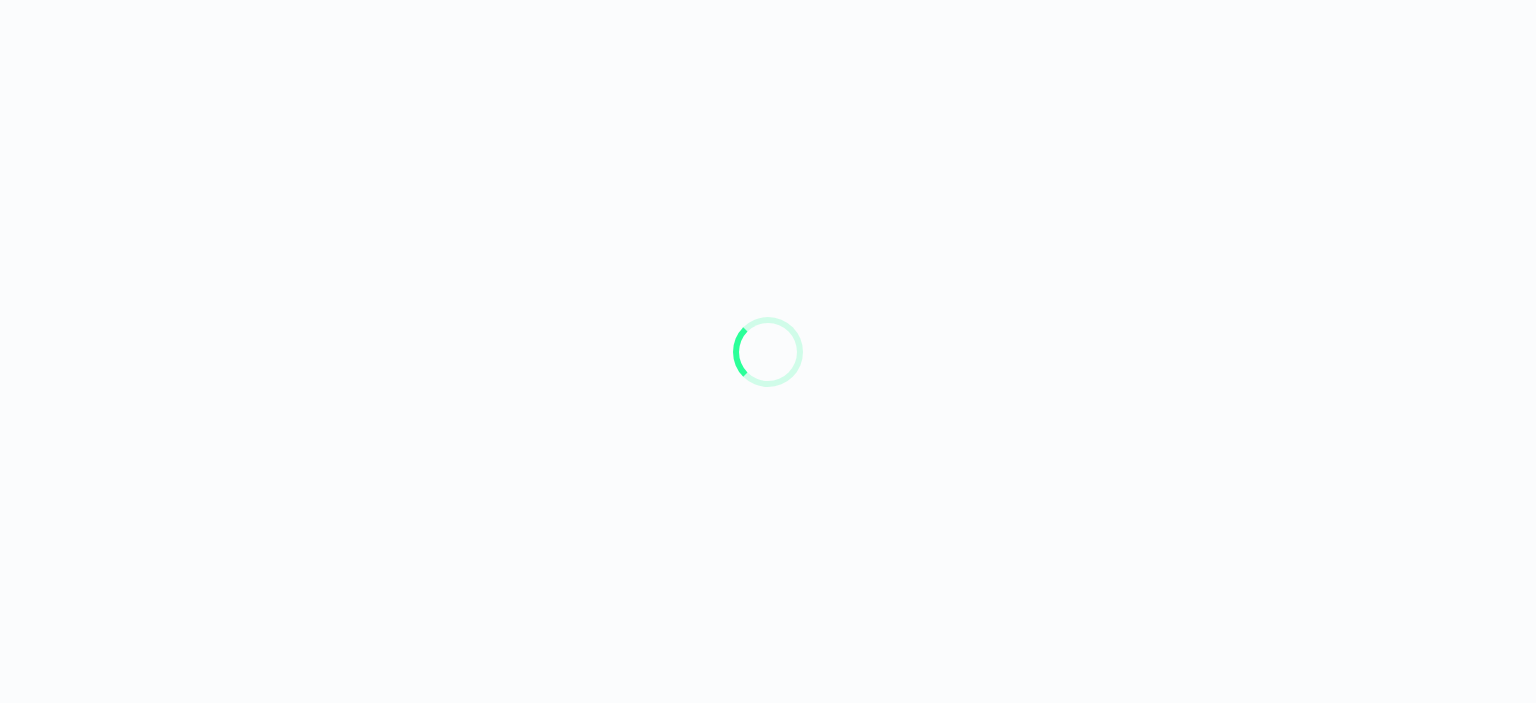 scroll, scrollTop: 0, scrollLeft: 0, axis: both 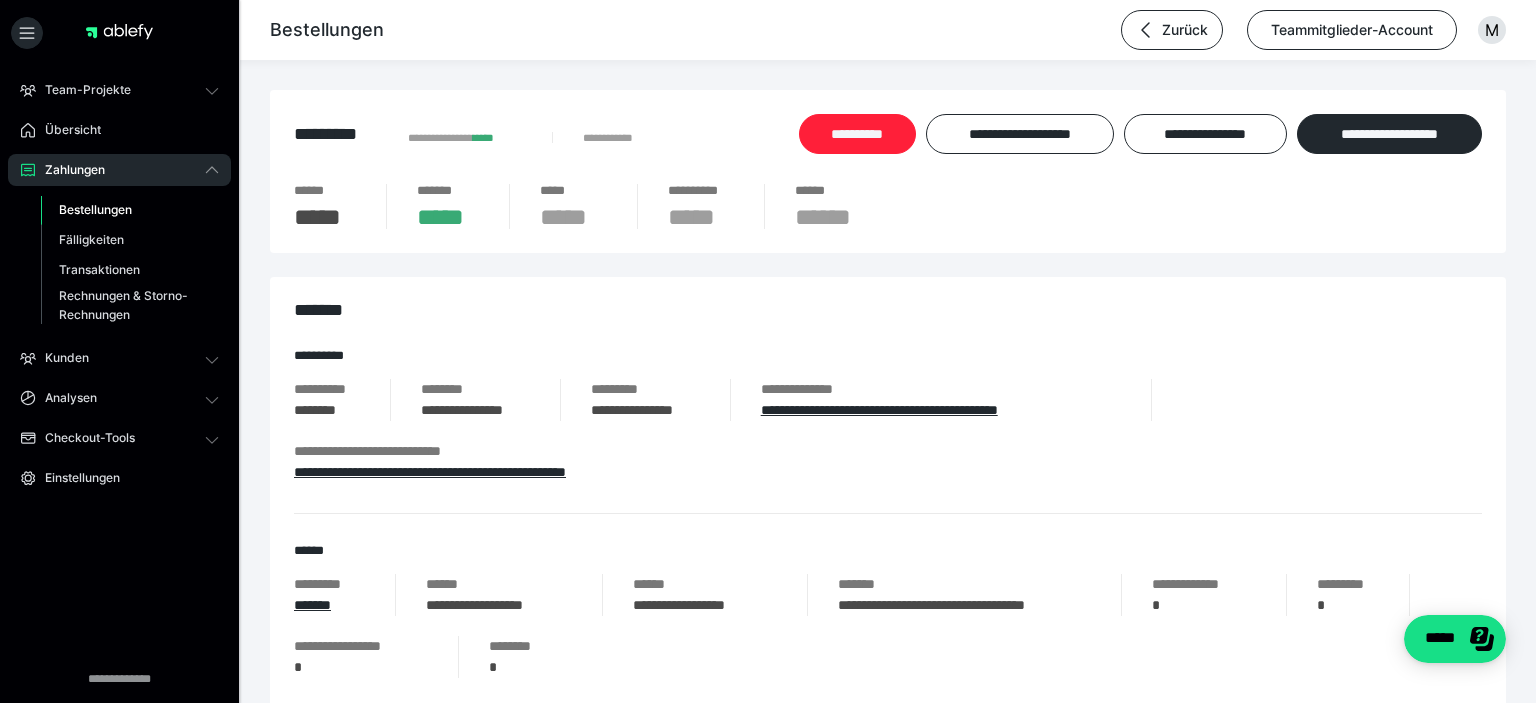 click on "**********" at bounding box center (857, 134) 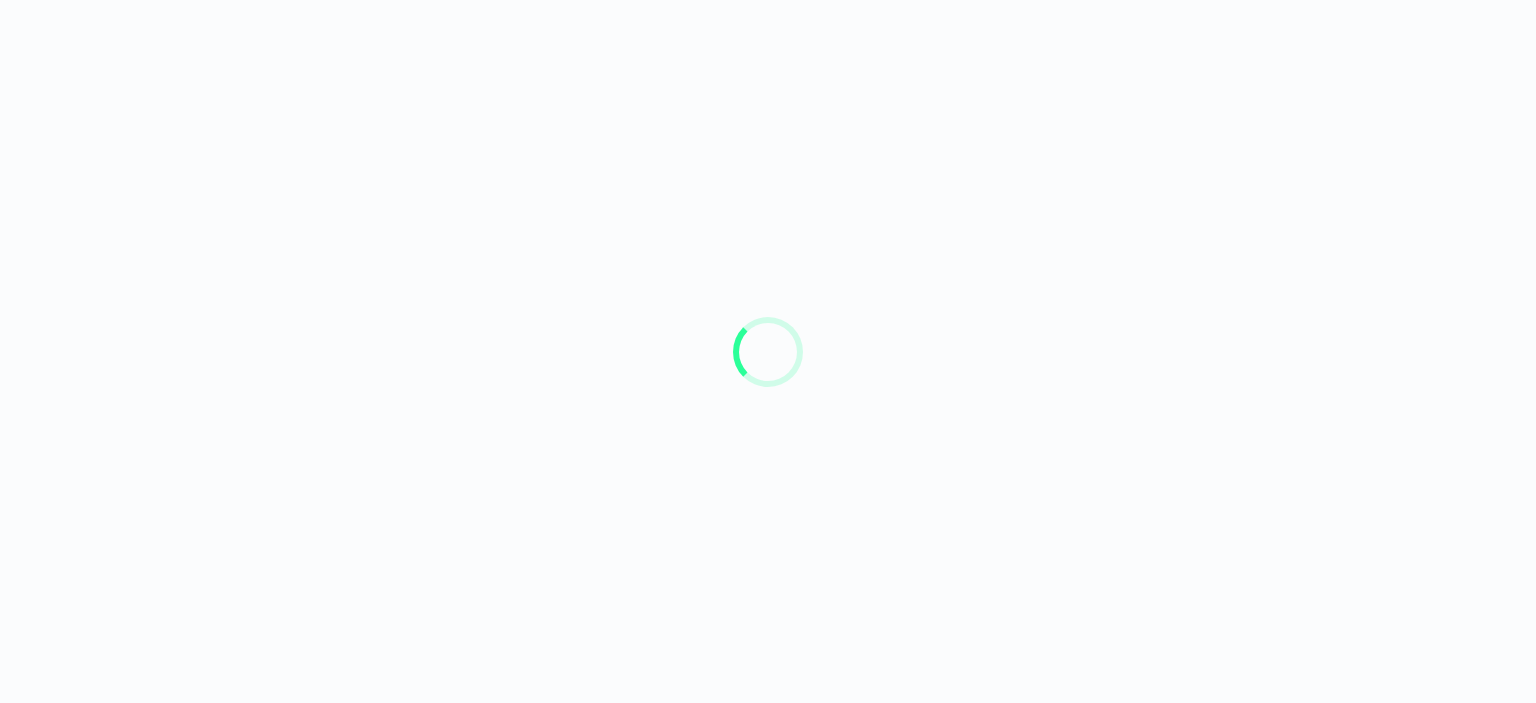 scroll, scrollTop: 0, scrollLeft: 0, axis: both 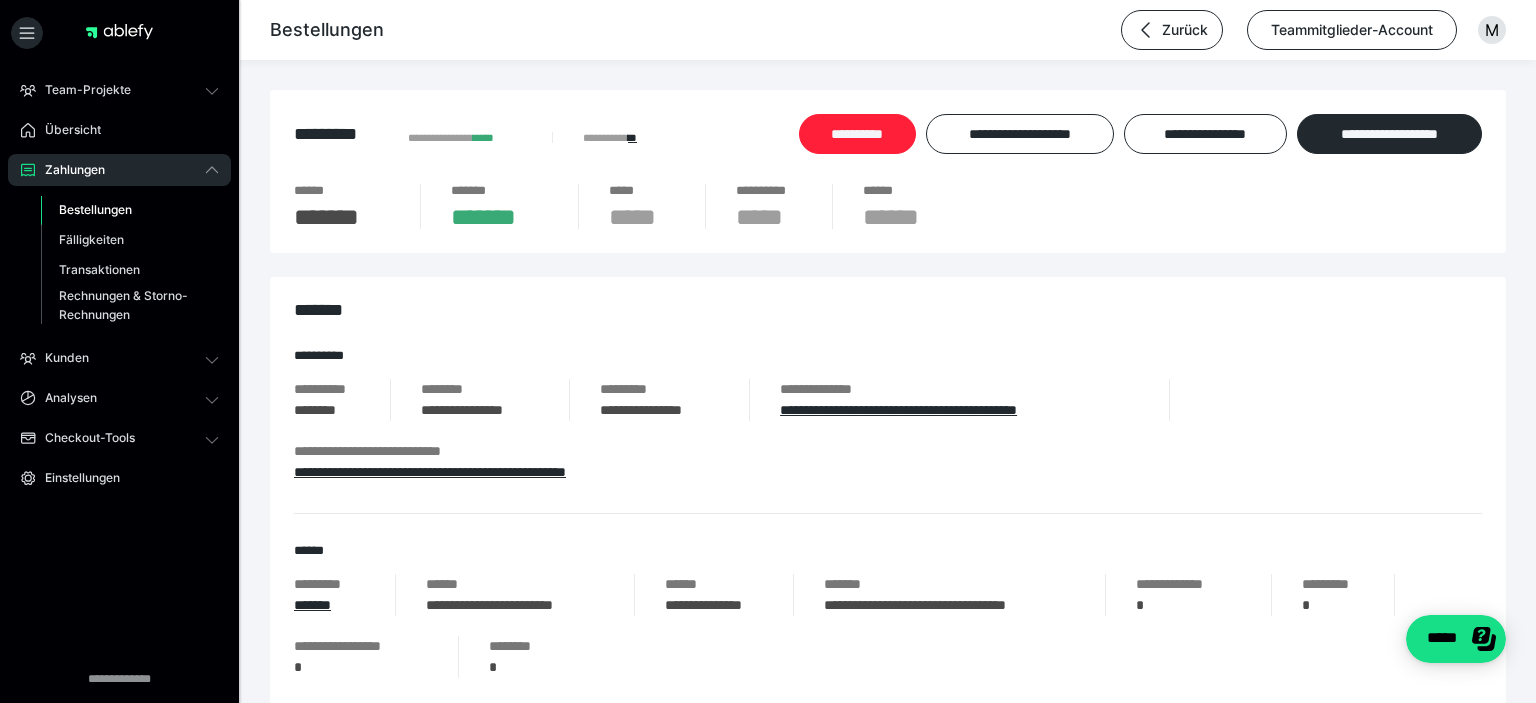 click on "**********" at bounding box center (857, 134) 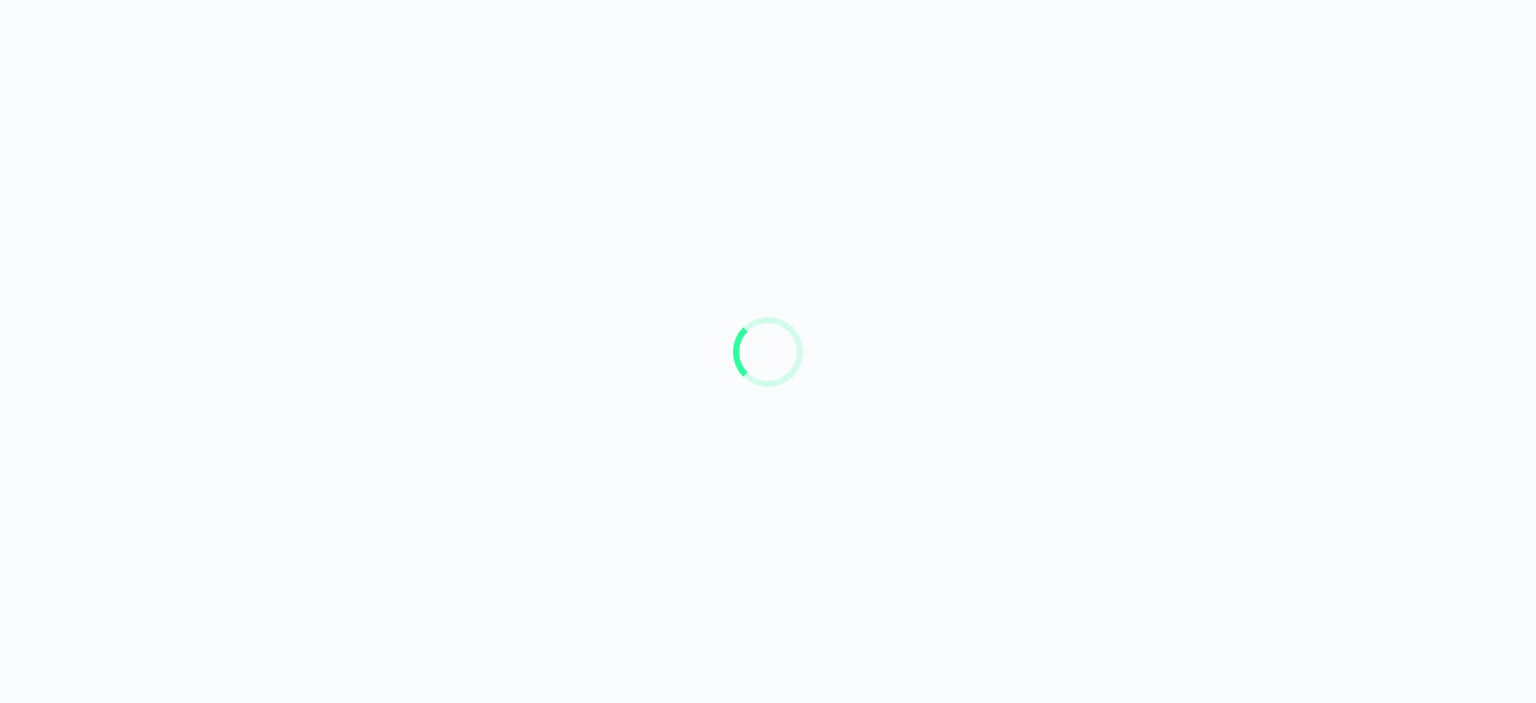 scroll, scrollTop: 0, scrollLeft: 0, axis: both 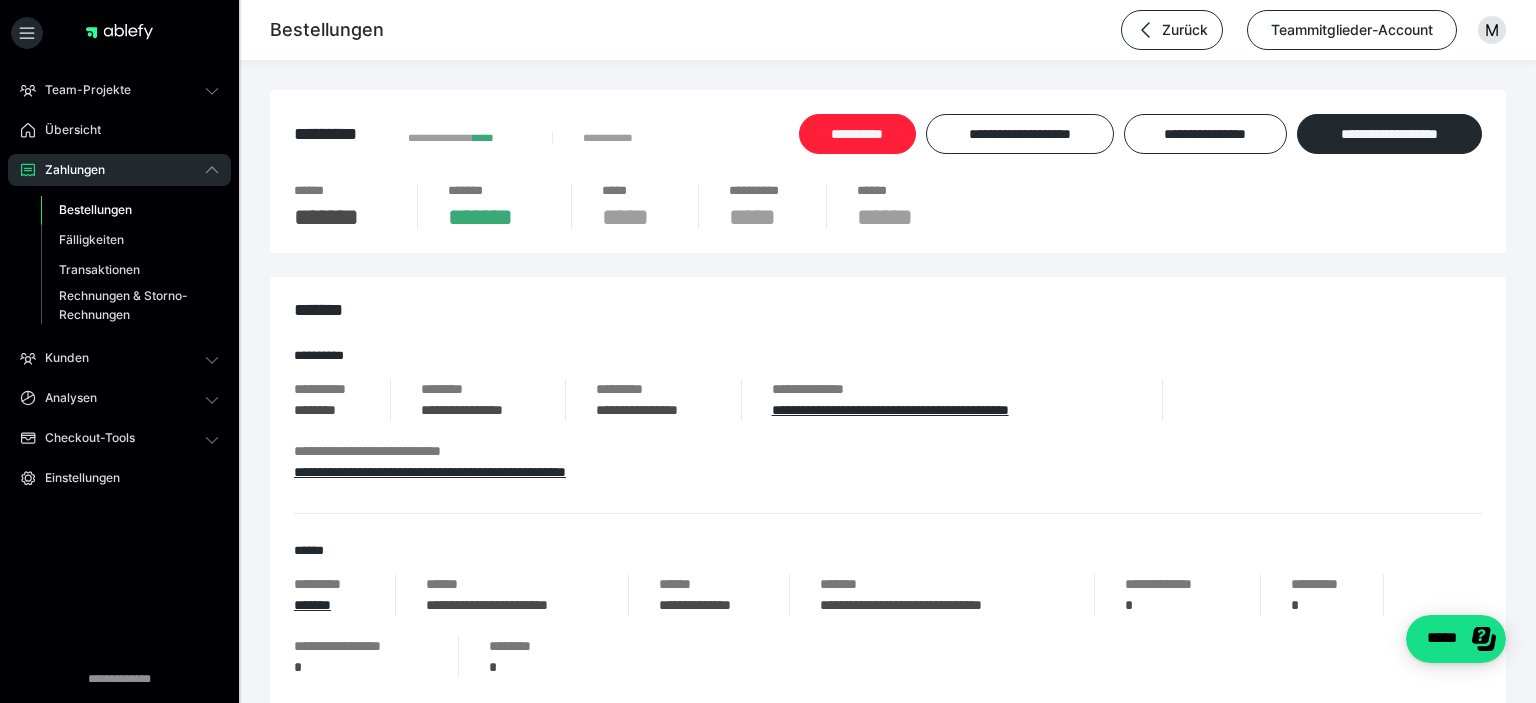 click on "**********" at bounding box center (857, 134) 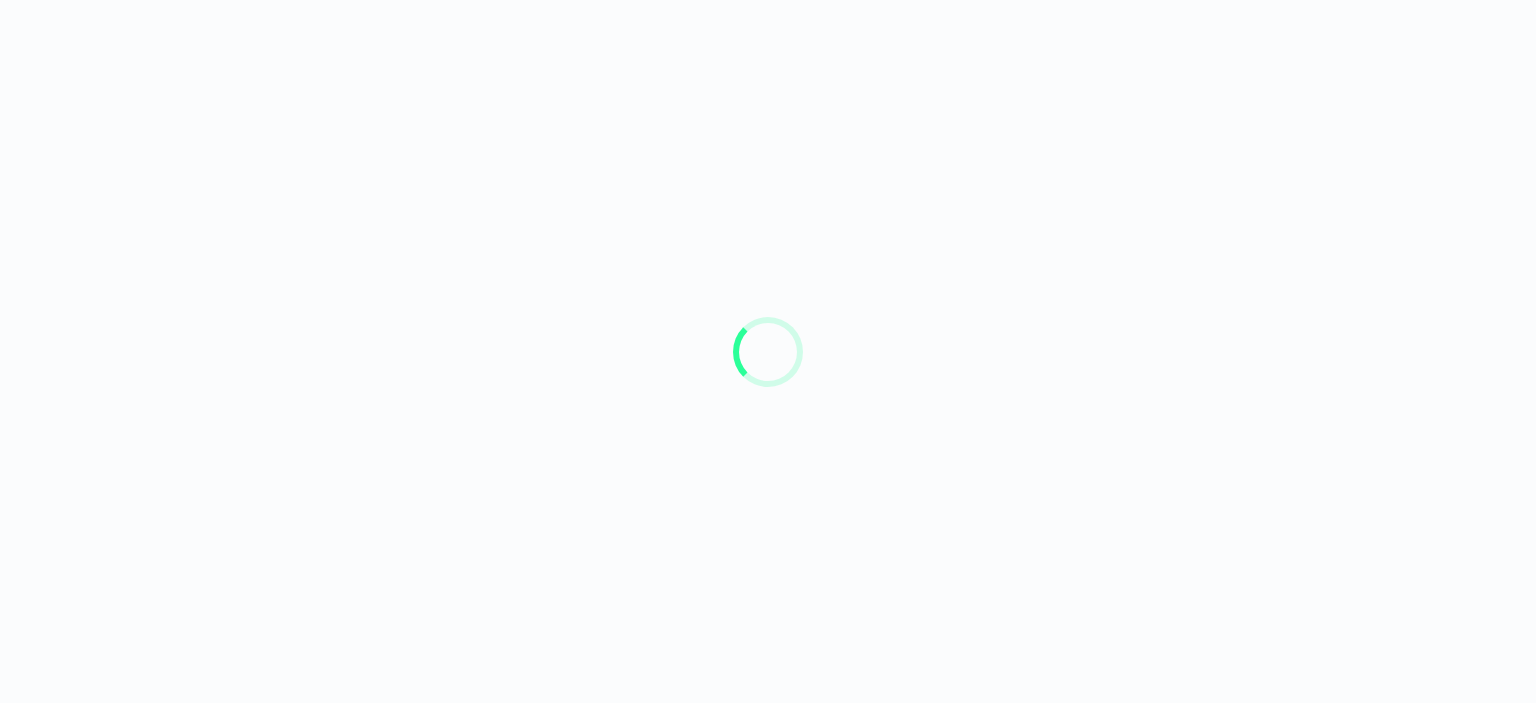 scroll, scrollTop: 0, scrollLeft: 0, axis: both 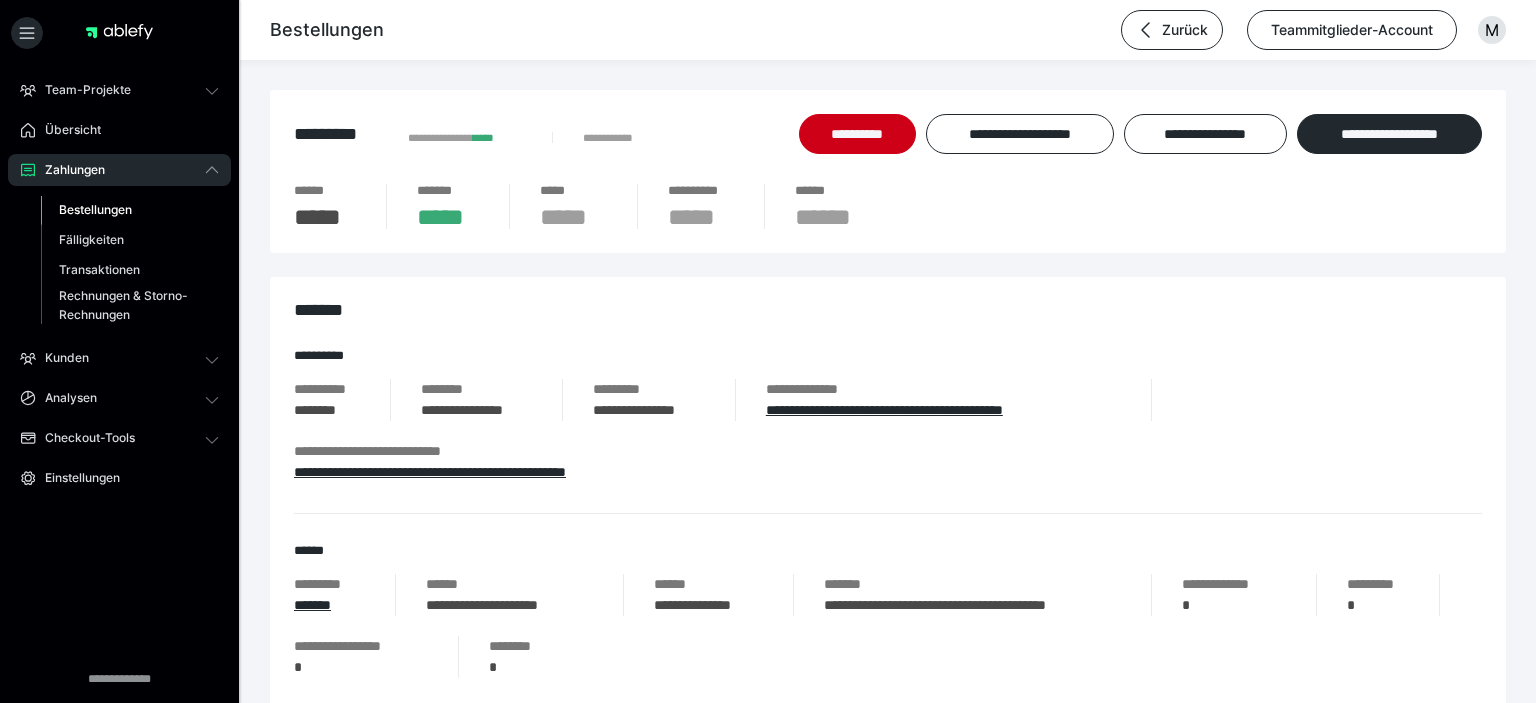click on "**********" at bounding box center [857, 134] 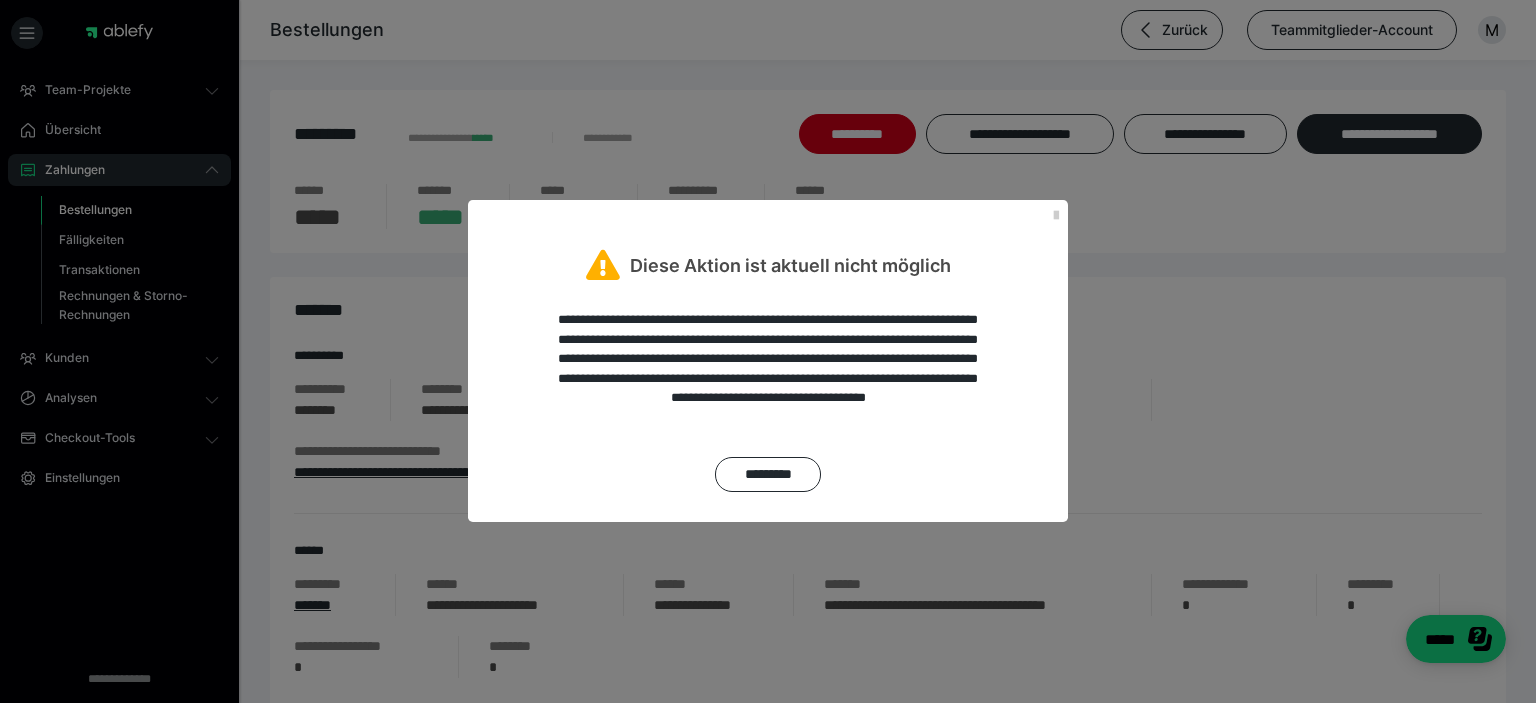 scroll, scrollTop: 0, scrollLeft: 0, axis: both 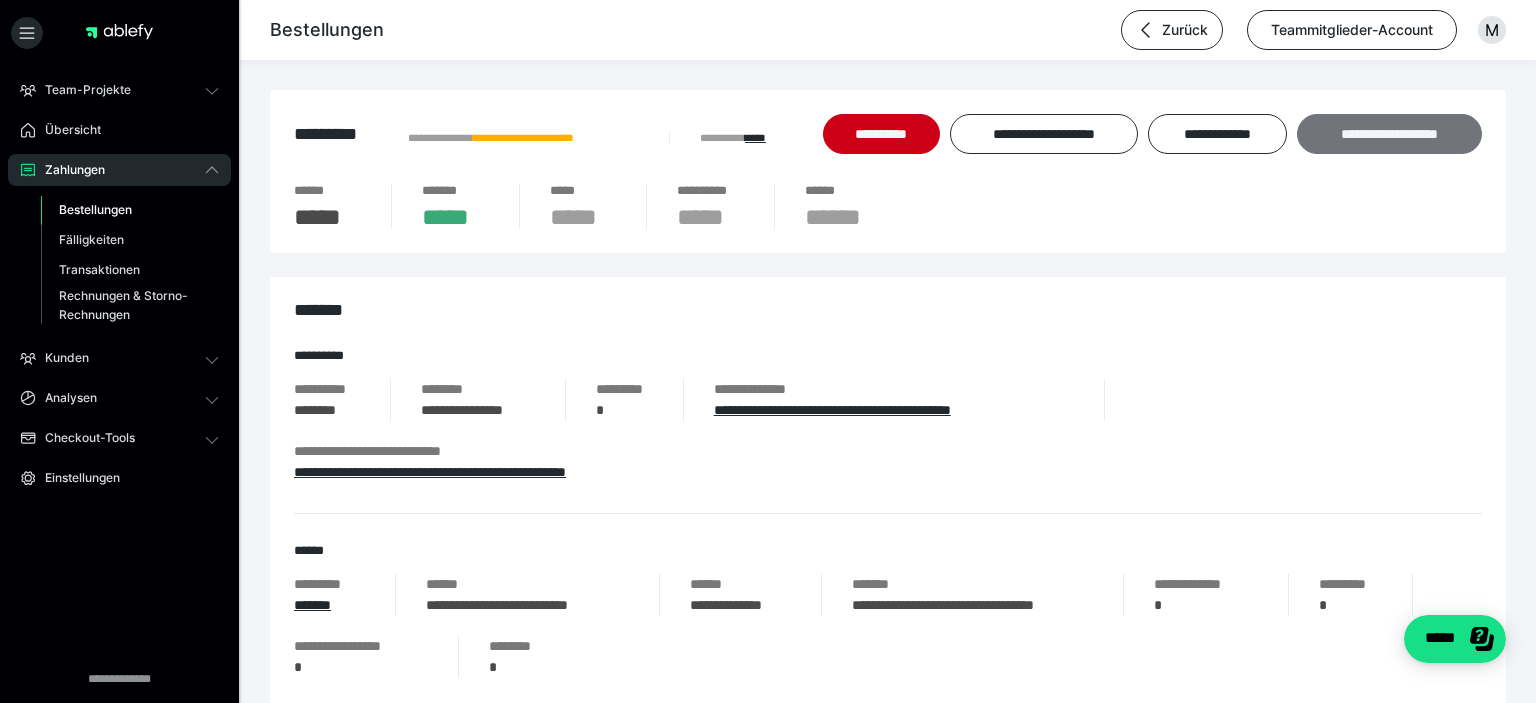 click on "**********" at bounding box center (1389, 134) 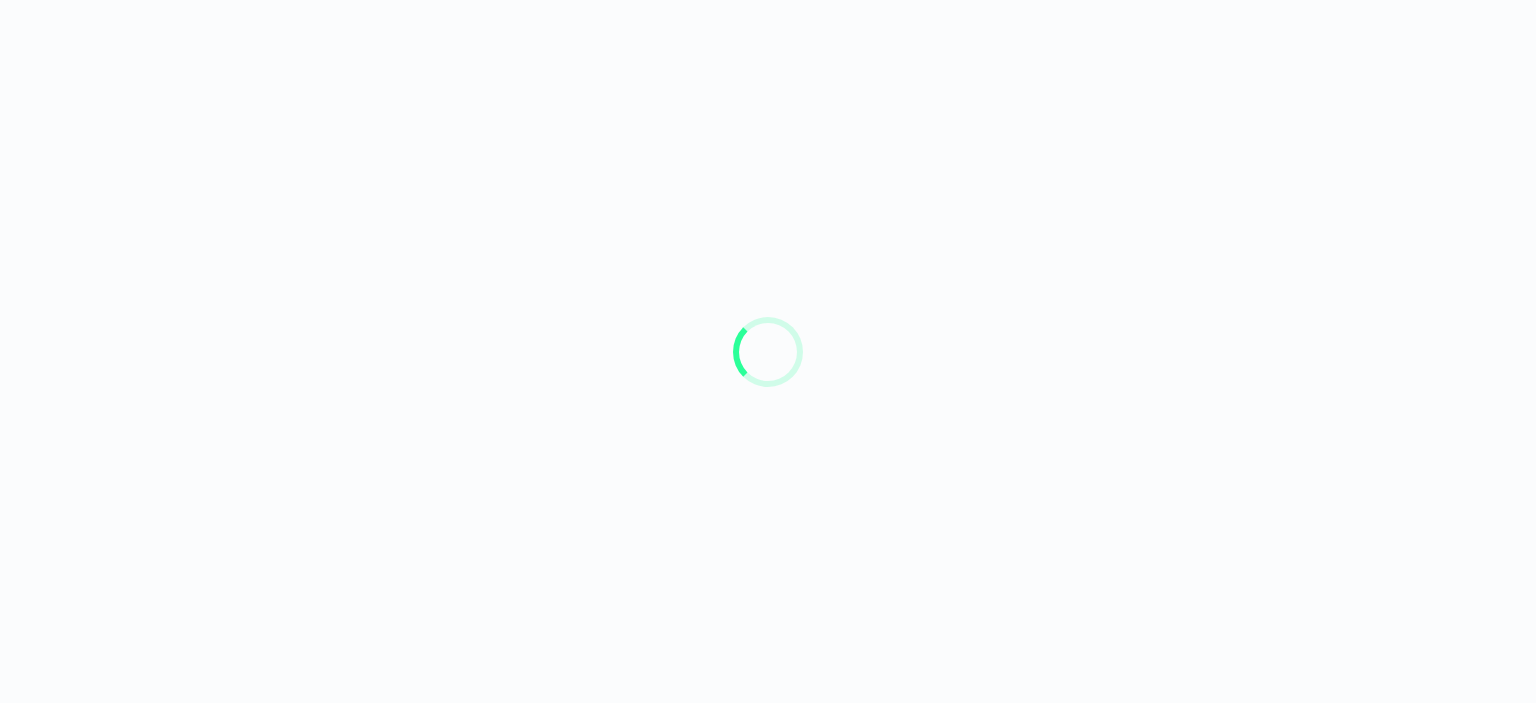scroll, scrollTop: 0, scrollLeft: 0, axis: both 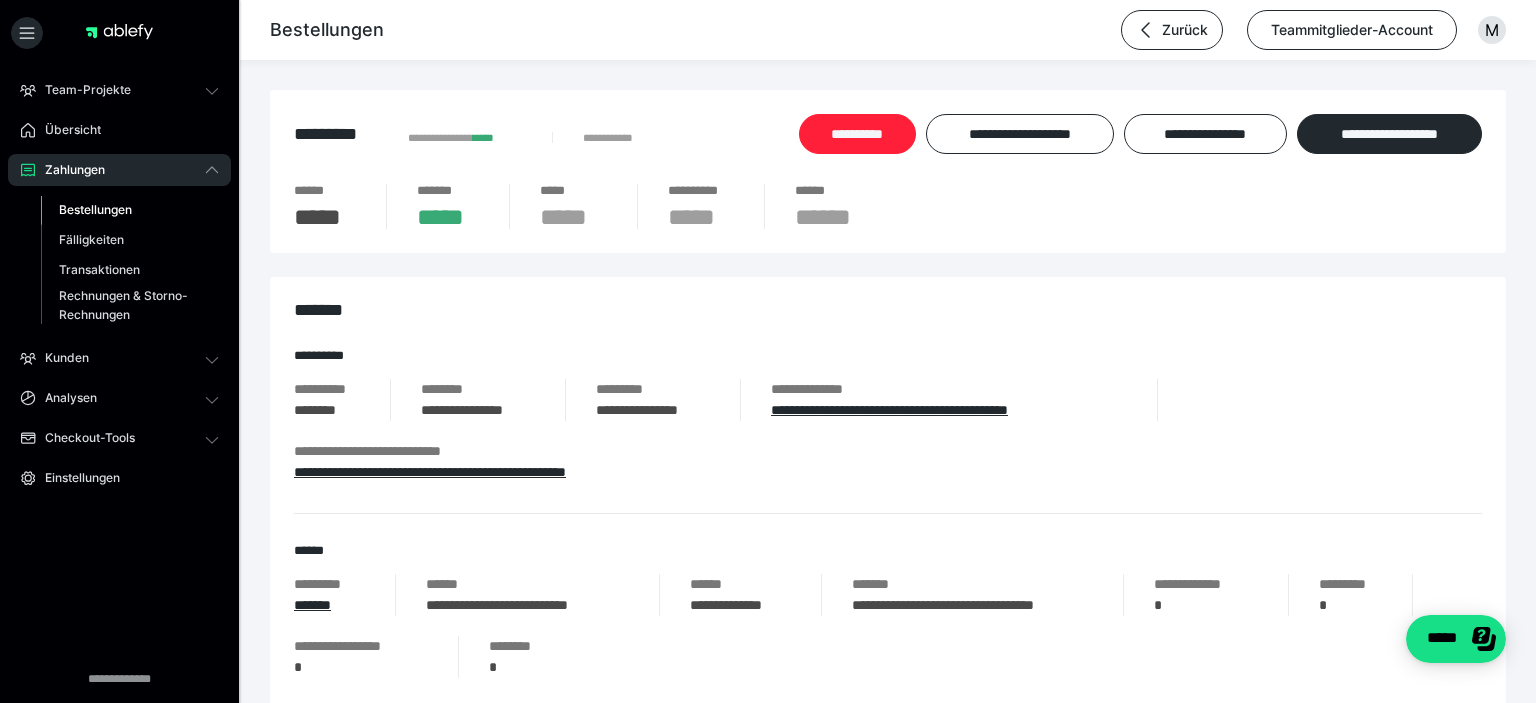 click on "**********" at bounding box center [857, 134] 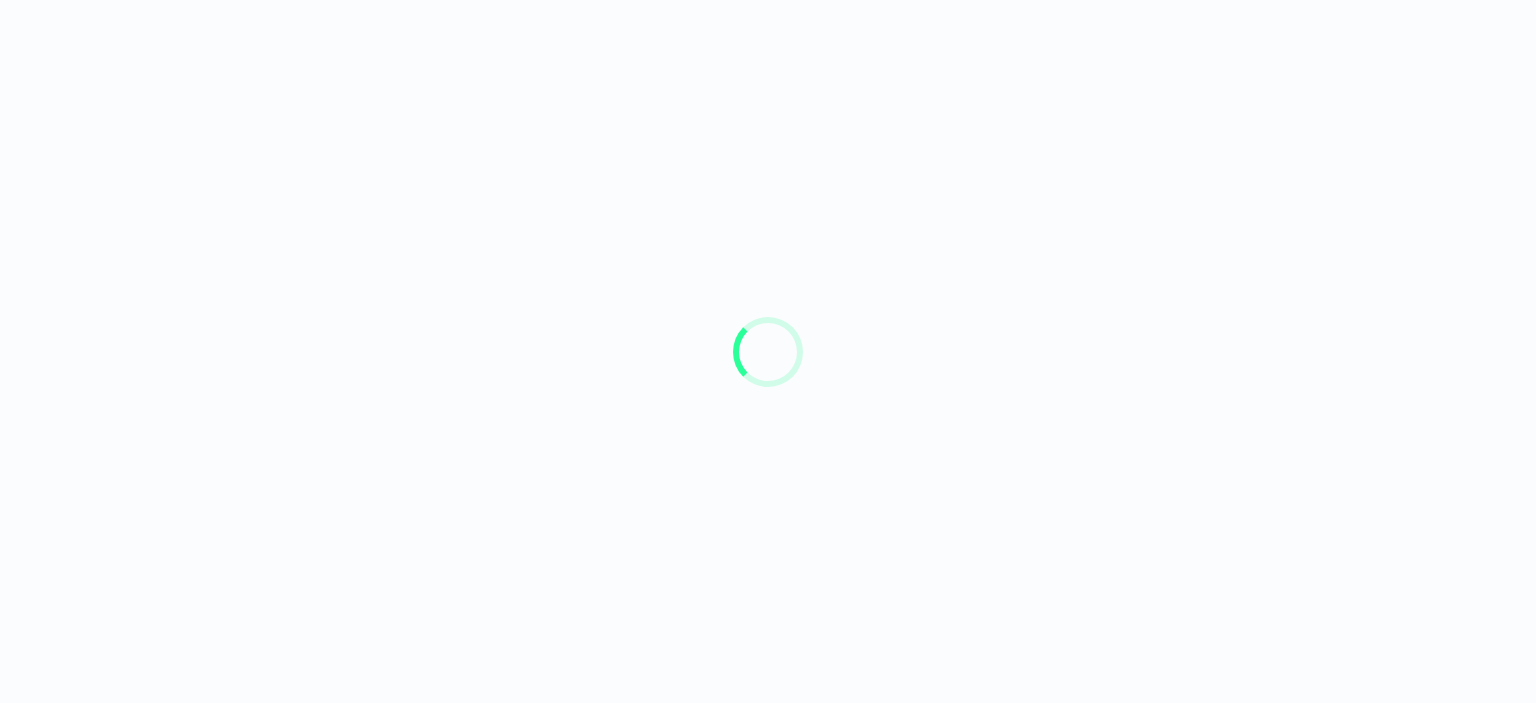scroll, scrollTop: 0, scrollLeft: 0, axis: both 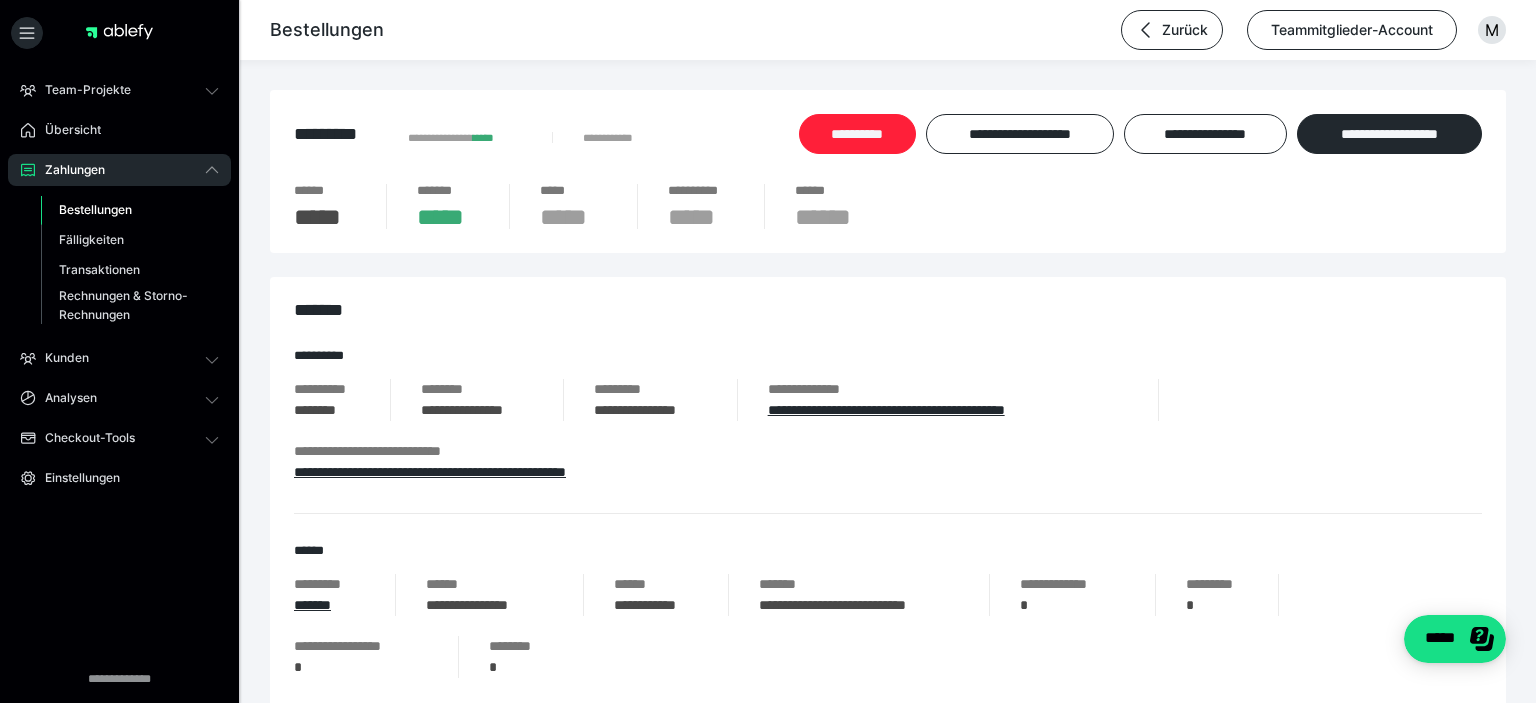 click on "**********" at bounding box center [857, 134] 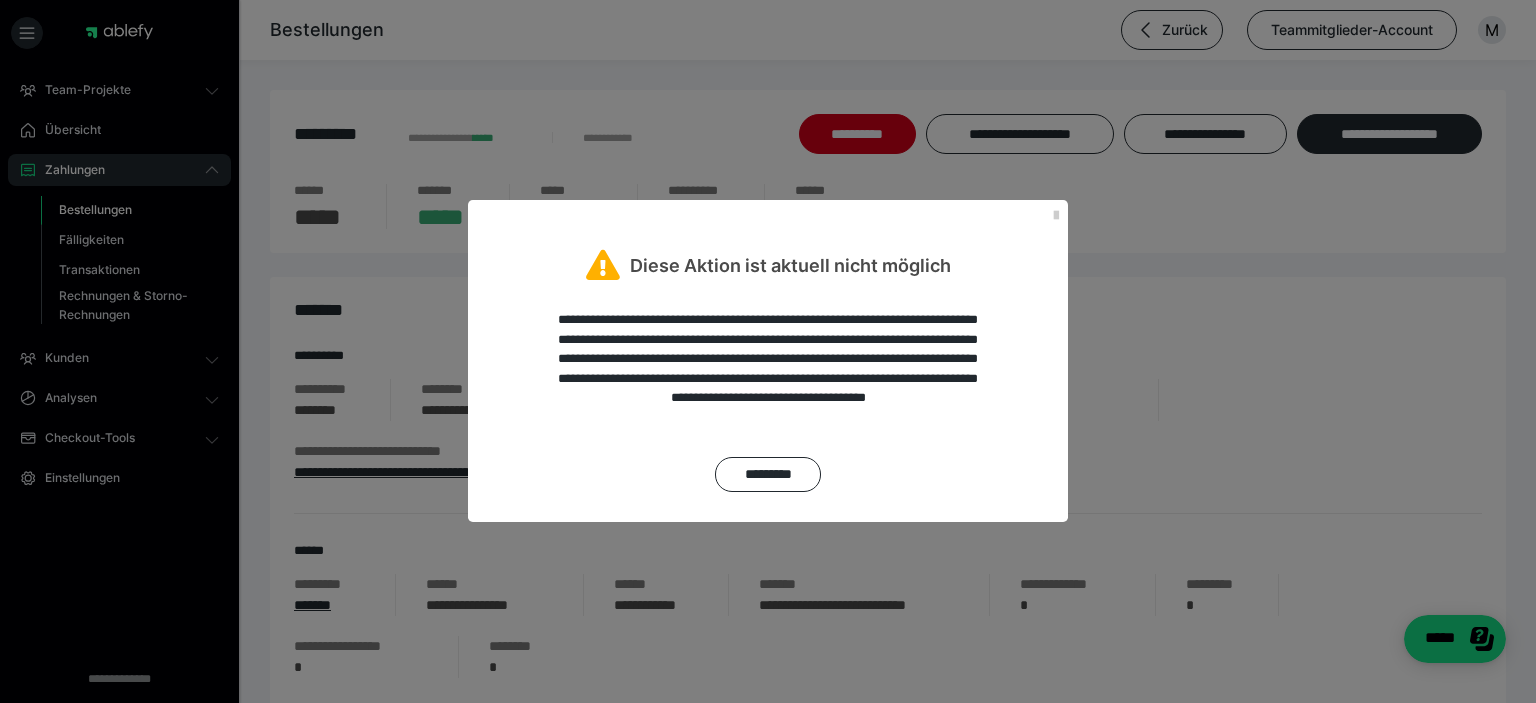 click on "**********" at bounding box center (768, 351) 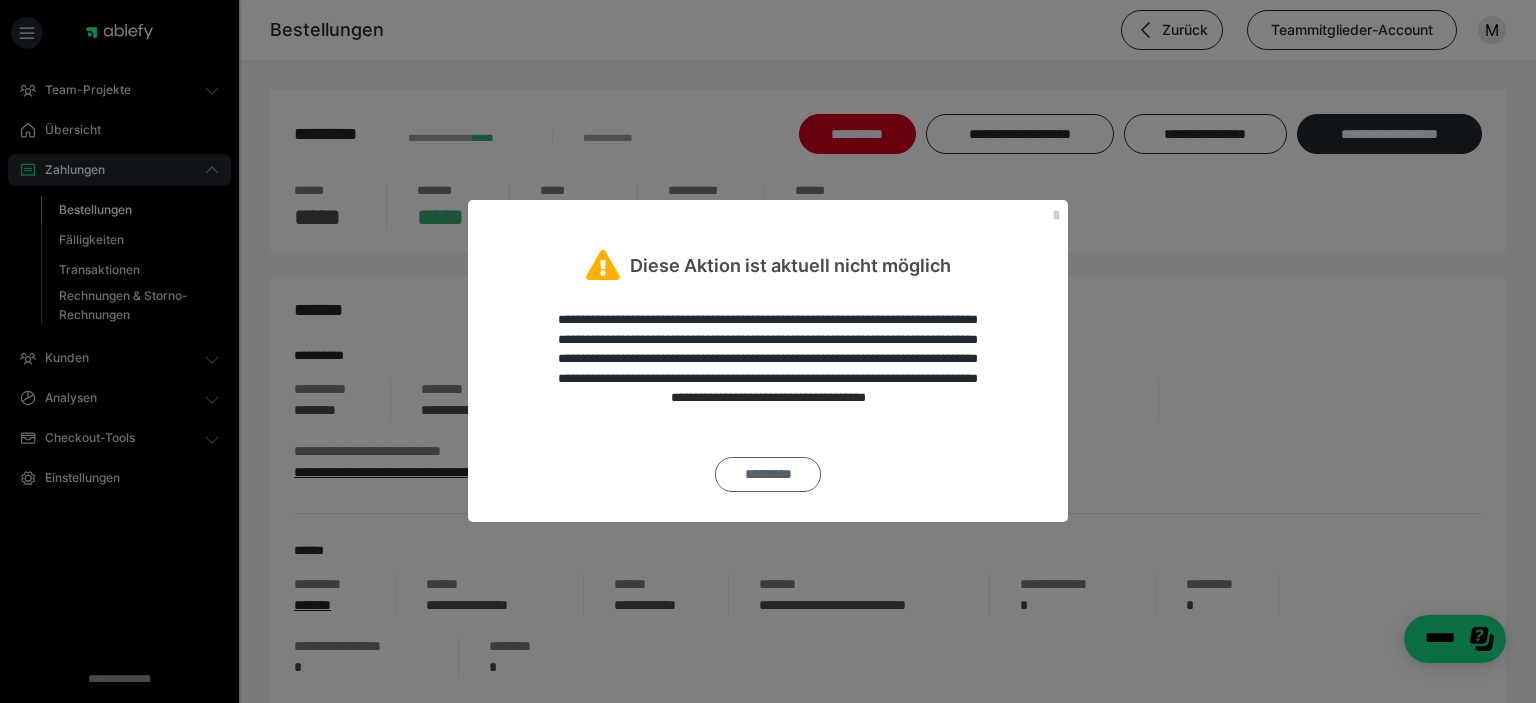 click on "*********" at bounding box center (768, 474) 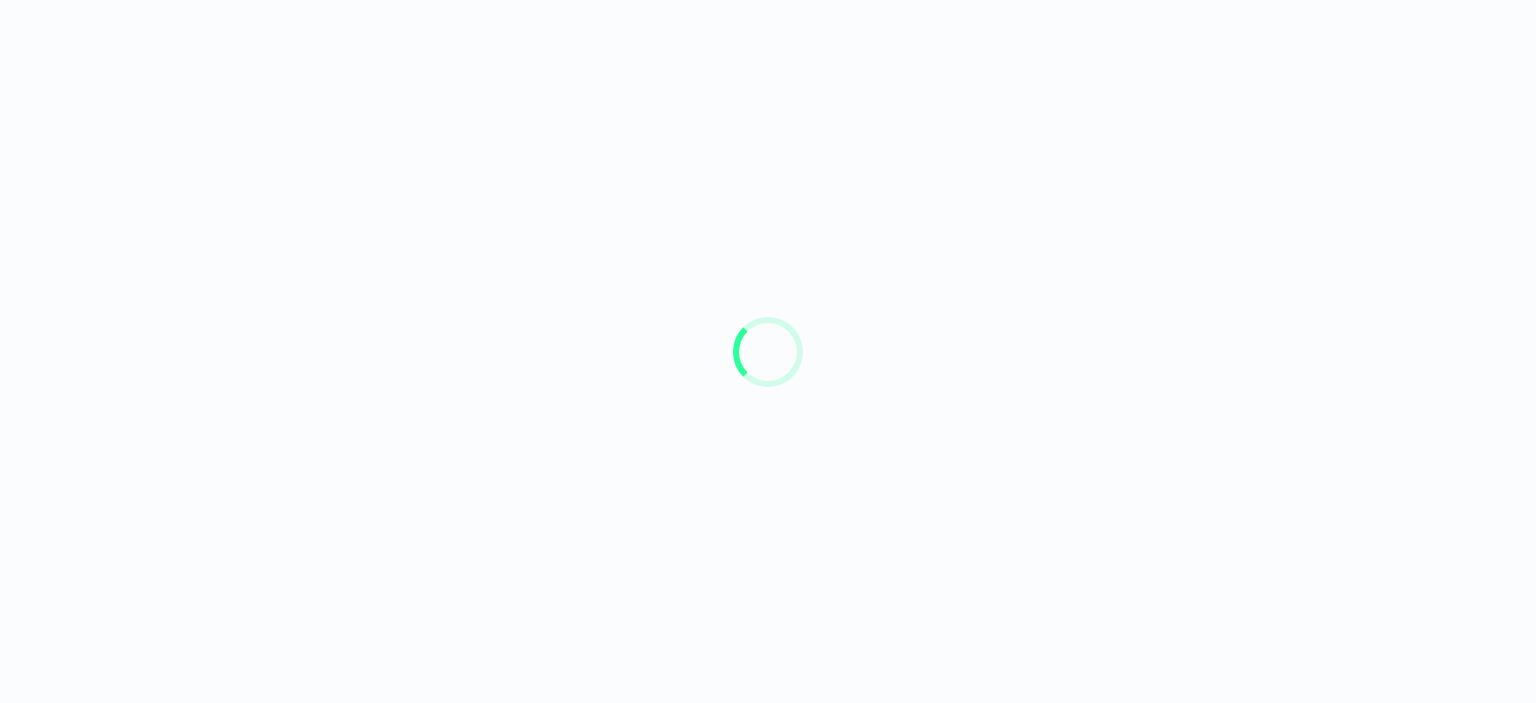 scroll, scrollTop: 0, scrollLeft: 0, axis: both 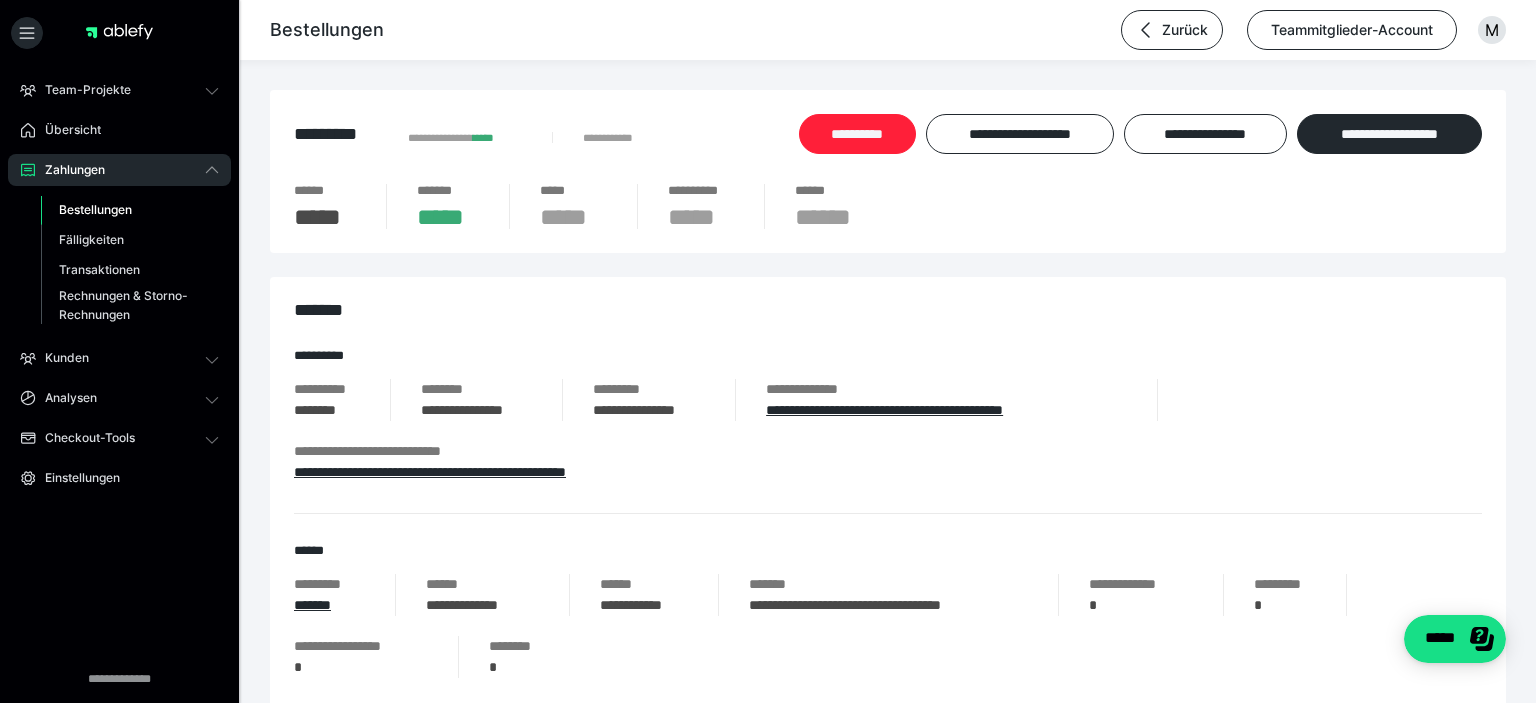 click on "**********" at bounding box center [857, 134] 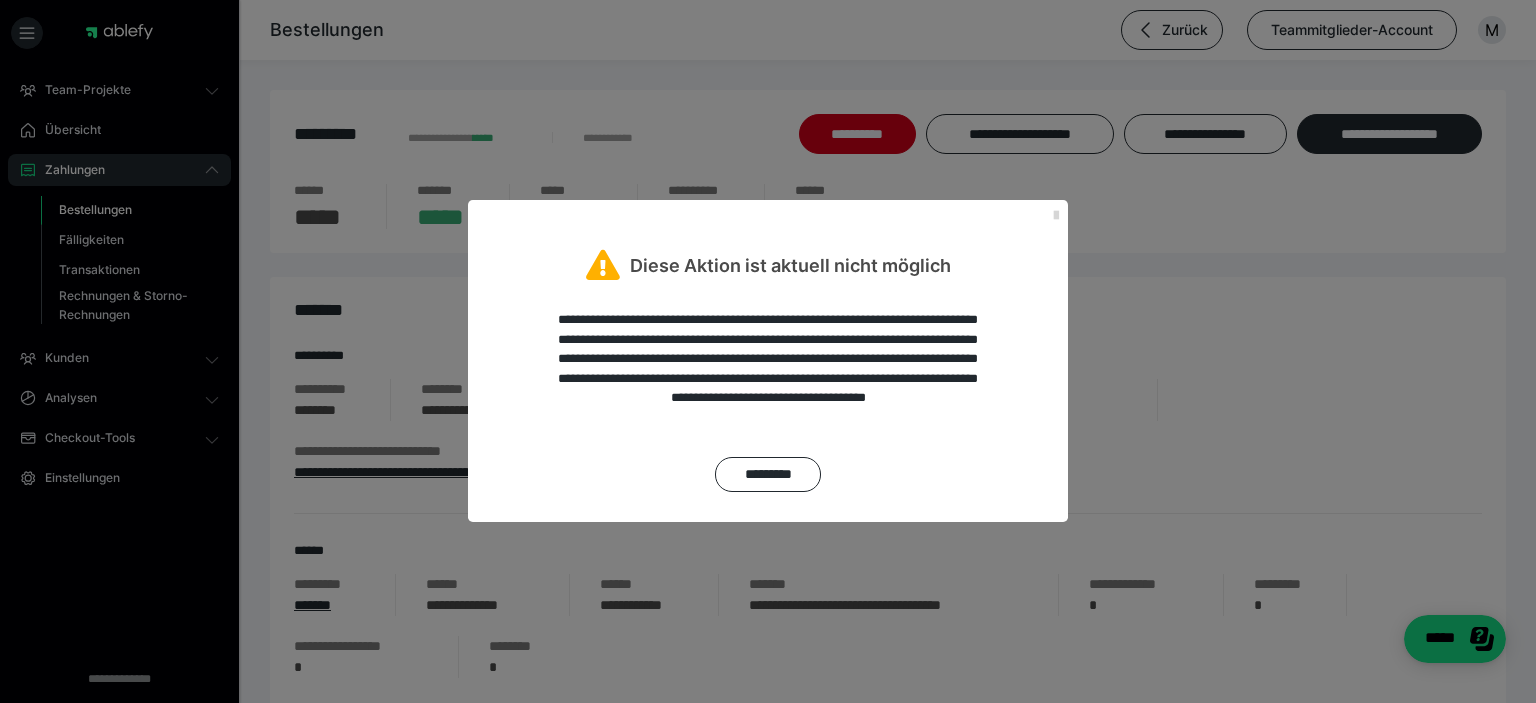 click at bounding box center [1056, 216] 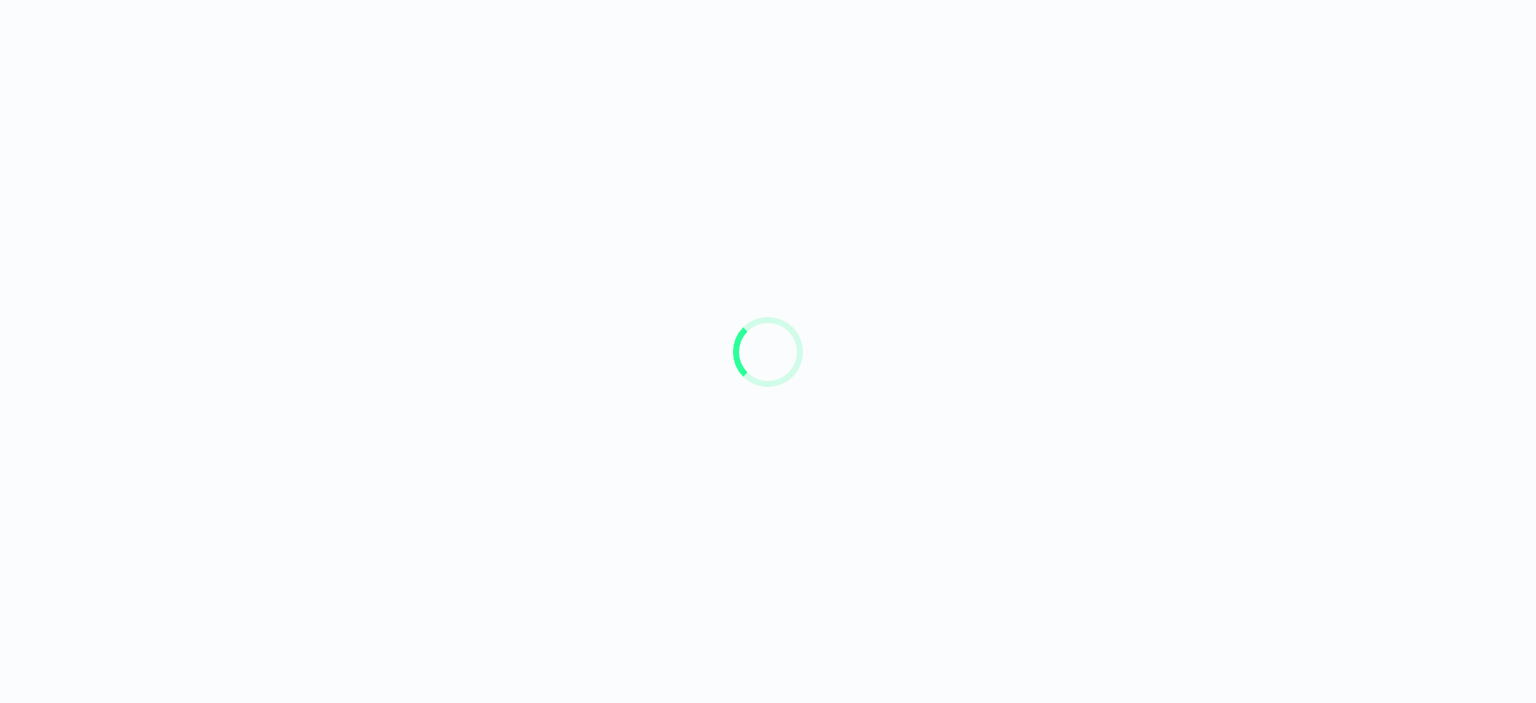 scroll, scrollTop: 0, scrollLeft: 0, axis: both 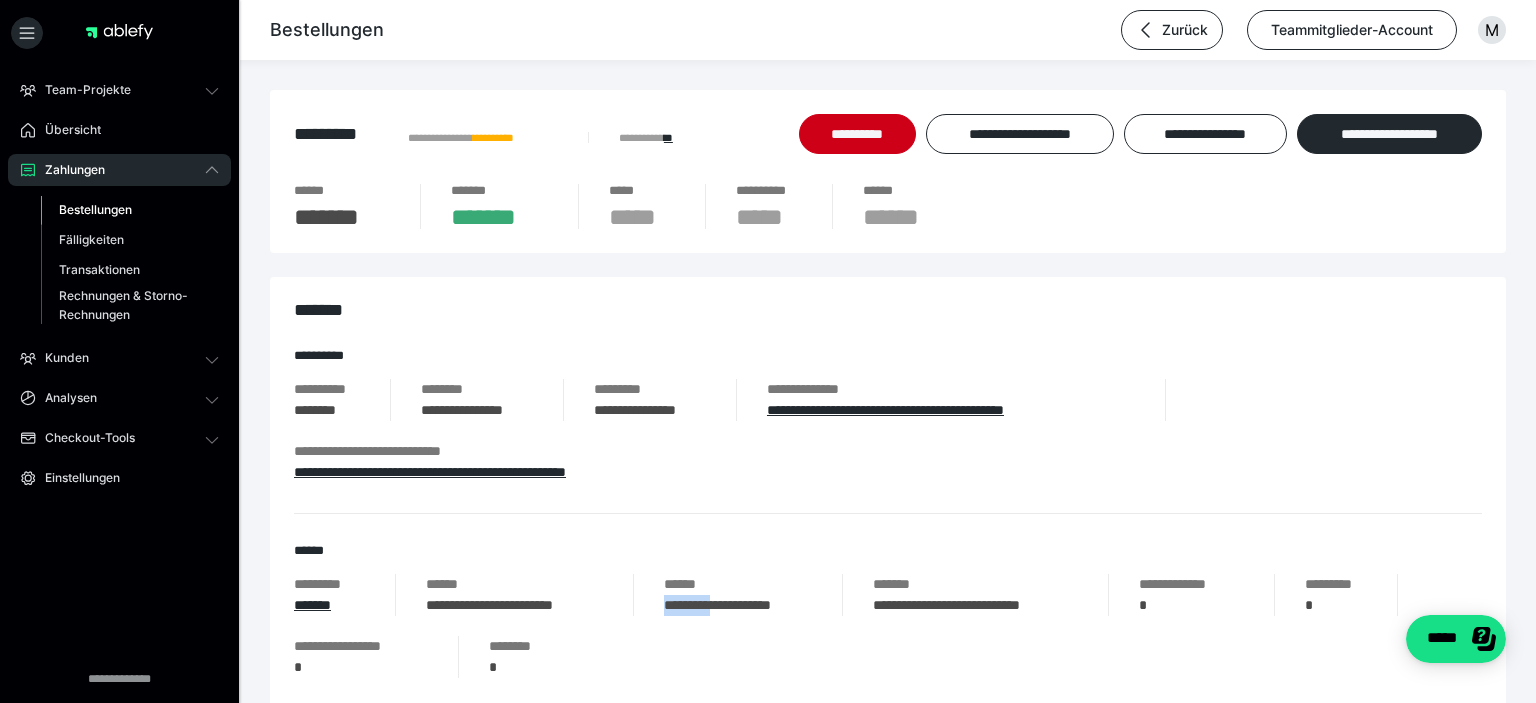 drag, startPoint x: 662, startPoint y: 607, endPoint x: 722, endPoint y: 610, distance: 60.074955 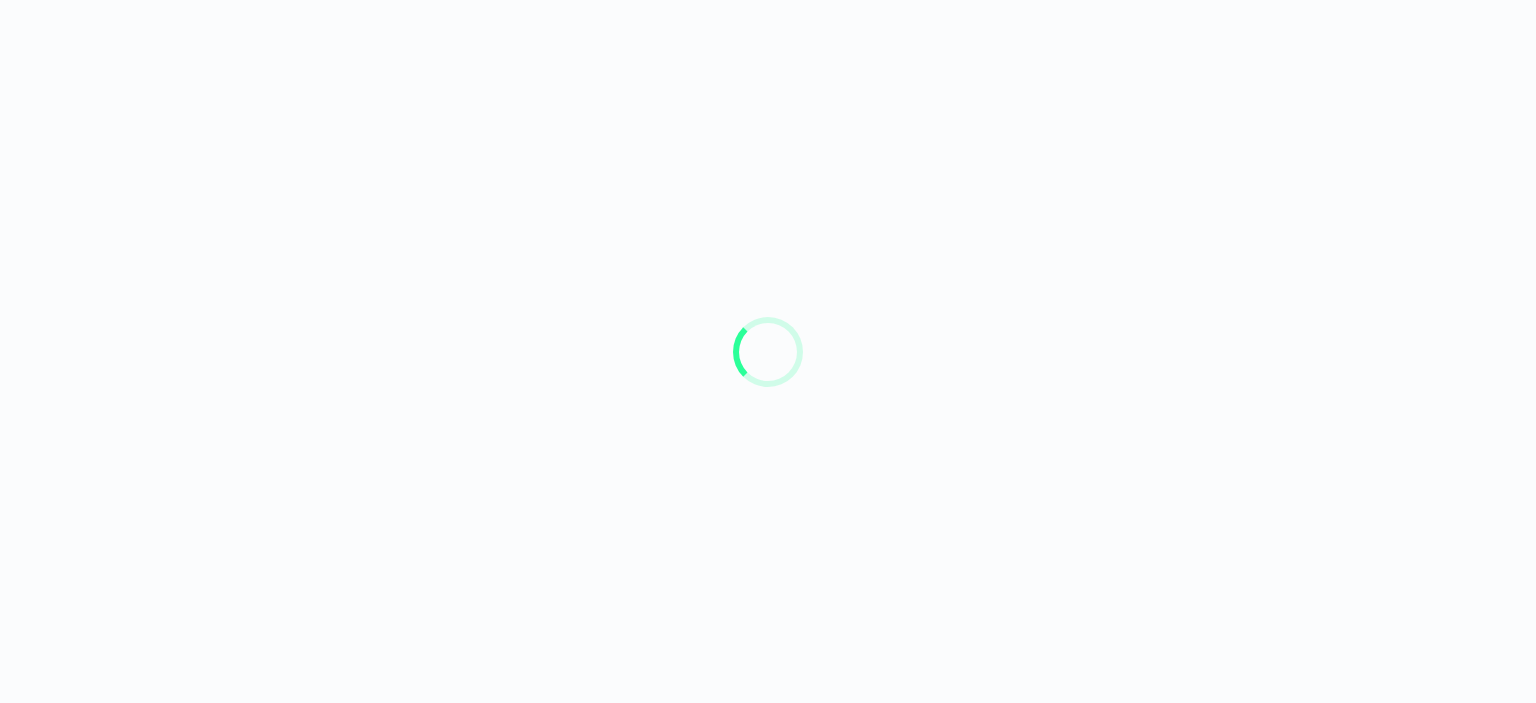 scroll, scrollTop: 0, scrollLeft: 0, axis: both 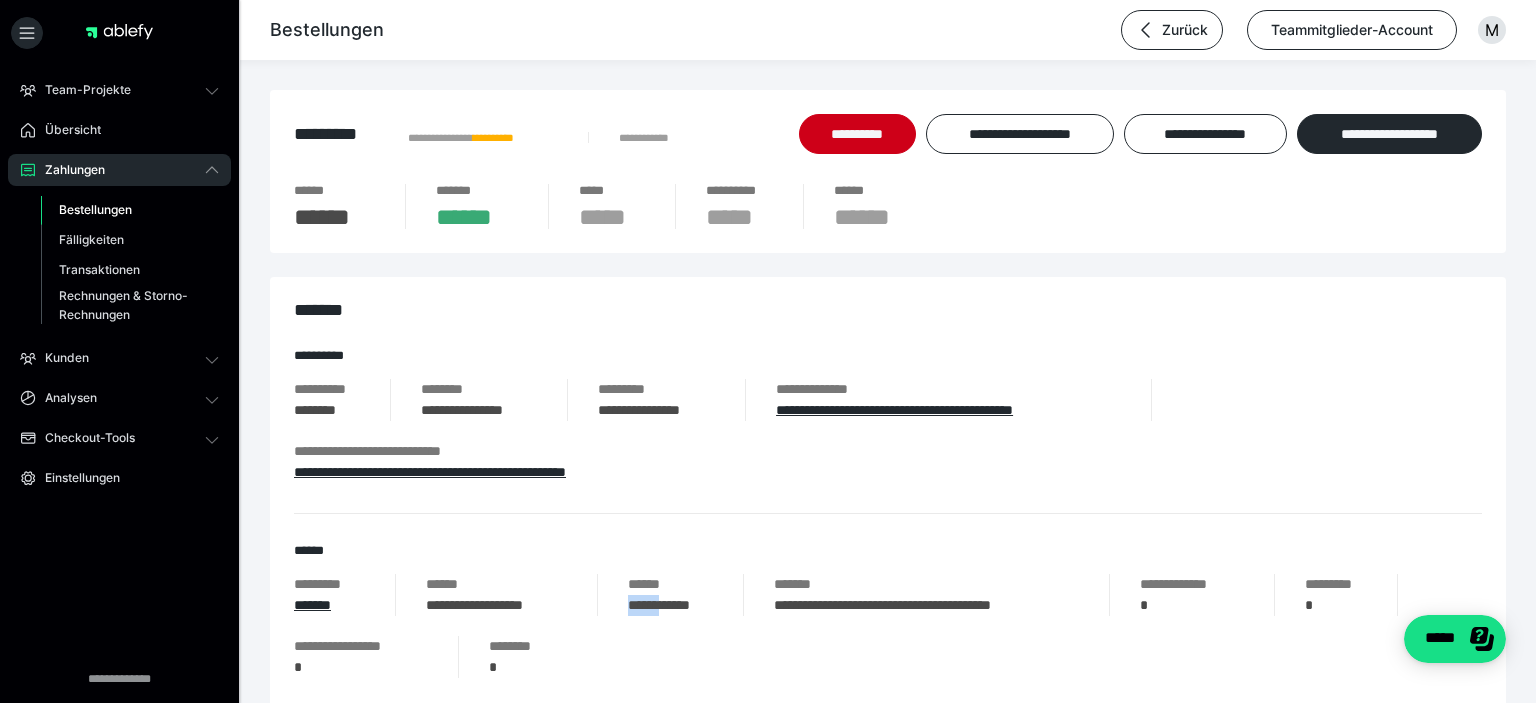 drag, startPoint x: 630, startPoint y: 608, endPoint x: 674, endPoint y: 611, distance: 44.102154 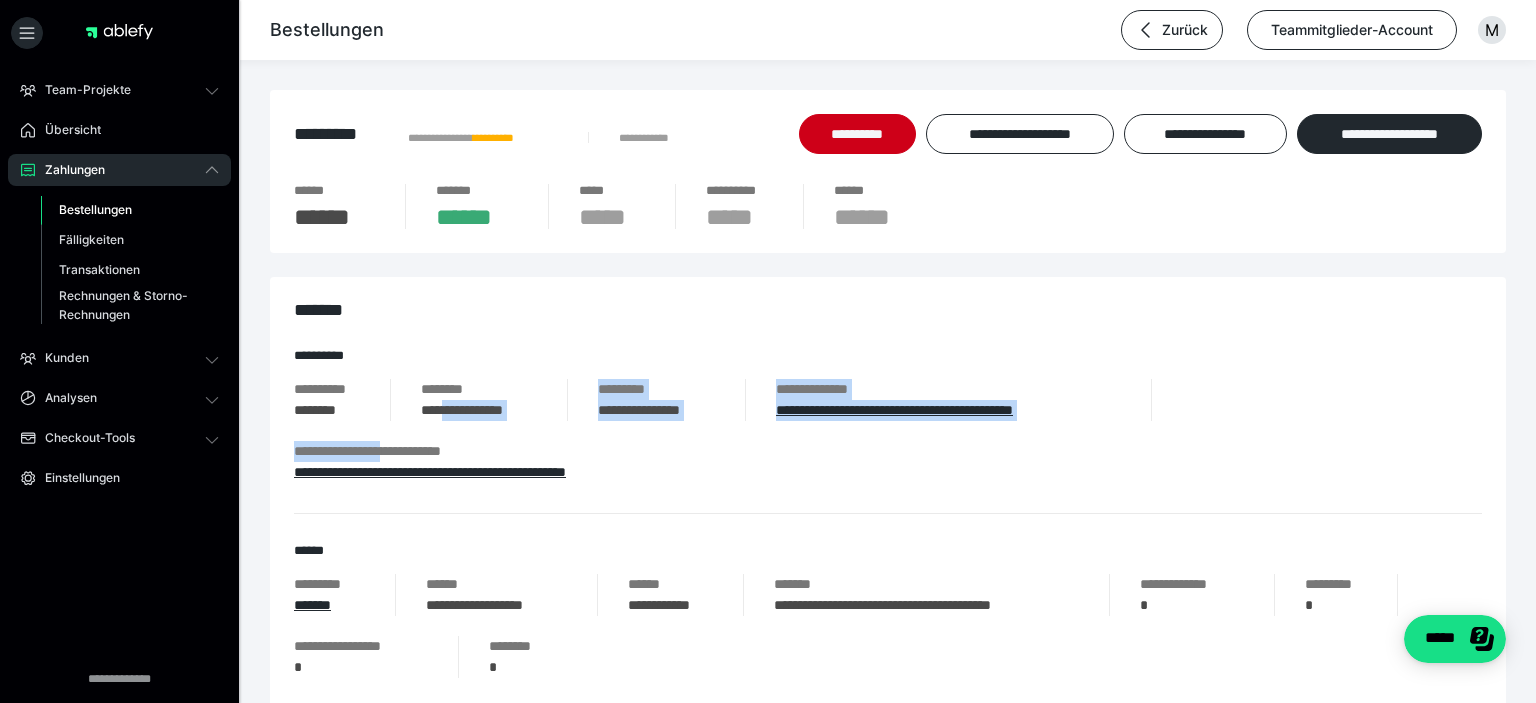 drag, startPoint x: 417, startPoint y: 408, endPoint x: 442, endPoint y: 412, distance: 25.317978 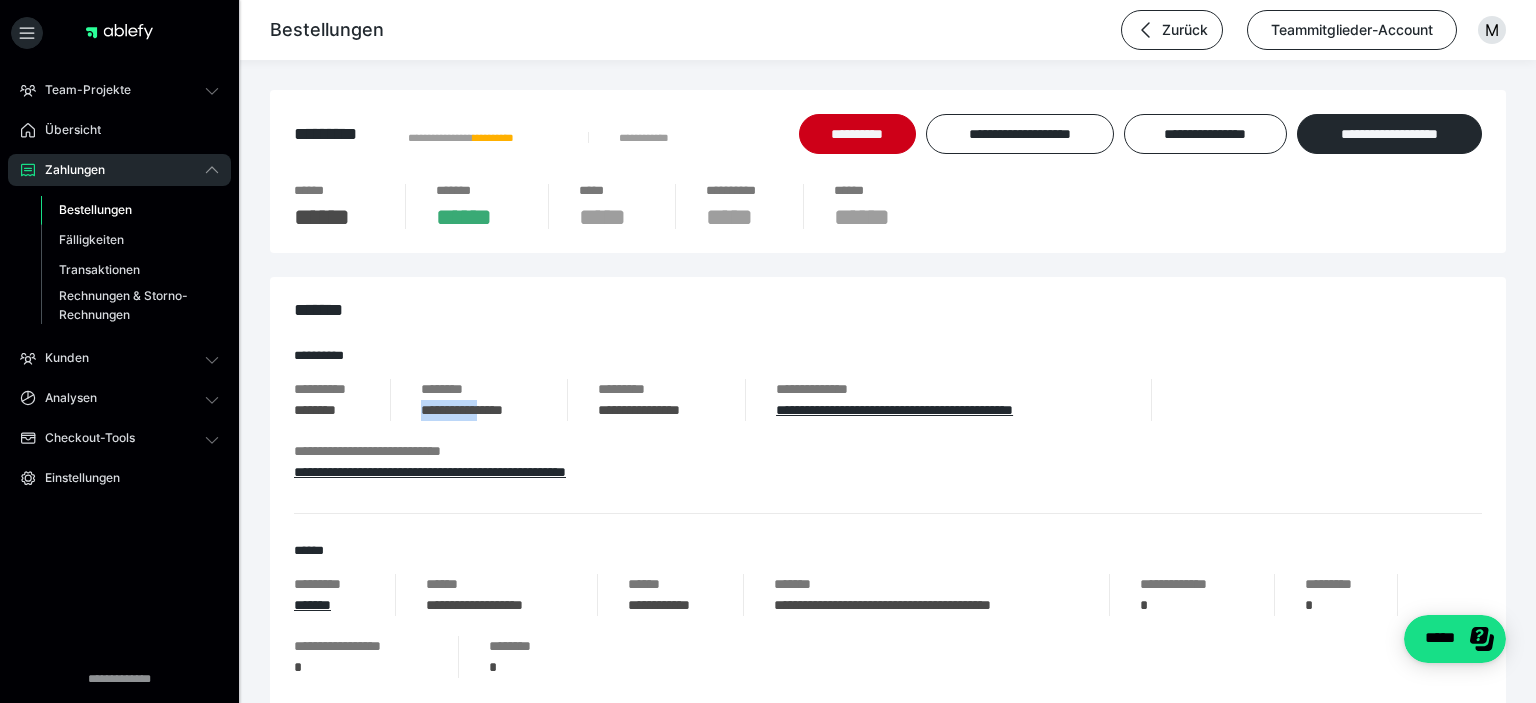 drag, startPoint x: 422, startPoint y: 409, endPoint x: 499, endPoint y: 413, distance: 77.10383 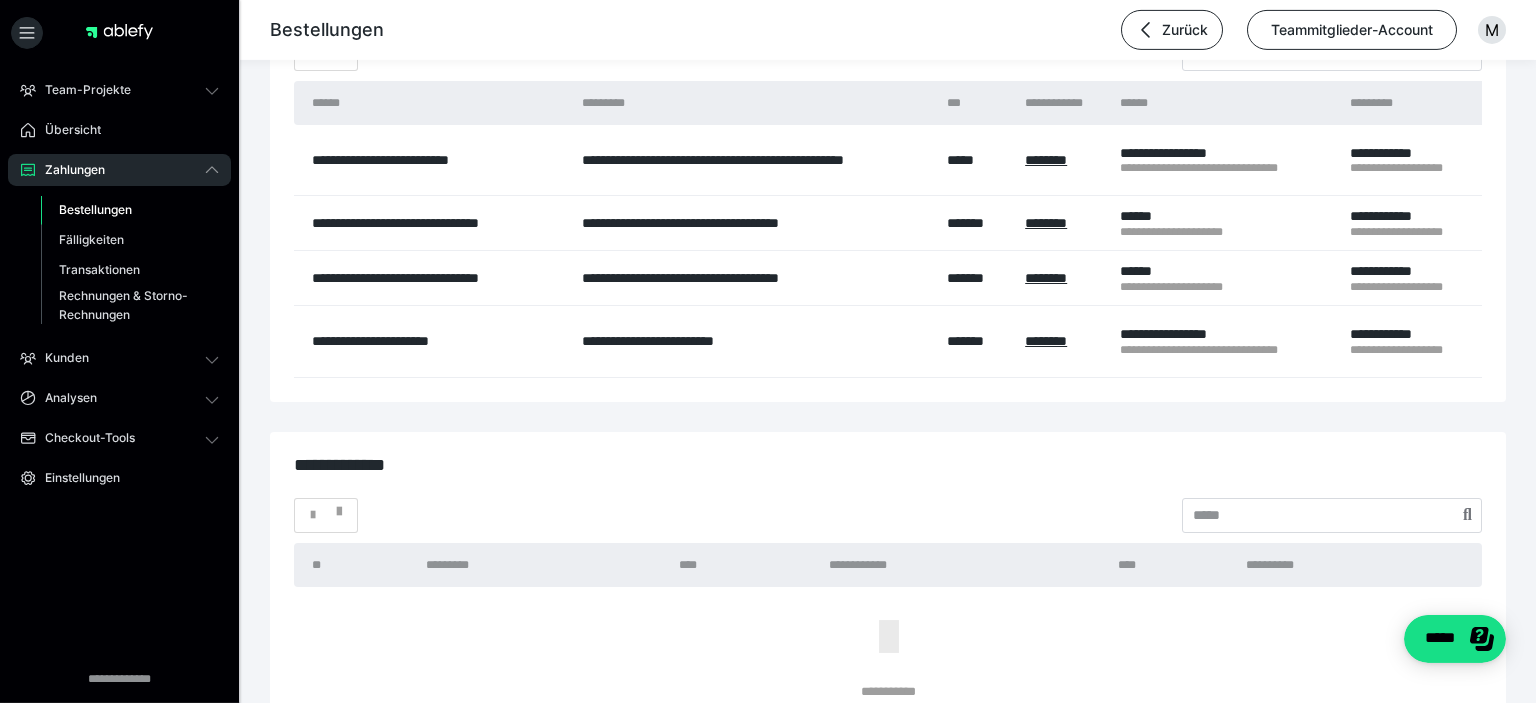 scroll, scrollTop: 4146, scrollLeft: 0, axis: vertical 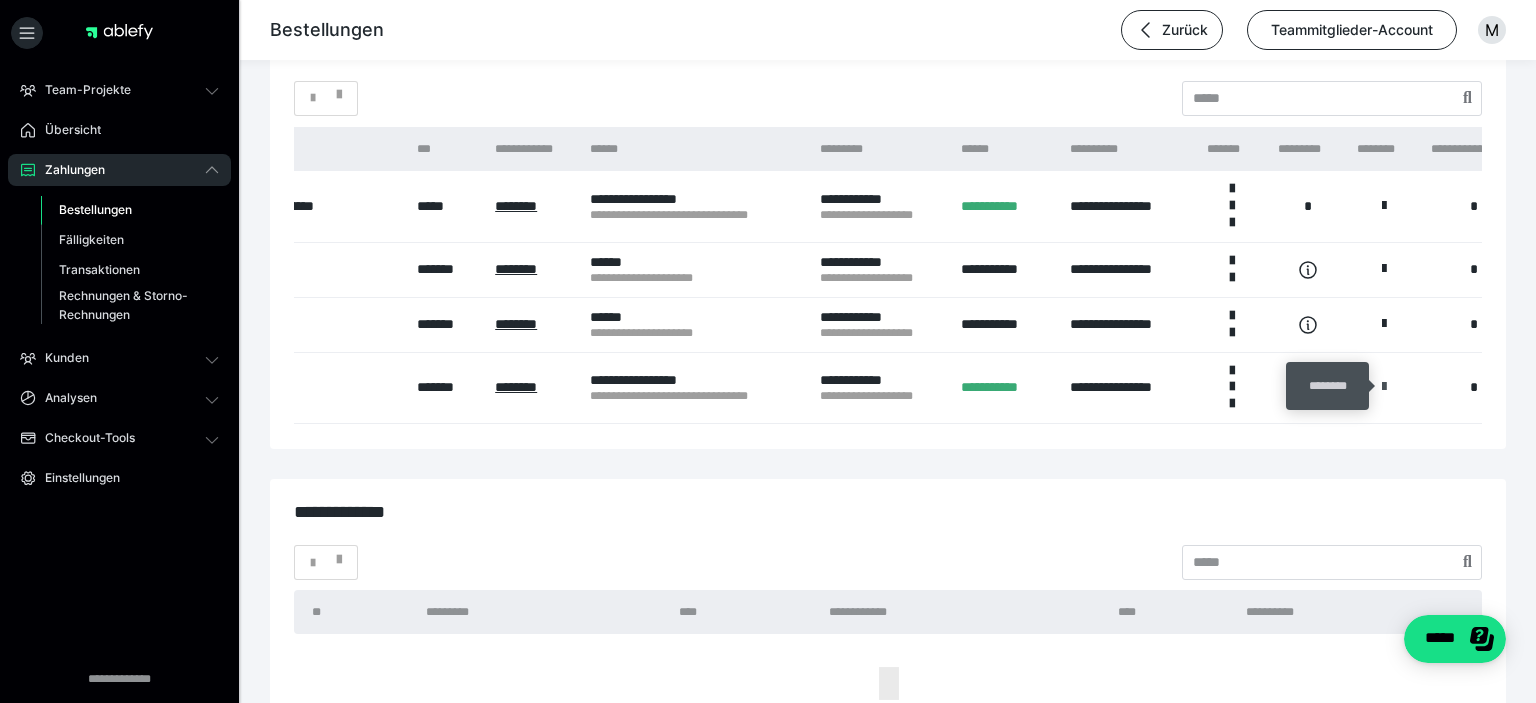 click at bounding box center [1384, 387] 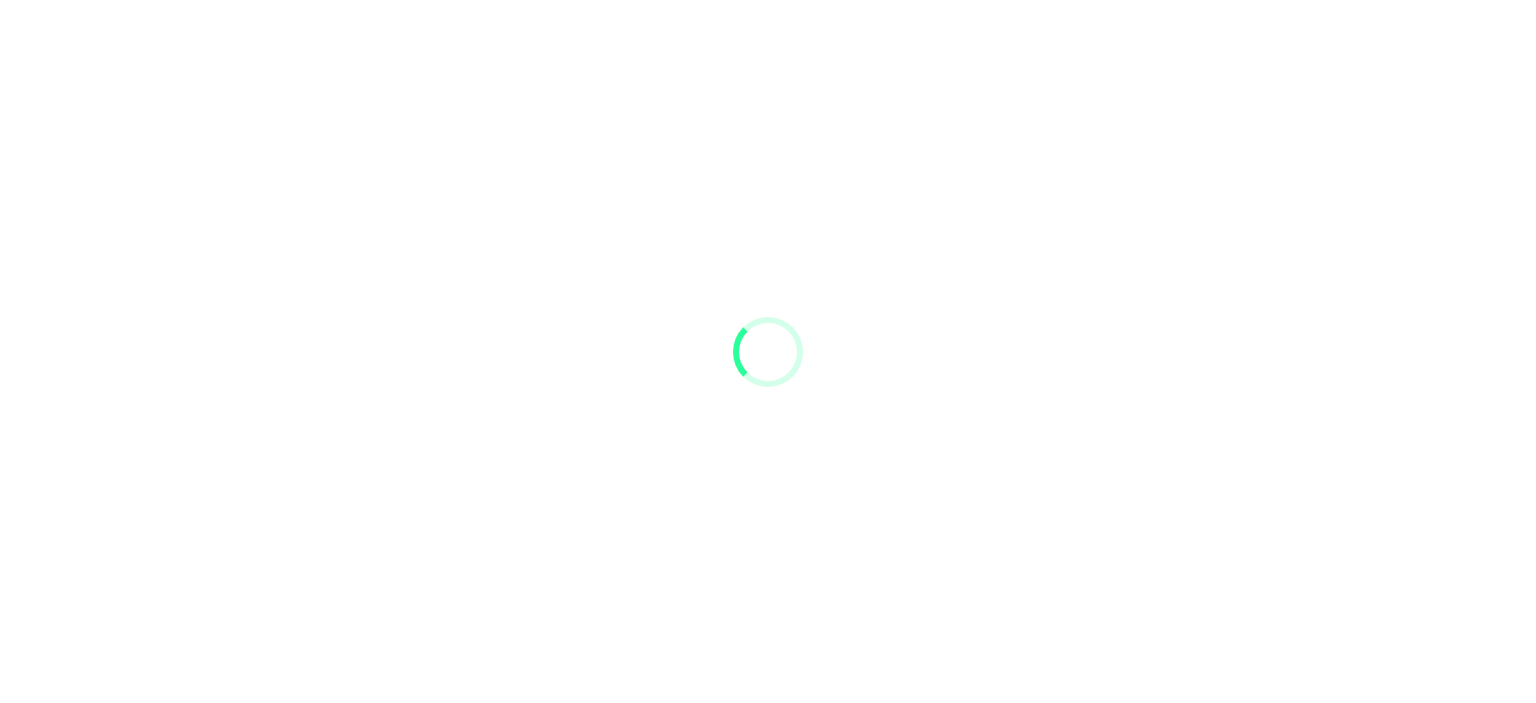scroll, scrollTop: 0, scrollLeft: 0, axis: both 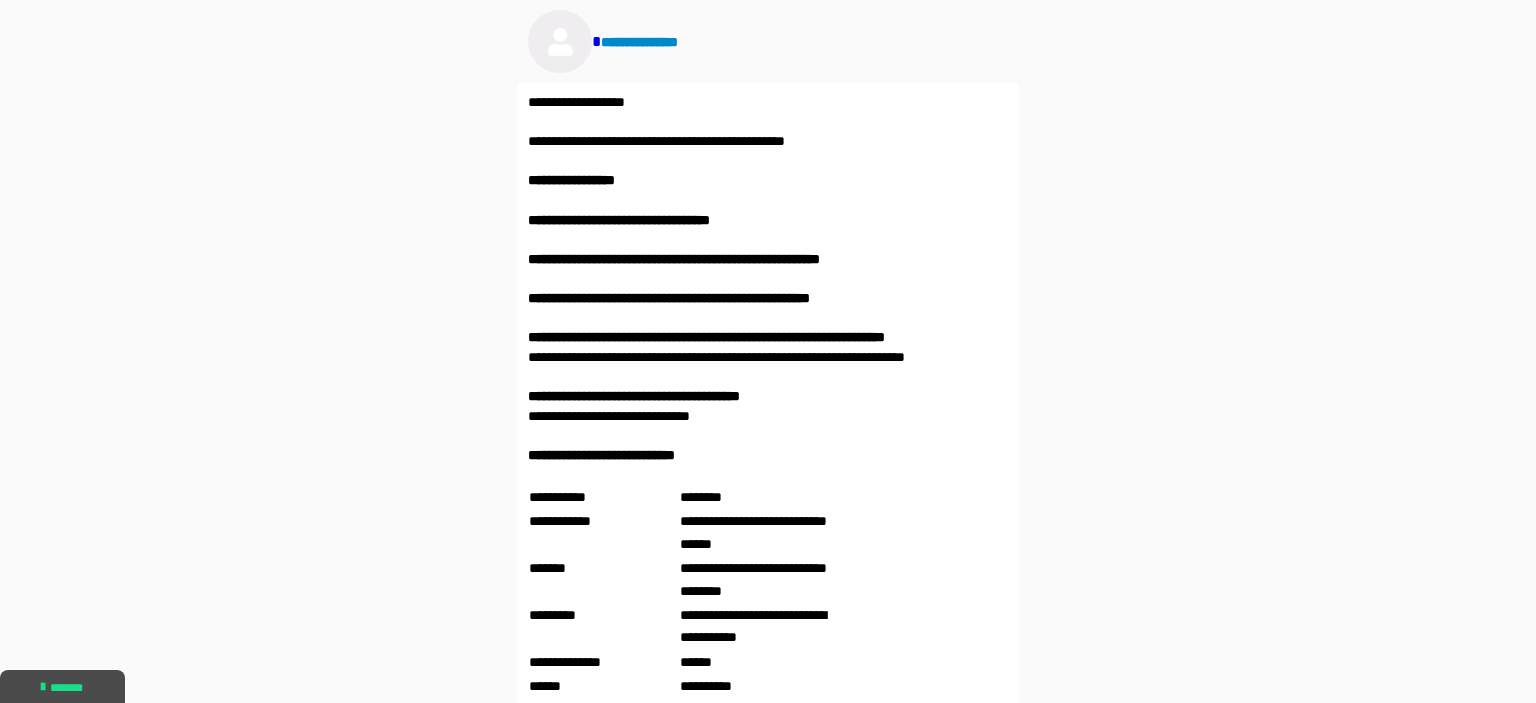click on "**********" at bounding box center [768, 593] 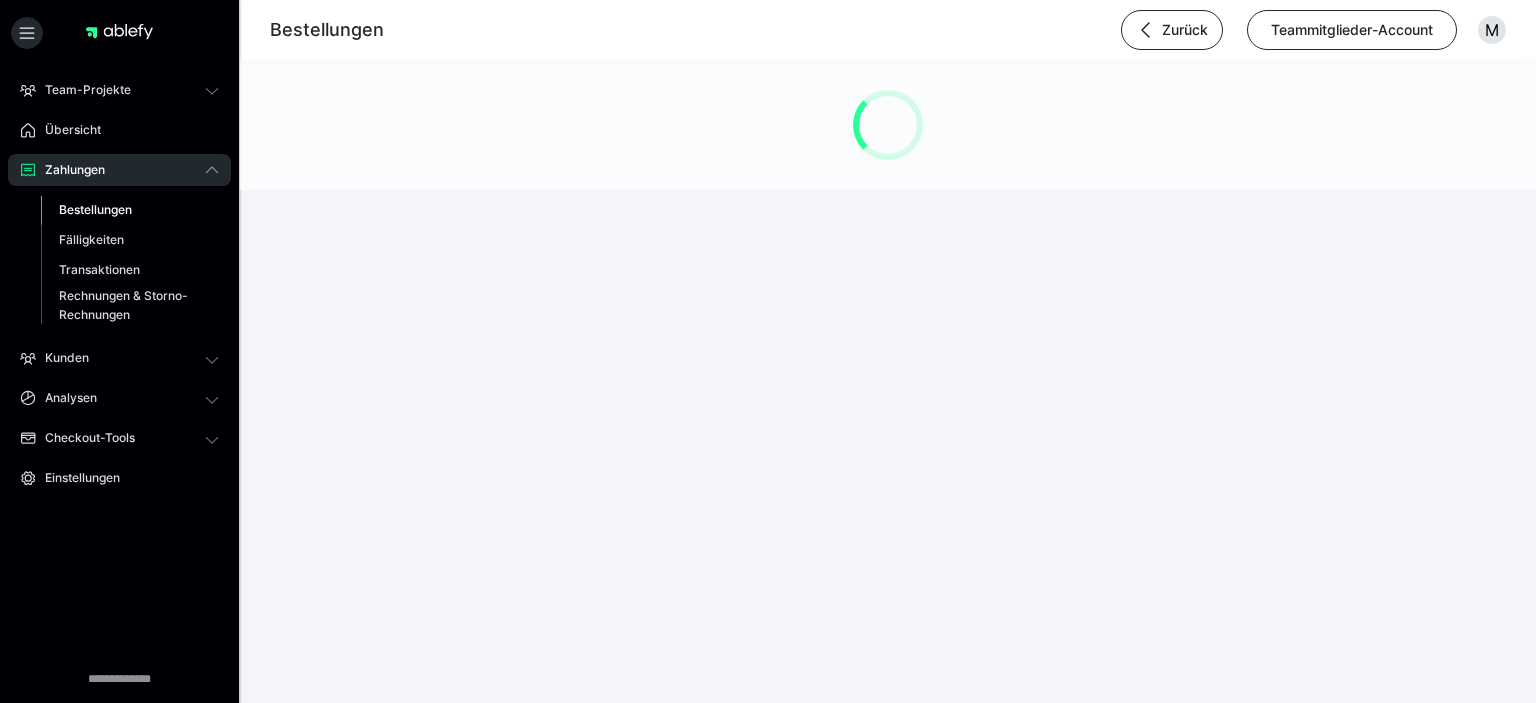 scroll, scrollTop: 0, scrollLeft: 0, axis: both 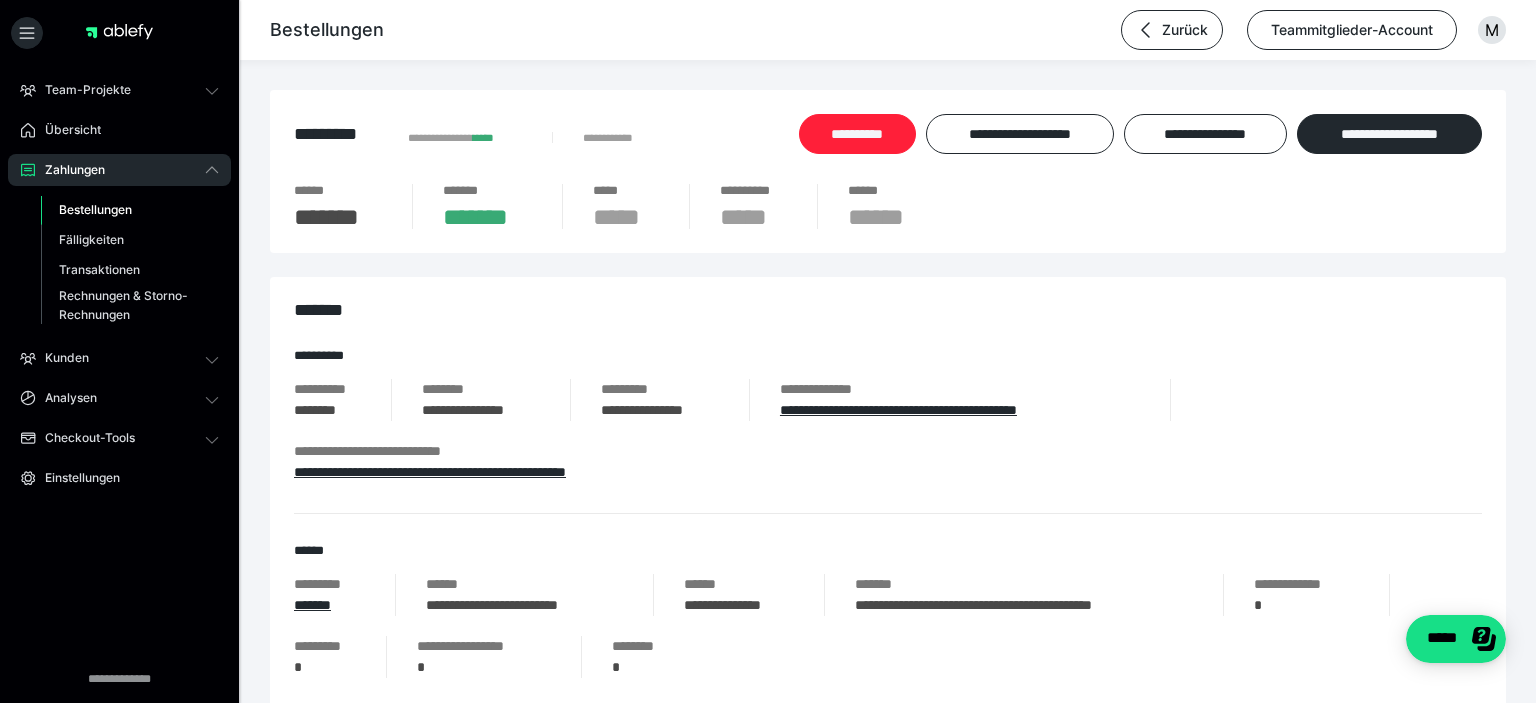 click on "**********" at bounding box center (857, 134) 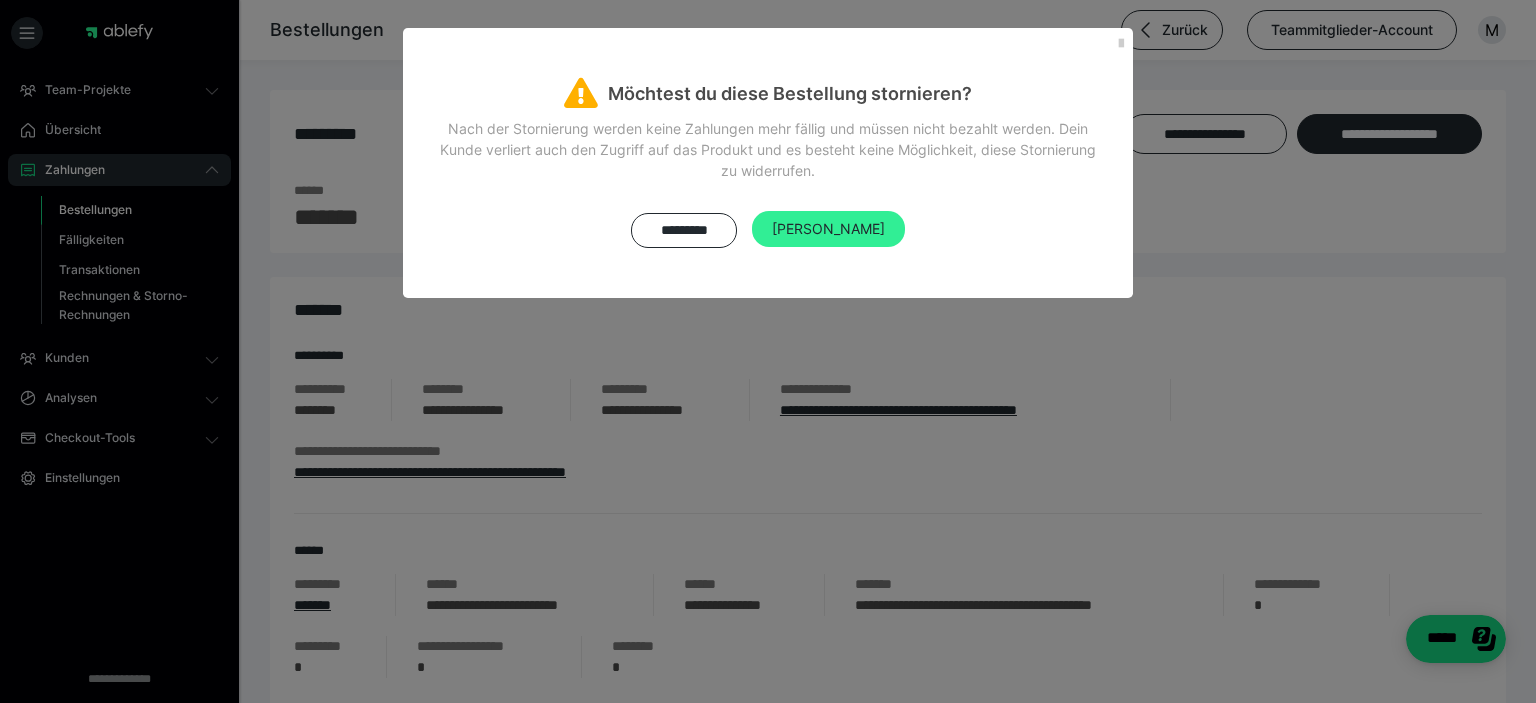 click on "[PERSON_NAME]" at bounding box center [828, 228] 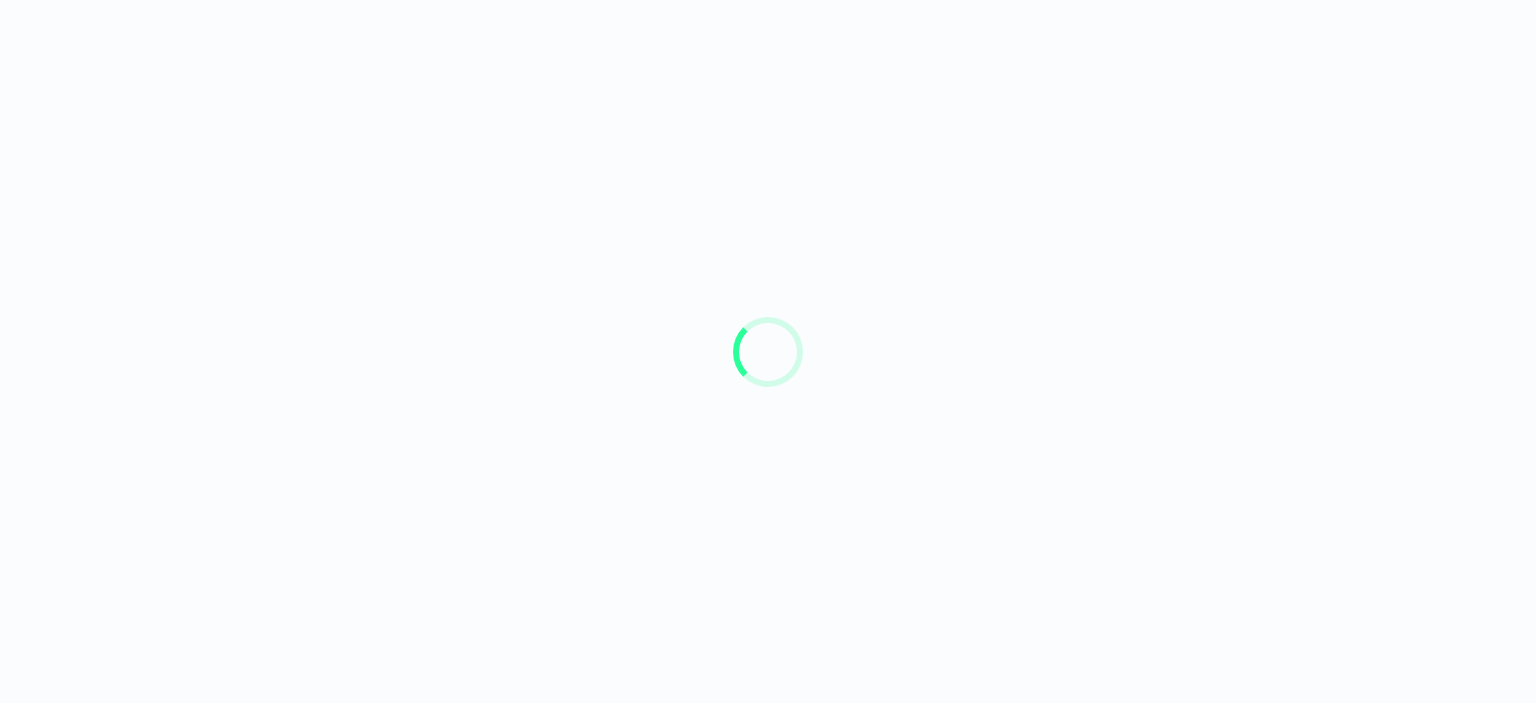 scroll, scrollTop: 0, scrollLeft: 0, axis: both 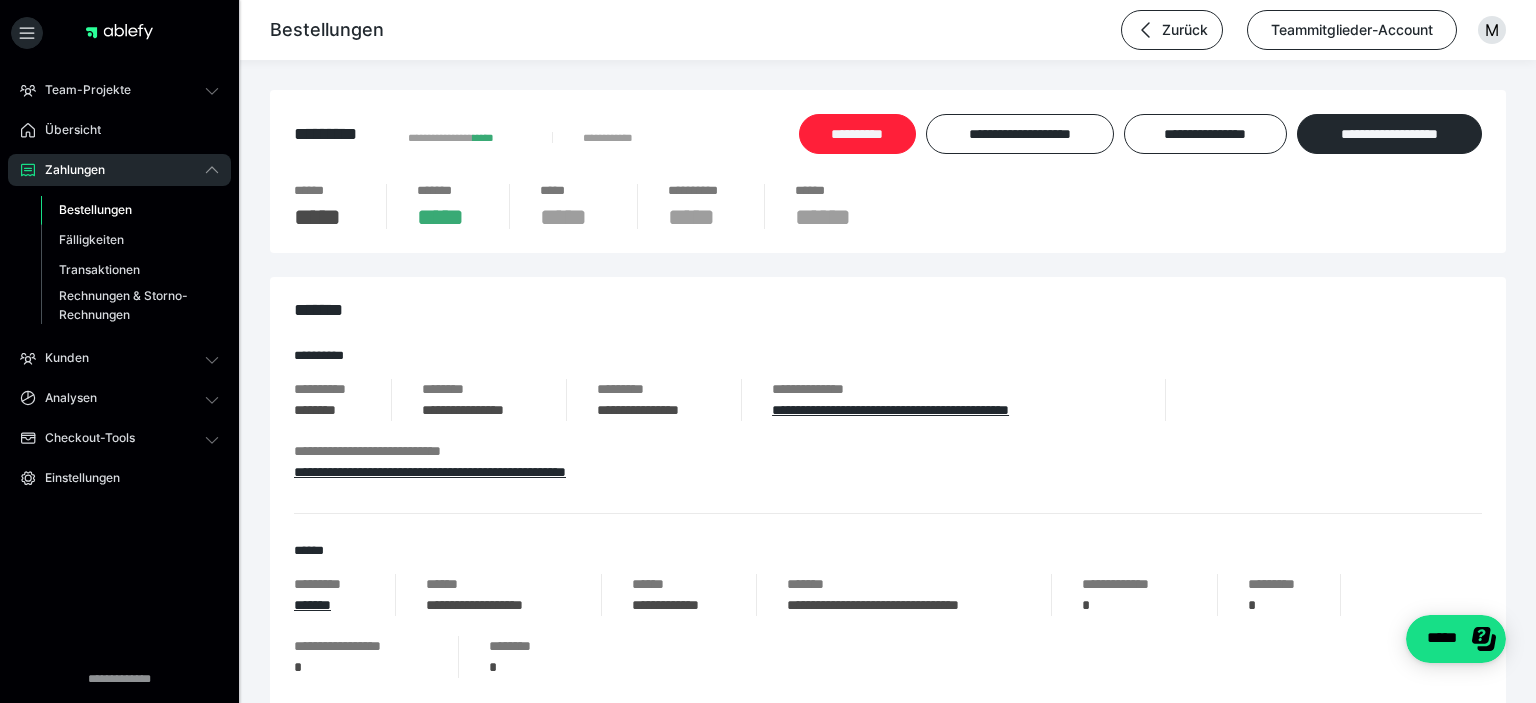 click on "**********" at bounding box center [857, 134] 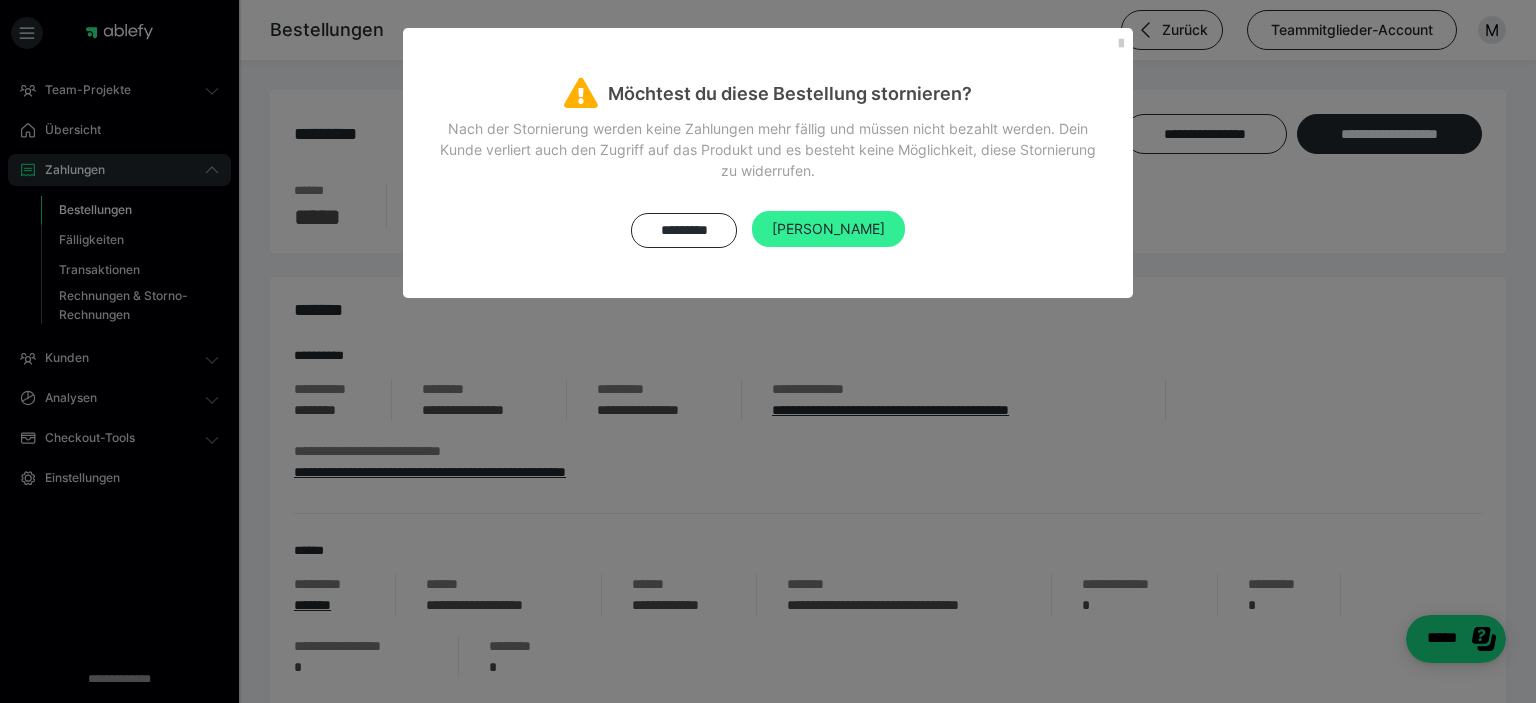 click on "[PERSON_NAME]" at bounding box center [828, 229] 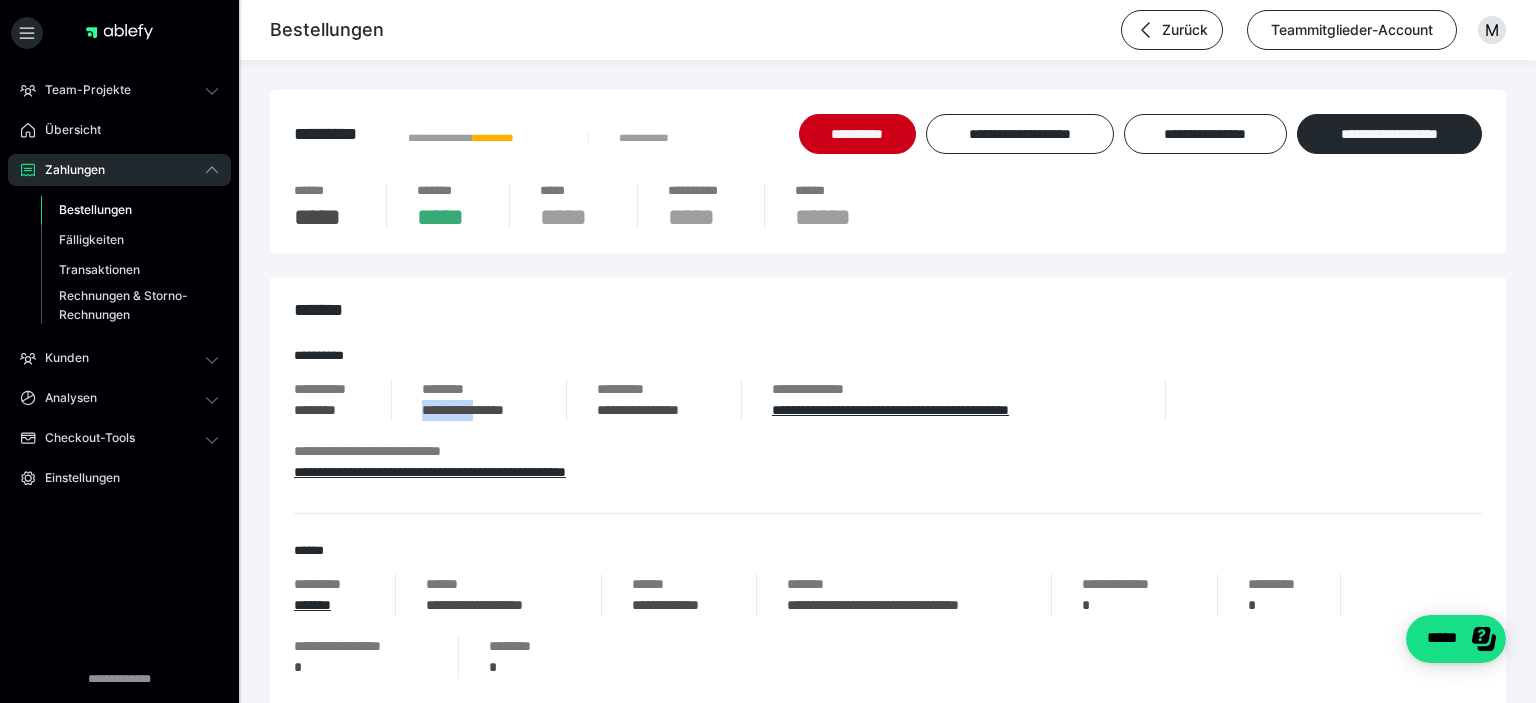 drag, startPoint x: 424, startPoint y: 413, endPoint x: 494, endPoint y: 418, distance: 70.178345 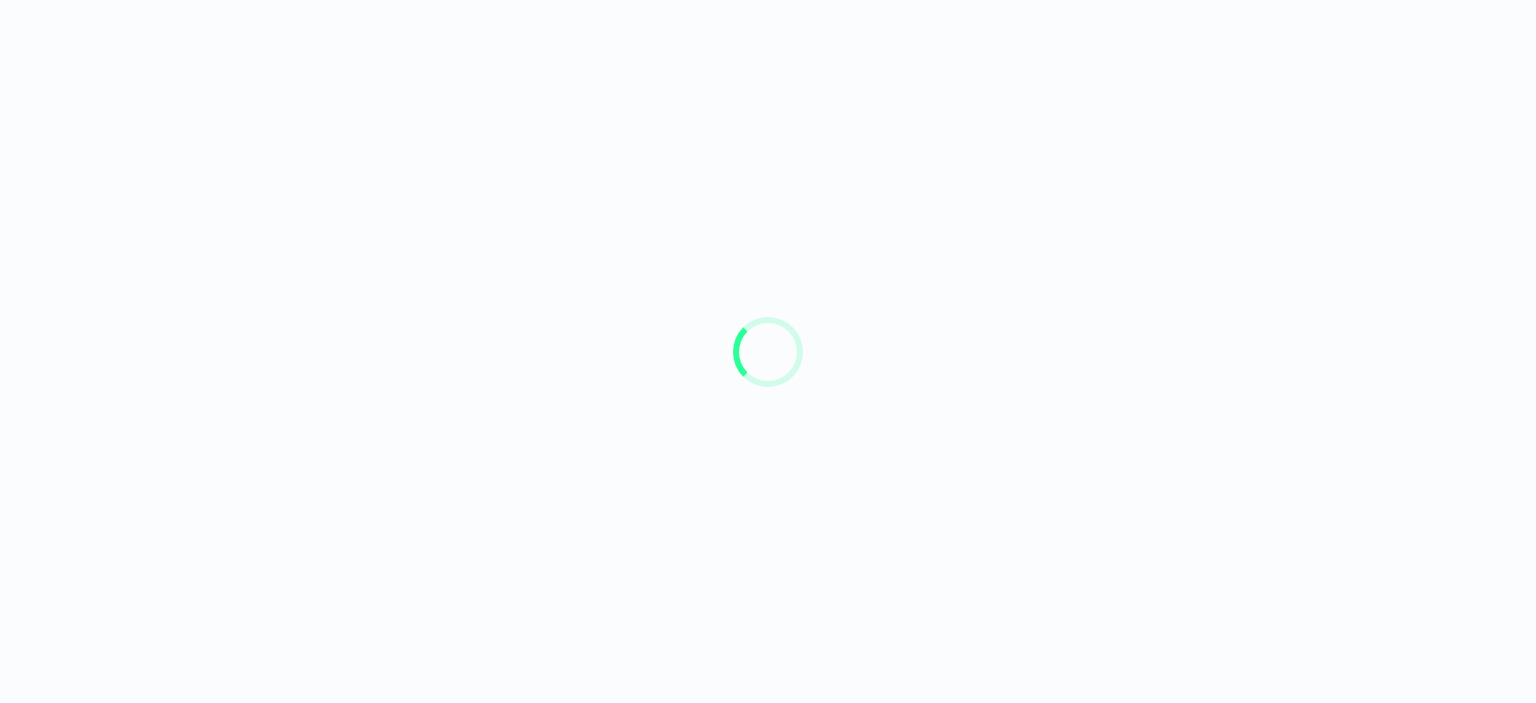 scroll, scrollTop: 0, scrollLeft: 0, axis: both 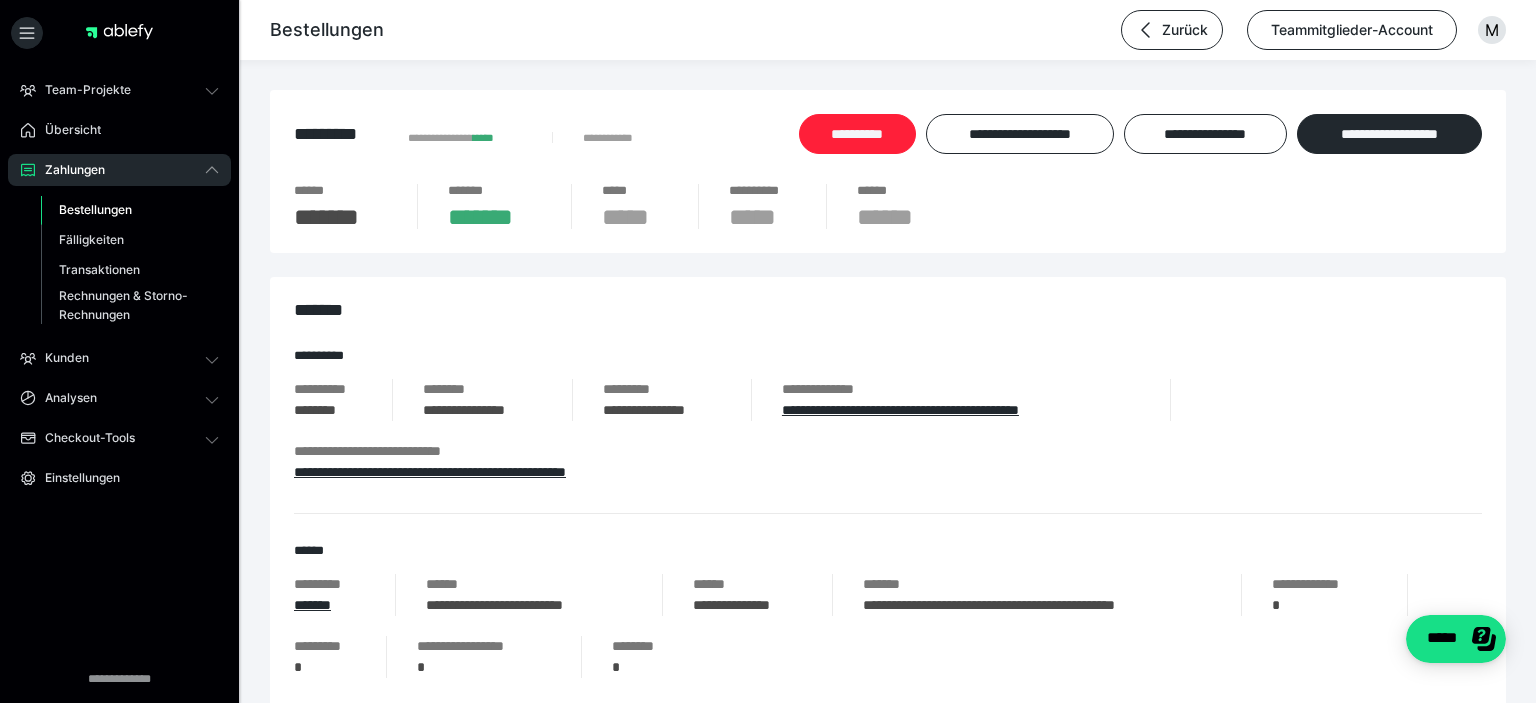 click on "**********" at bounding box center (857, 134) 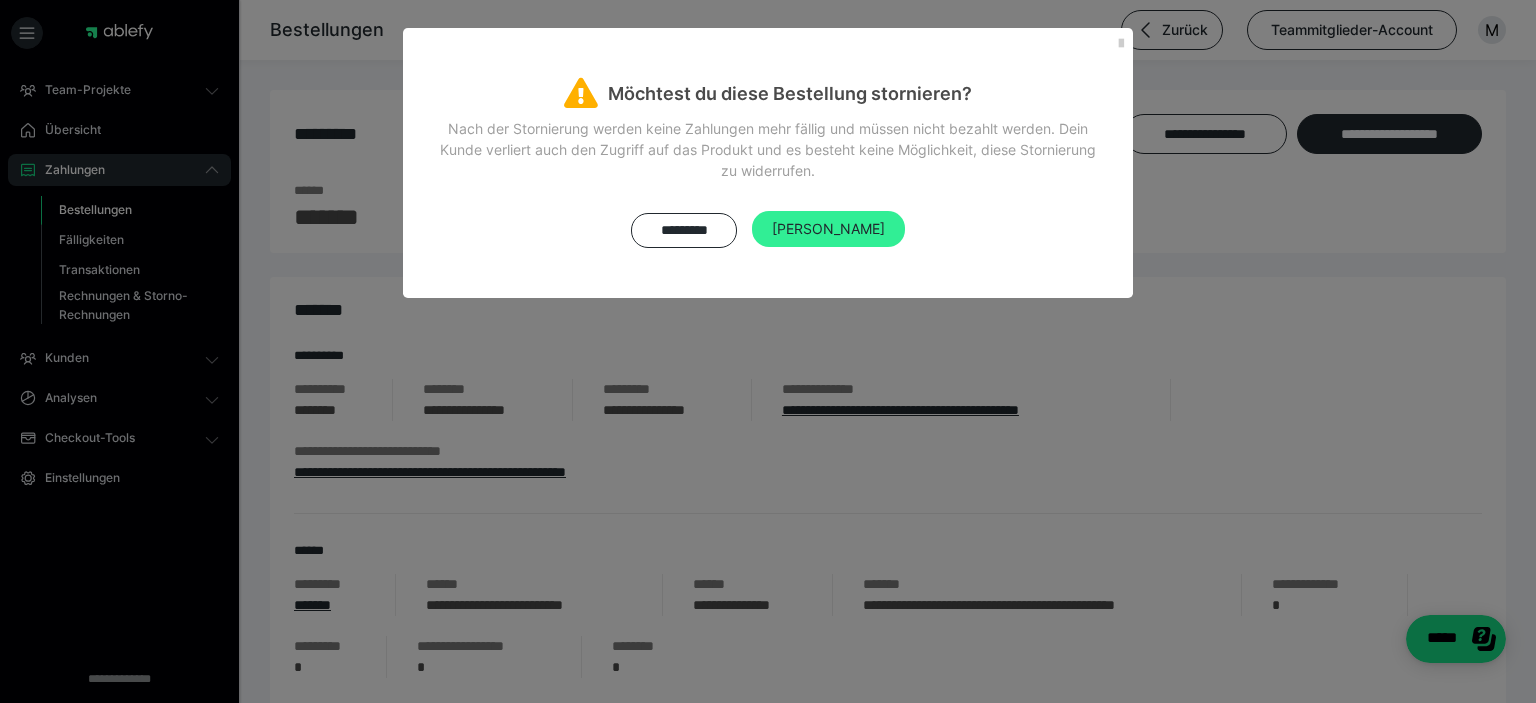 click on "Ja" at bounding box center (828, 228) 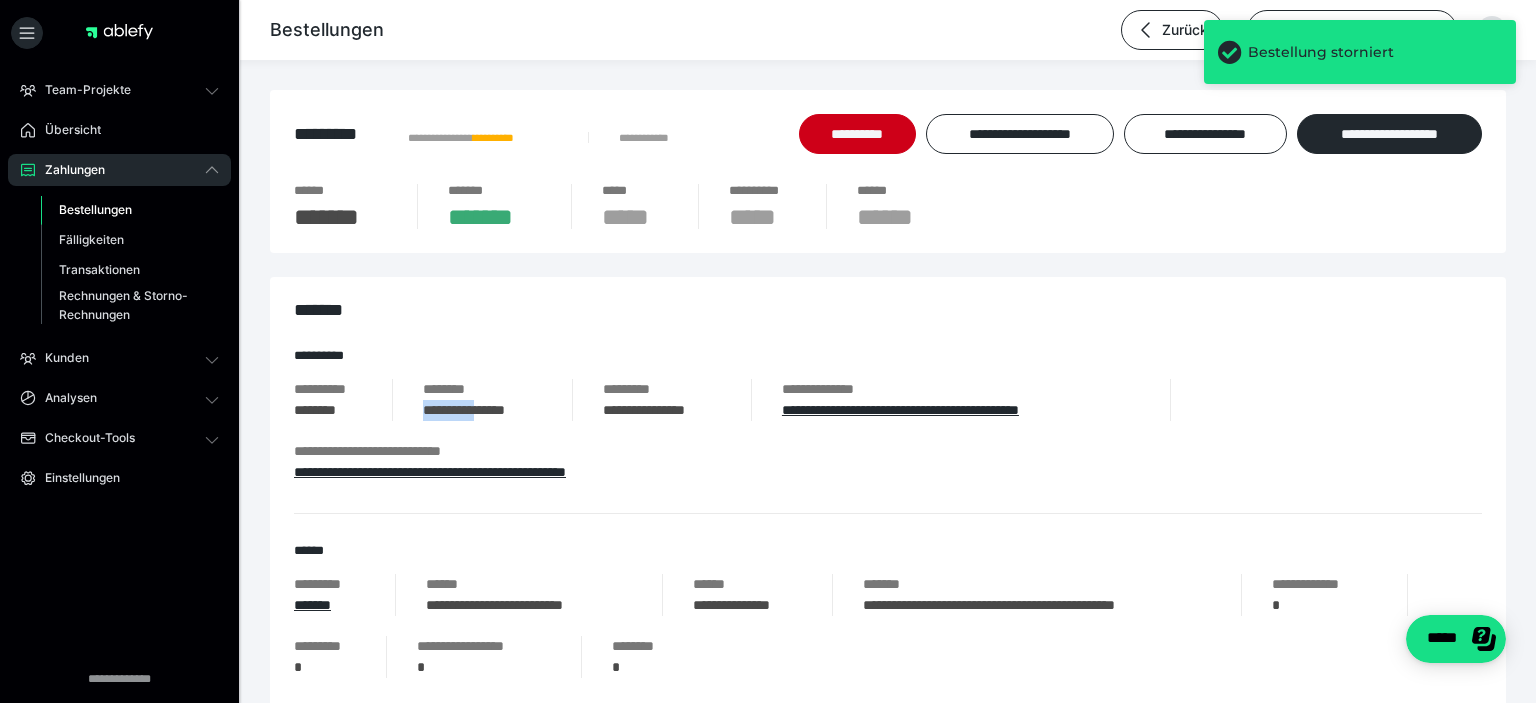 drag, startPoint x: 426, startPoint y: 412, endPoint x: 498, endPoint y: 416, distance: 72.11102 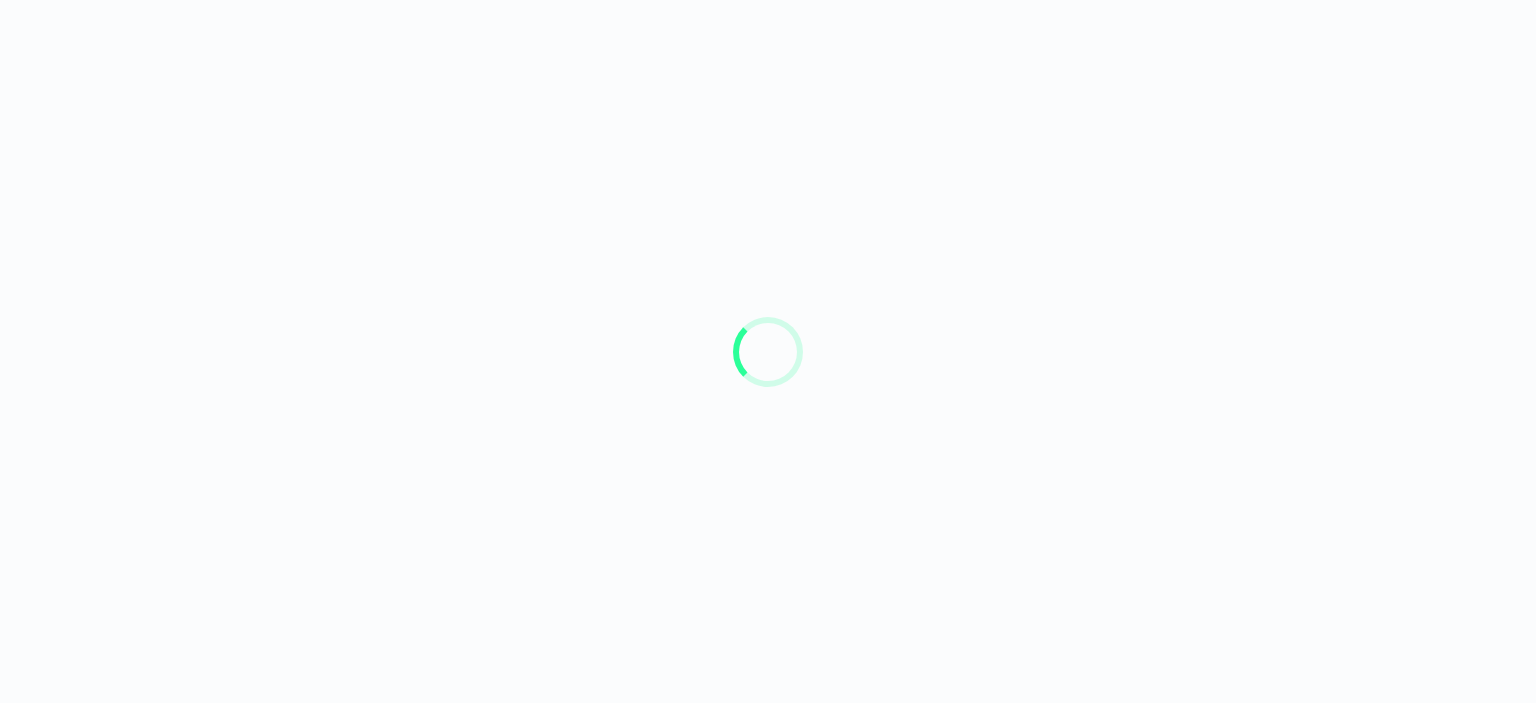 scroll, scrollTop: 0, scrollLeft: 0, axis: both 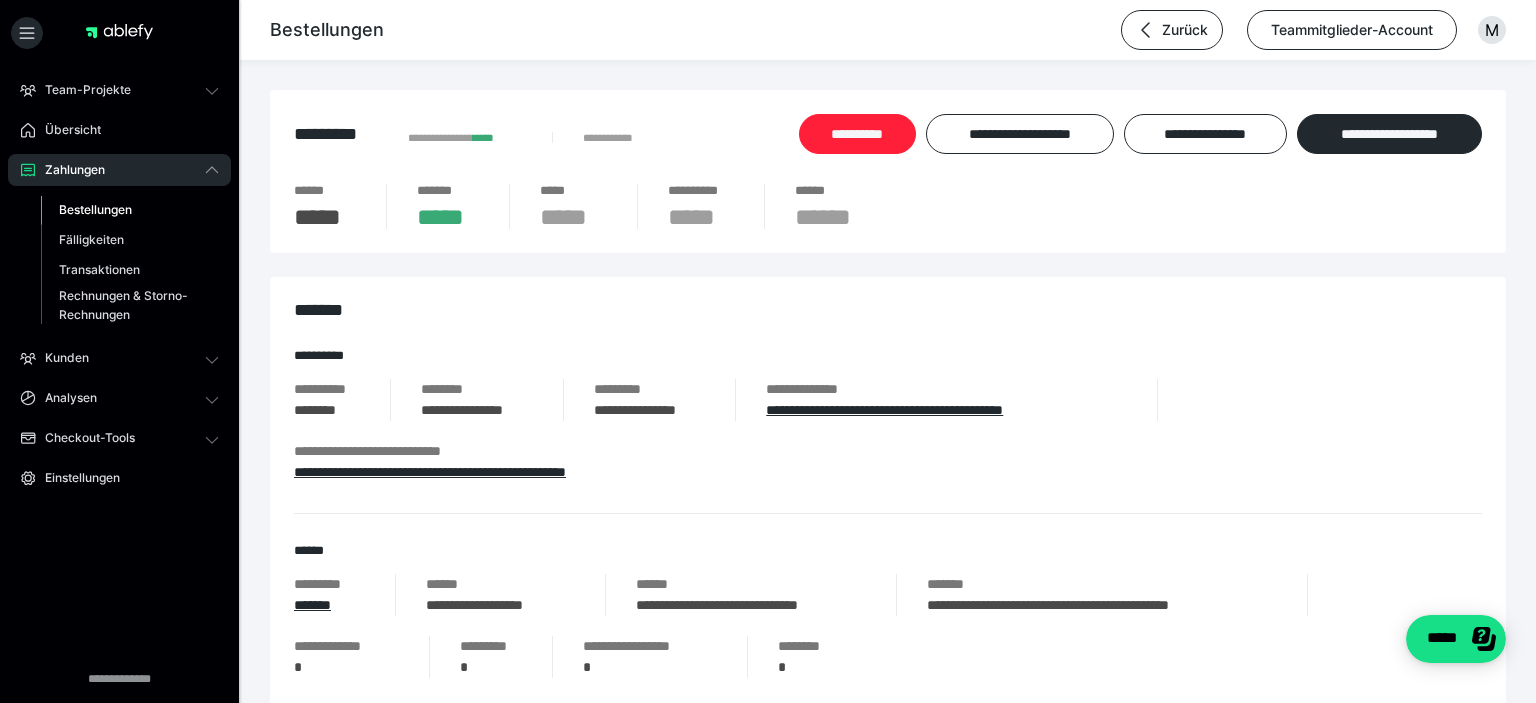 click on "**********" at bounding box center [857, 134] 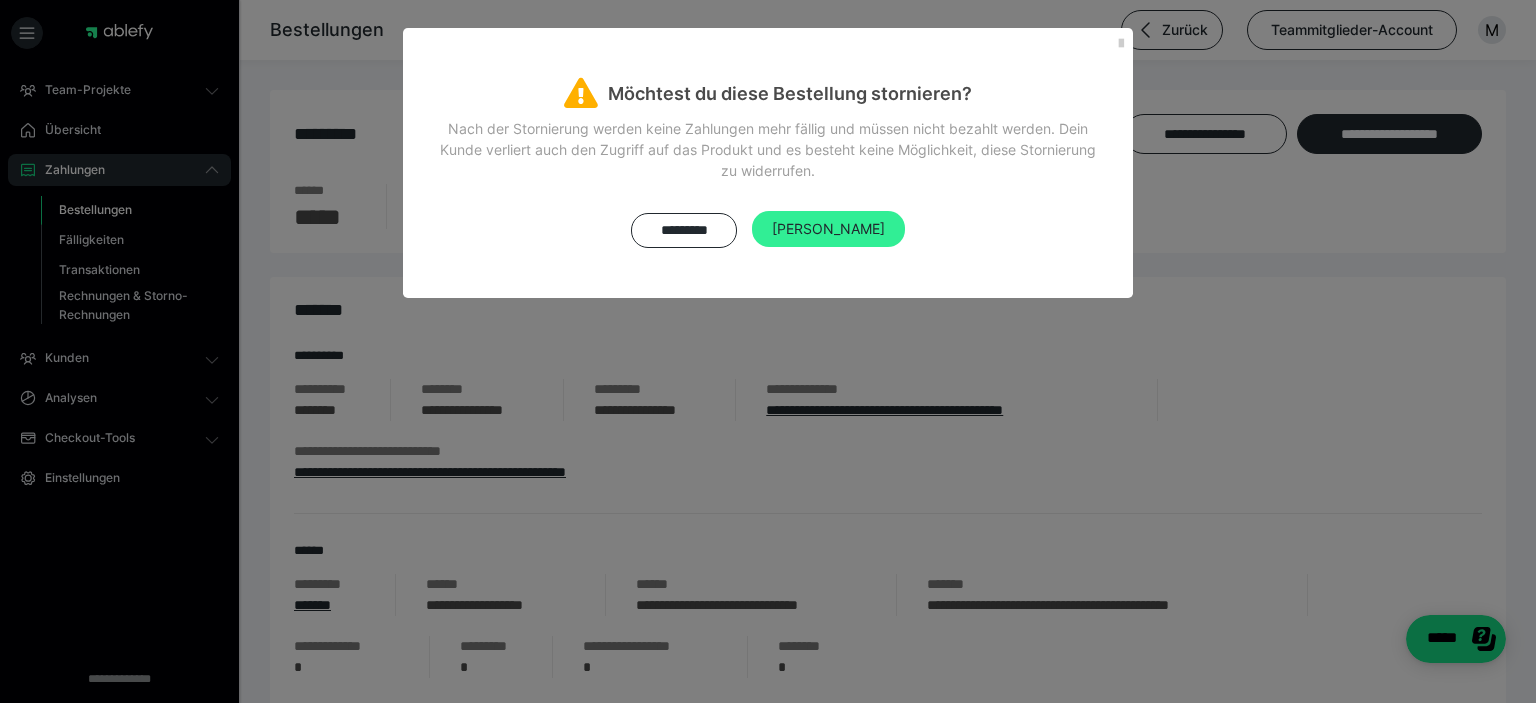 click on "[PERSON_NAME]" at bounding box center [828, 229] 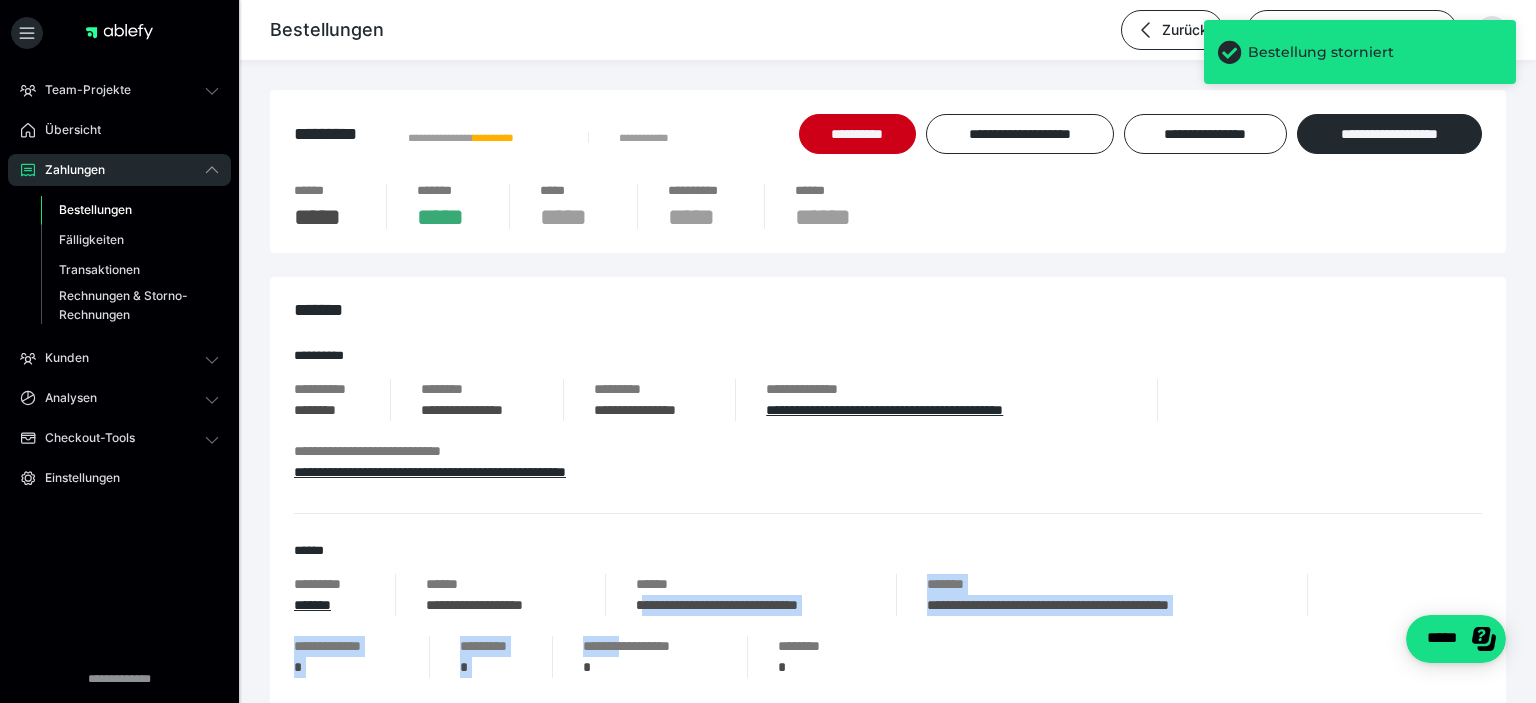 drag, startPoint x: 634, startPoint y: 613, endPoint x: 649, endPoint y: 608, distance: 15.811388 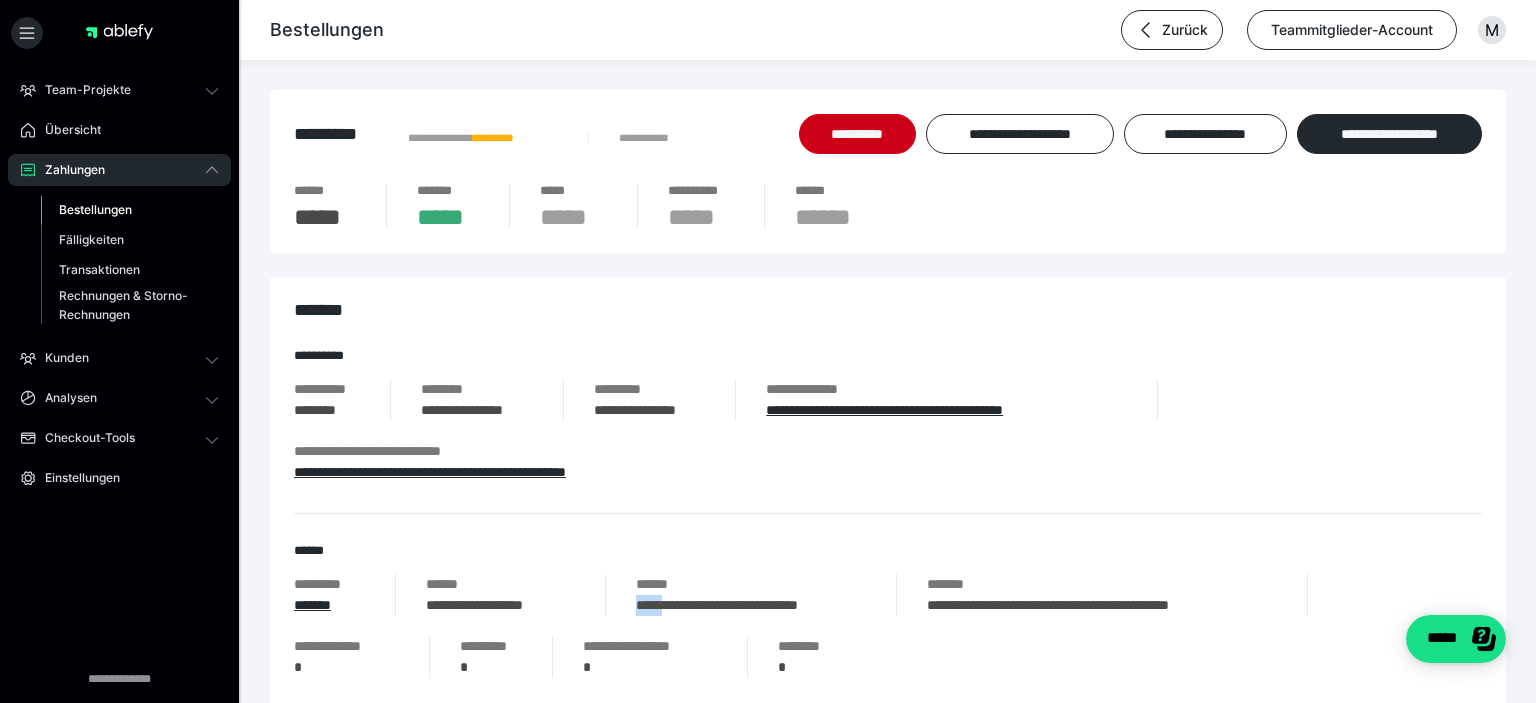 drag, startPoint x: 638, startPoint y: 605, endPoint x: 670, endPoint y: 603, distance: 32.06244 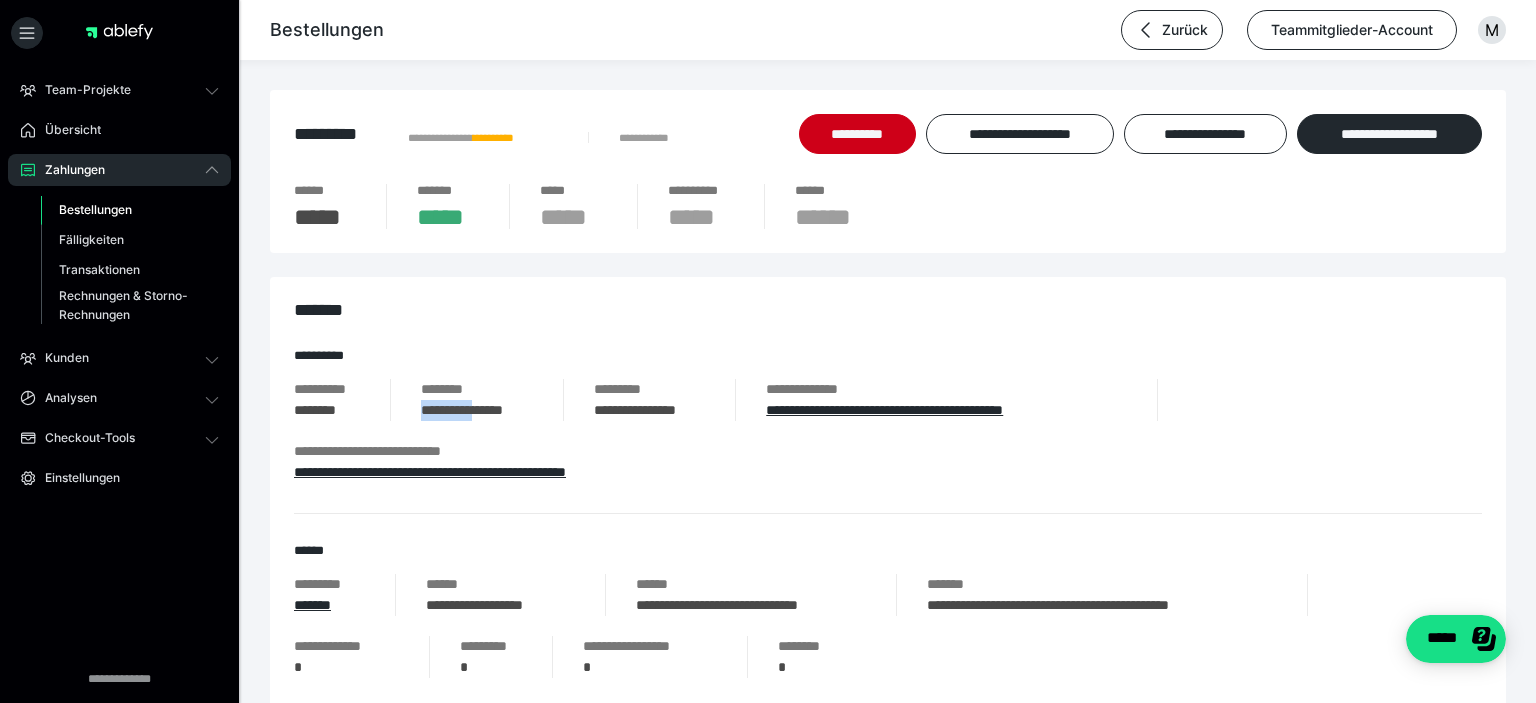 drag, startPoint x: 422, startPoint y: 407, endPoint x: 490, endPoint y: 418, distance: 68.88396 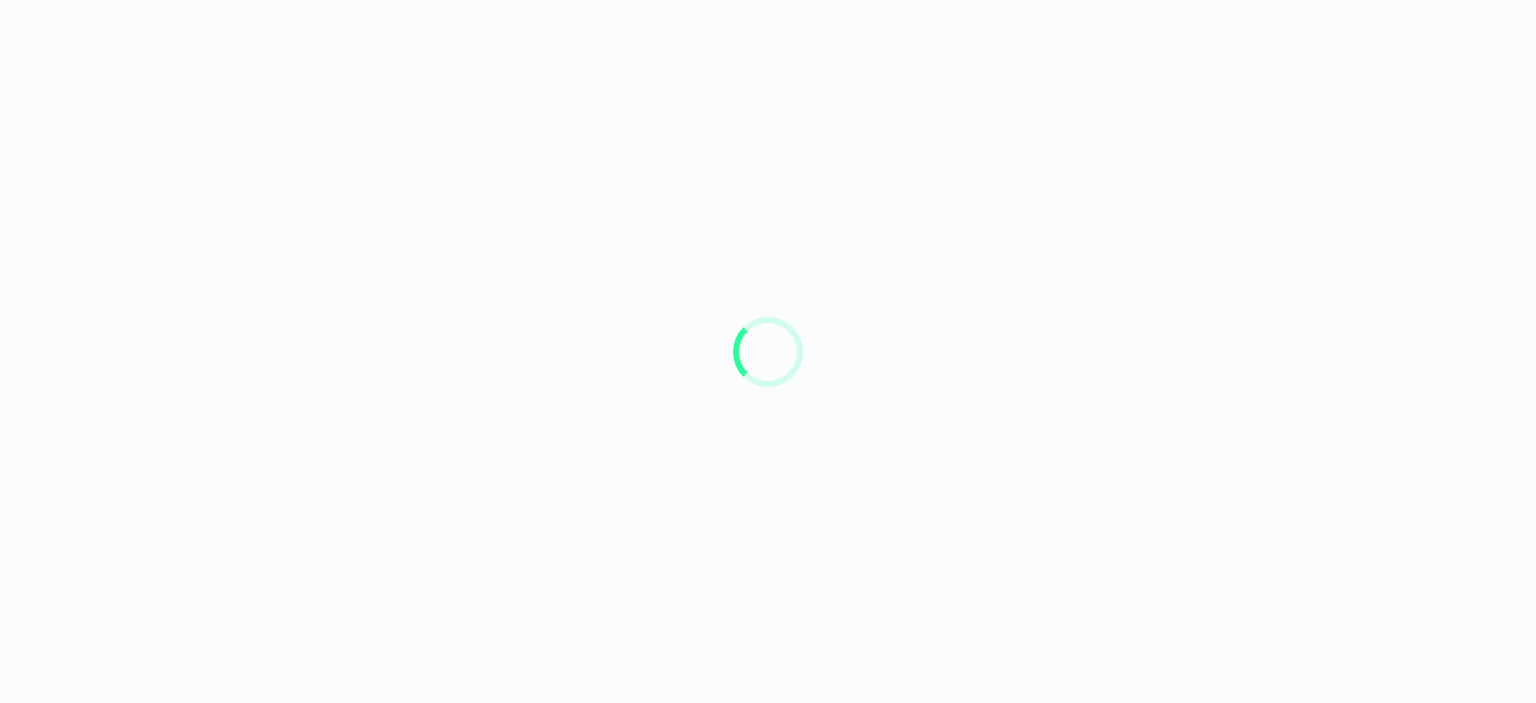 scroll, scrollTop: 0, scrollLeft: 0, axis: both 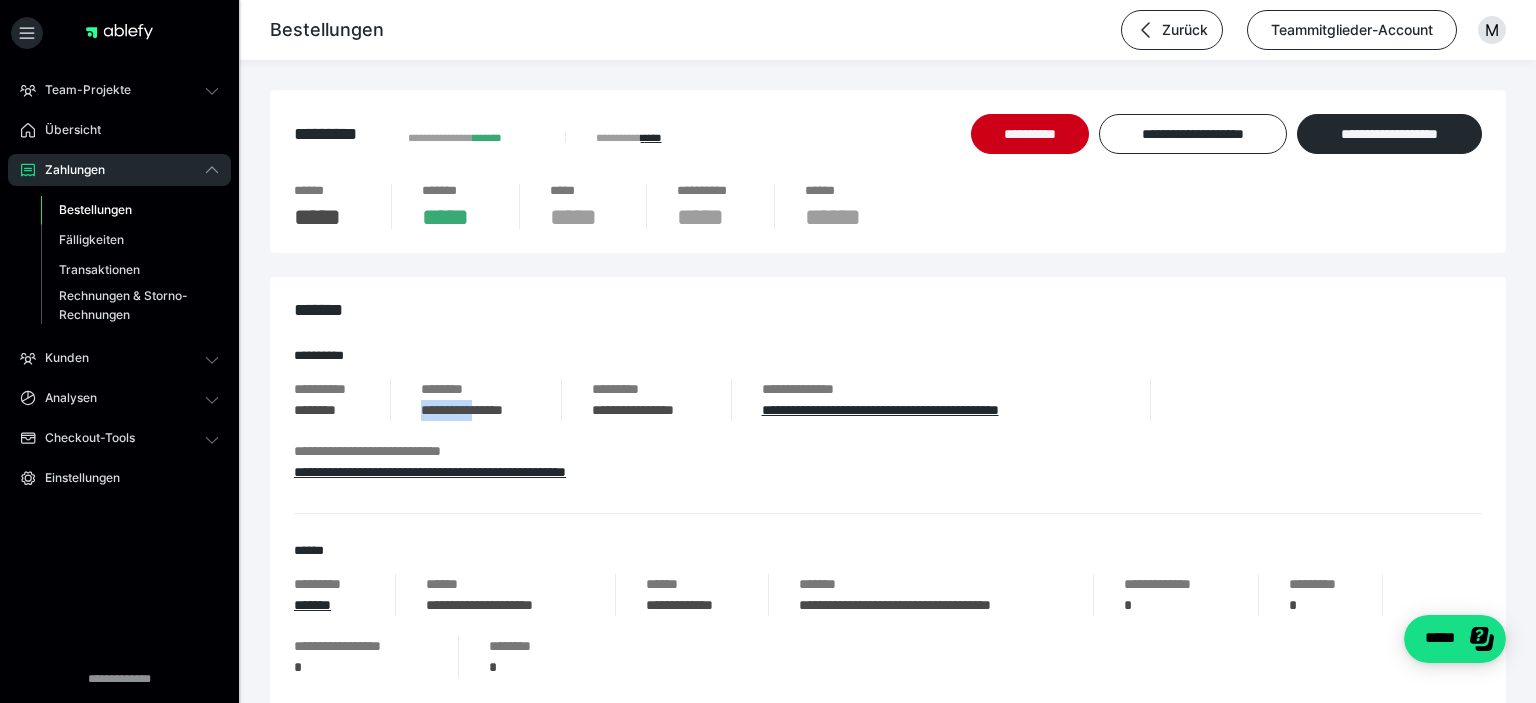 drag, startPoint x: 422, startPoint y: 413, endPoint x: 490, endPoint y: 408, distance: 68.18358 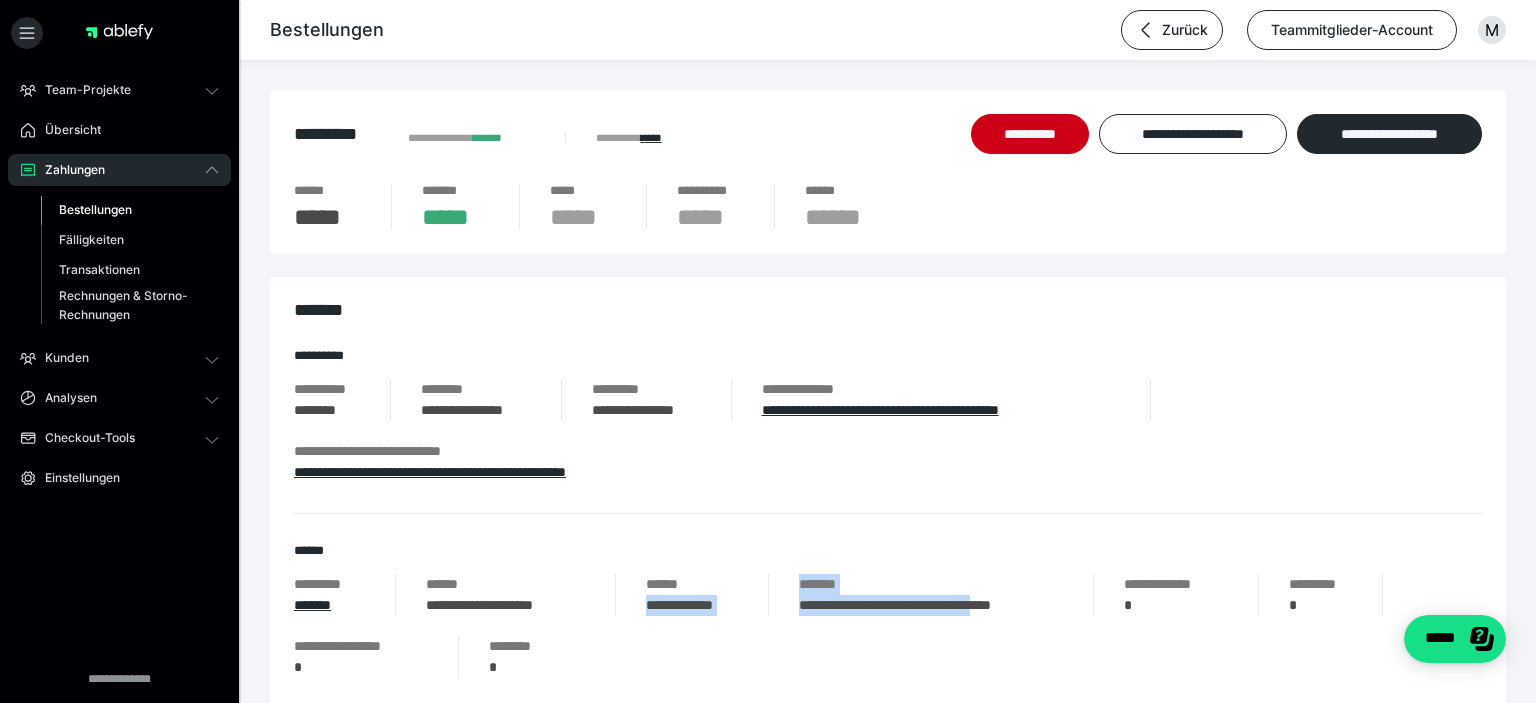 drag, startPoint x: 649, startPoint y: 606, endPoint x: 1033, endPoint y: 609, distance: 384.01172 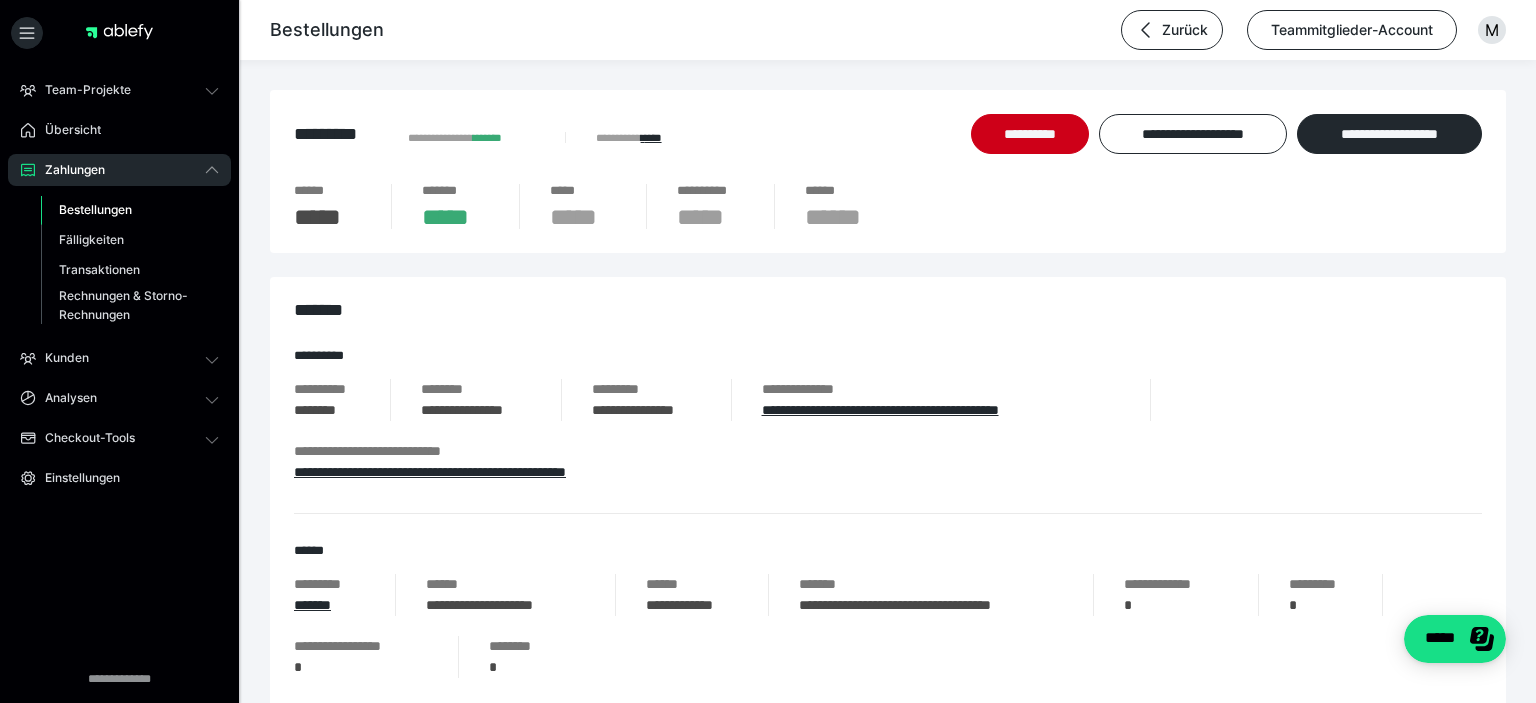 click on "**********" at bounding box center (888, 708) 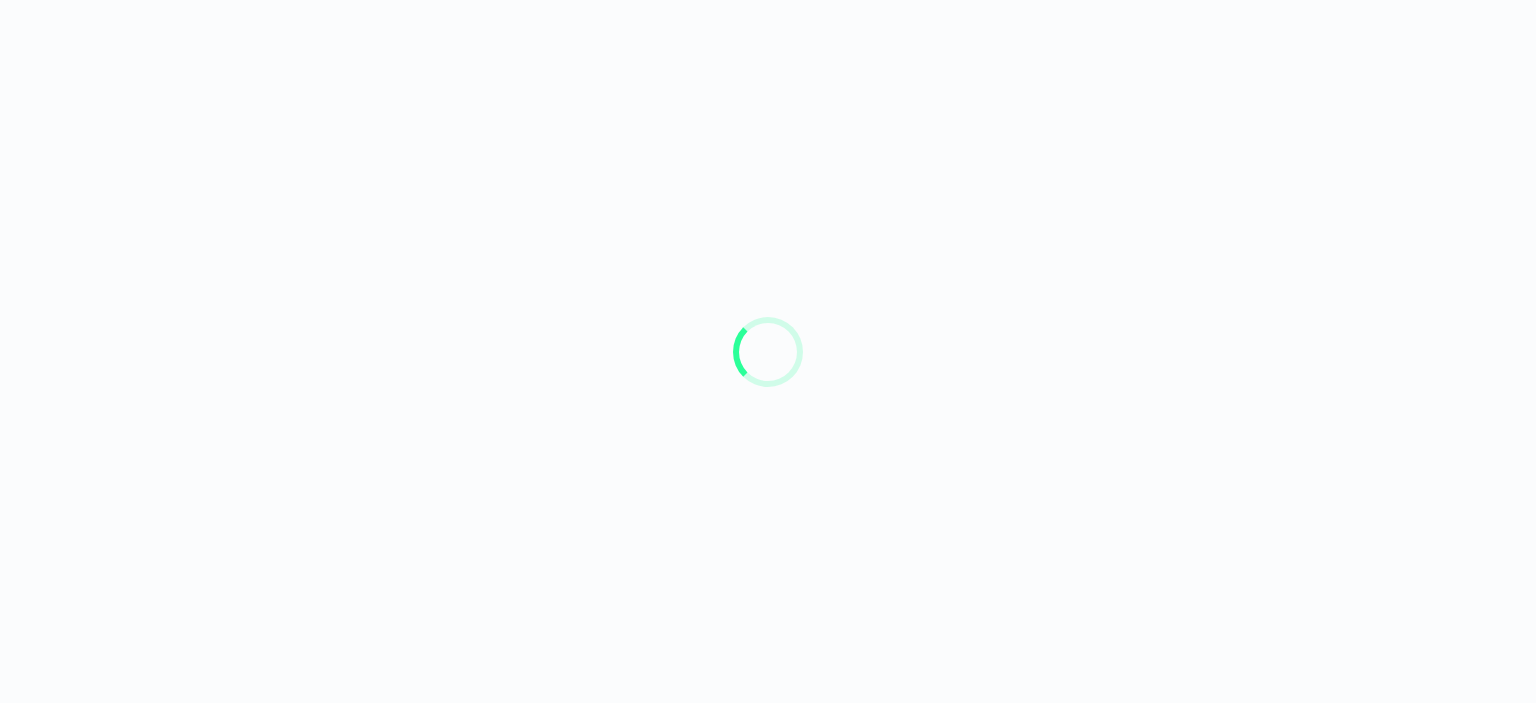 scroll, scrollTop: 0, scrollLeft: 0, axis: both 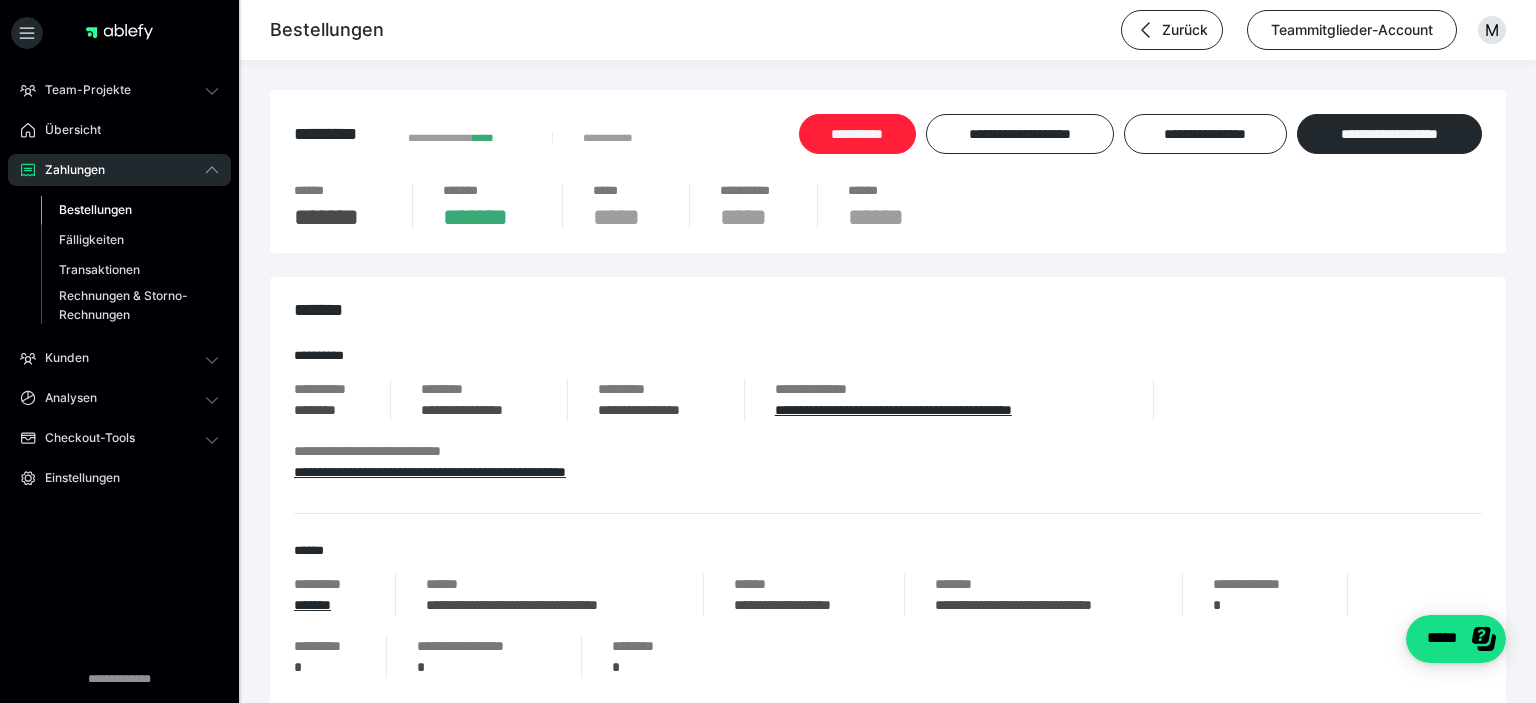 click on "**********" at bounding box center [857, 134] 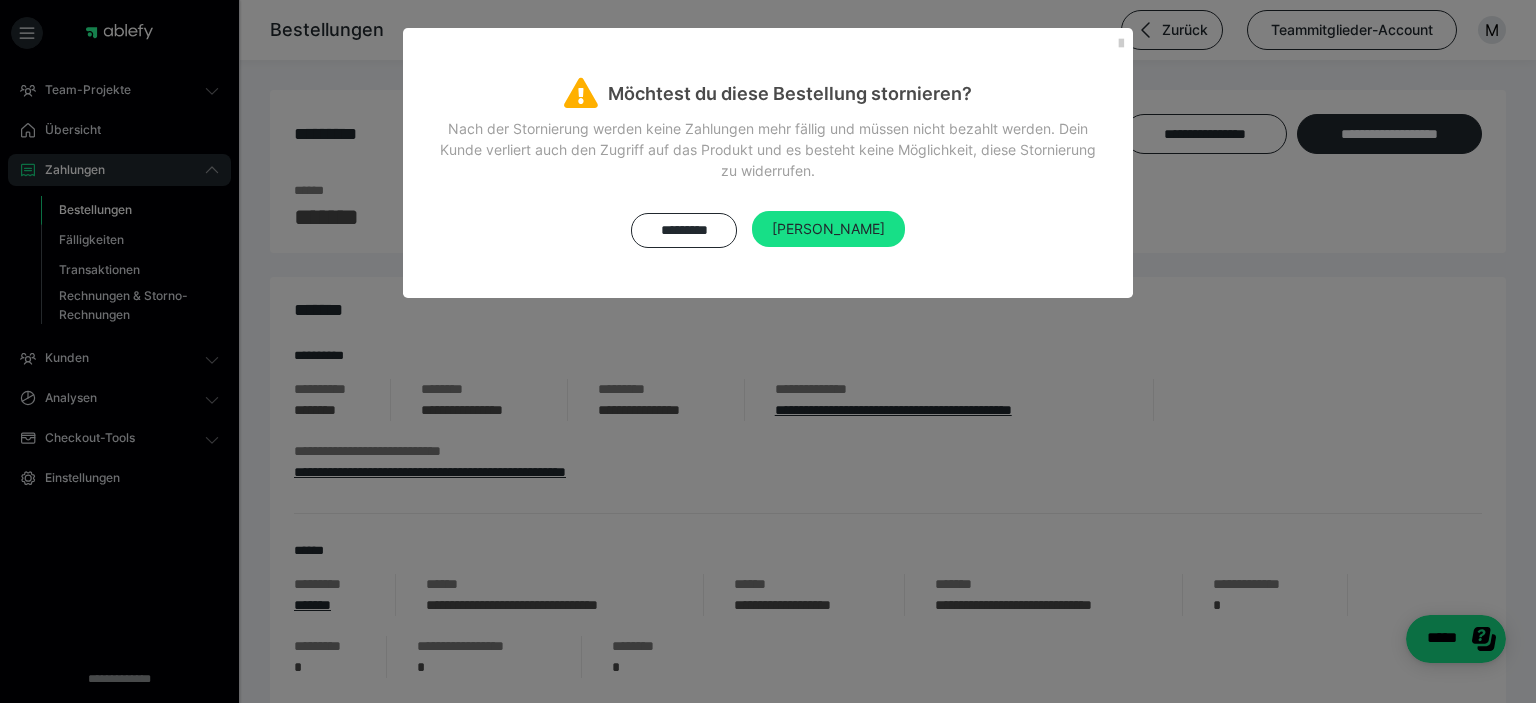 click on "Ja" at bounding box center (828, 229) 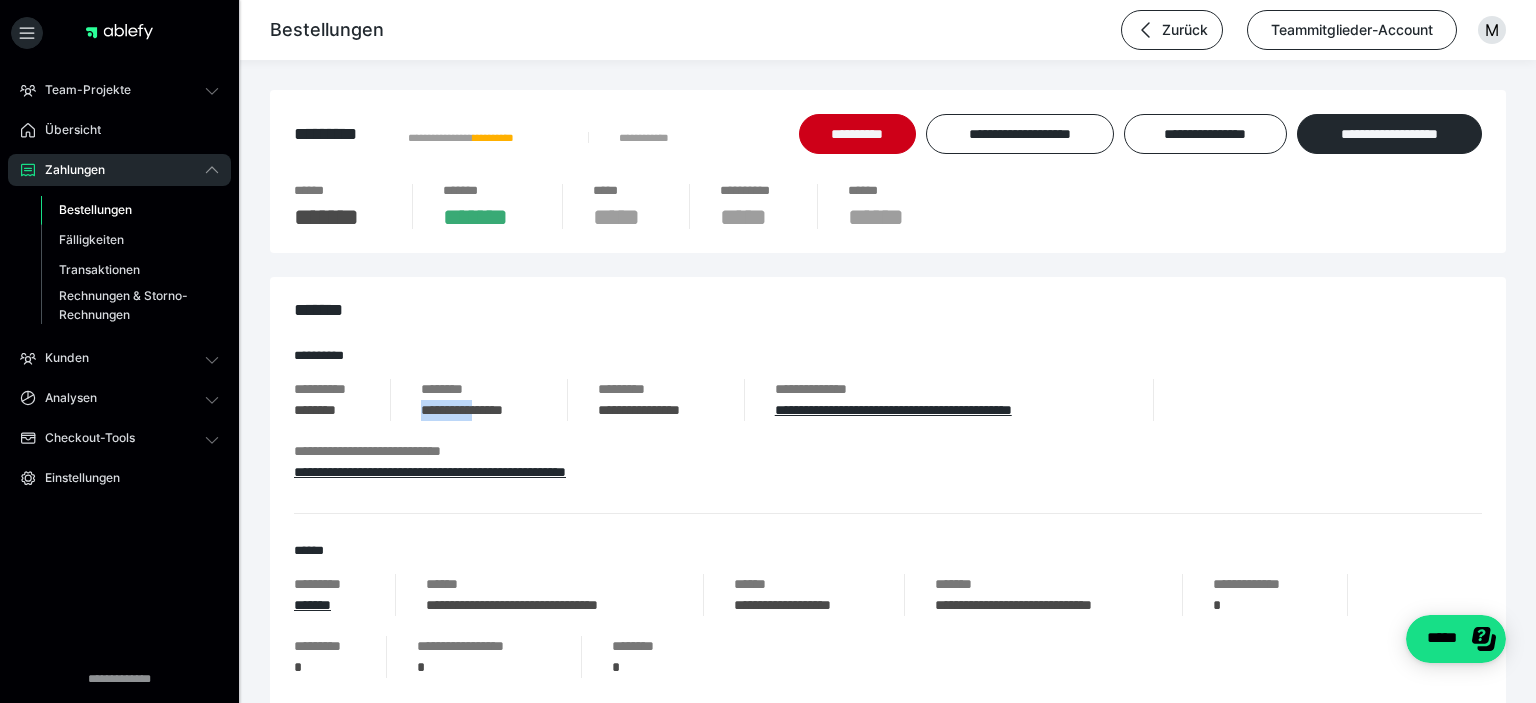 drag, startPoint x: 422, startPoint y: 416, endPoint x: 494, endPoint y: 414, distance: 72.02777 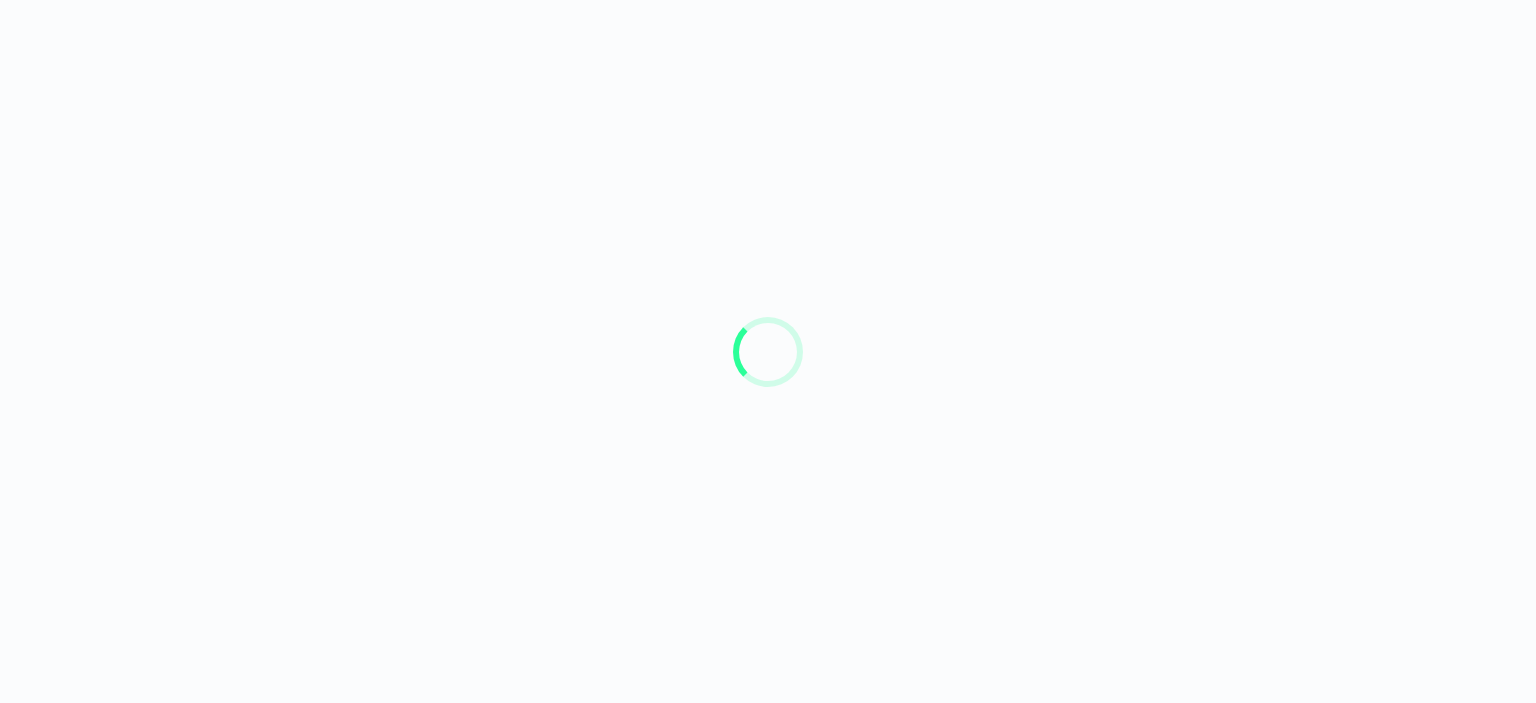 scroll, scrollTop: 0, scrollLeft: 0, axis: both 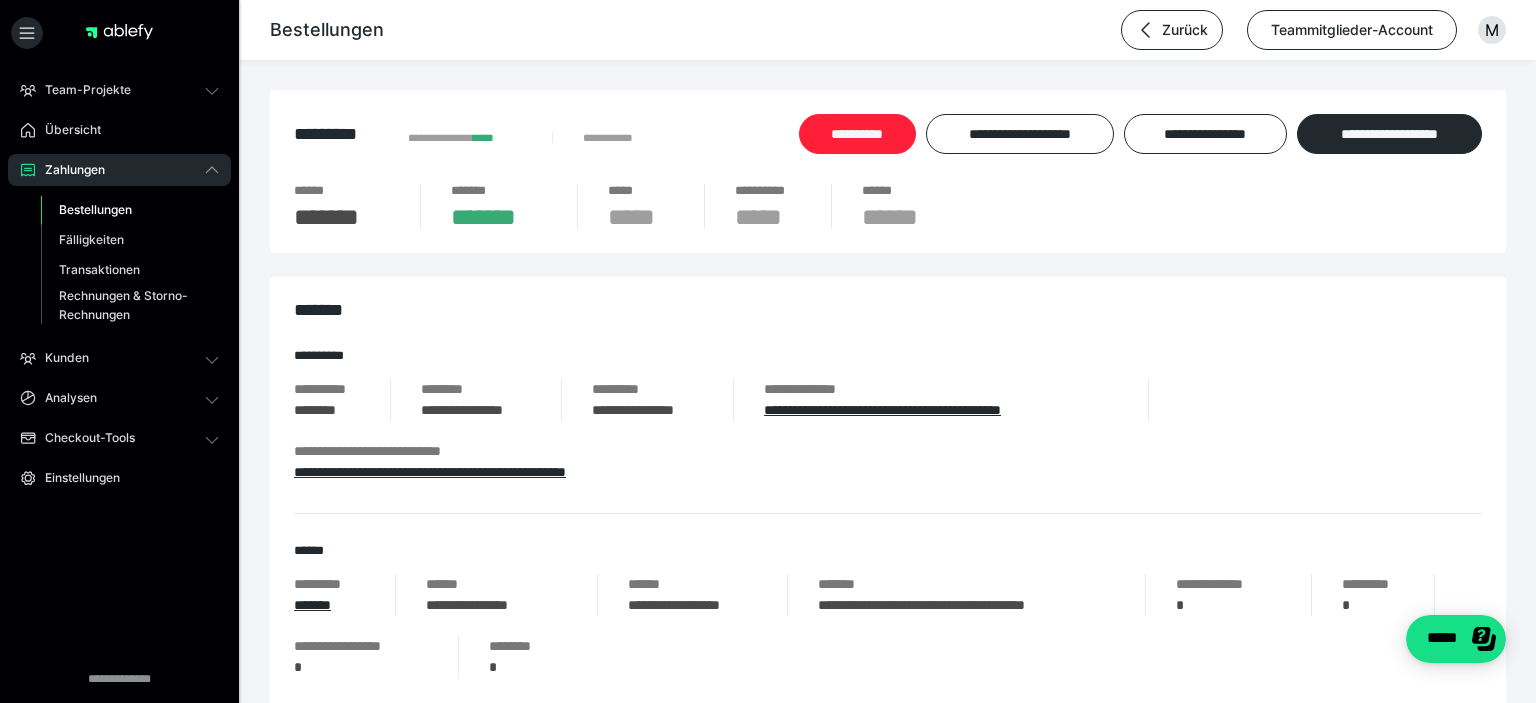 click on "**********" at bounding box center [857, 134] 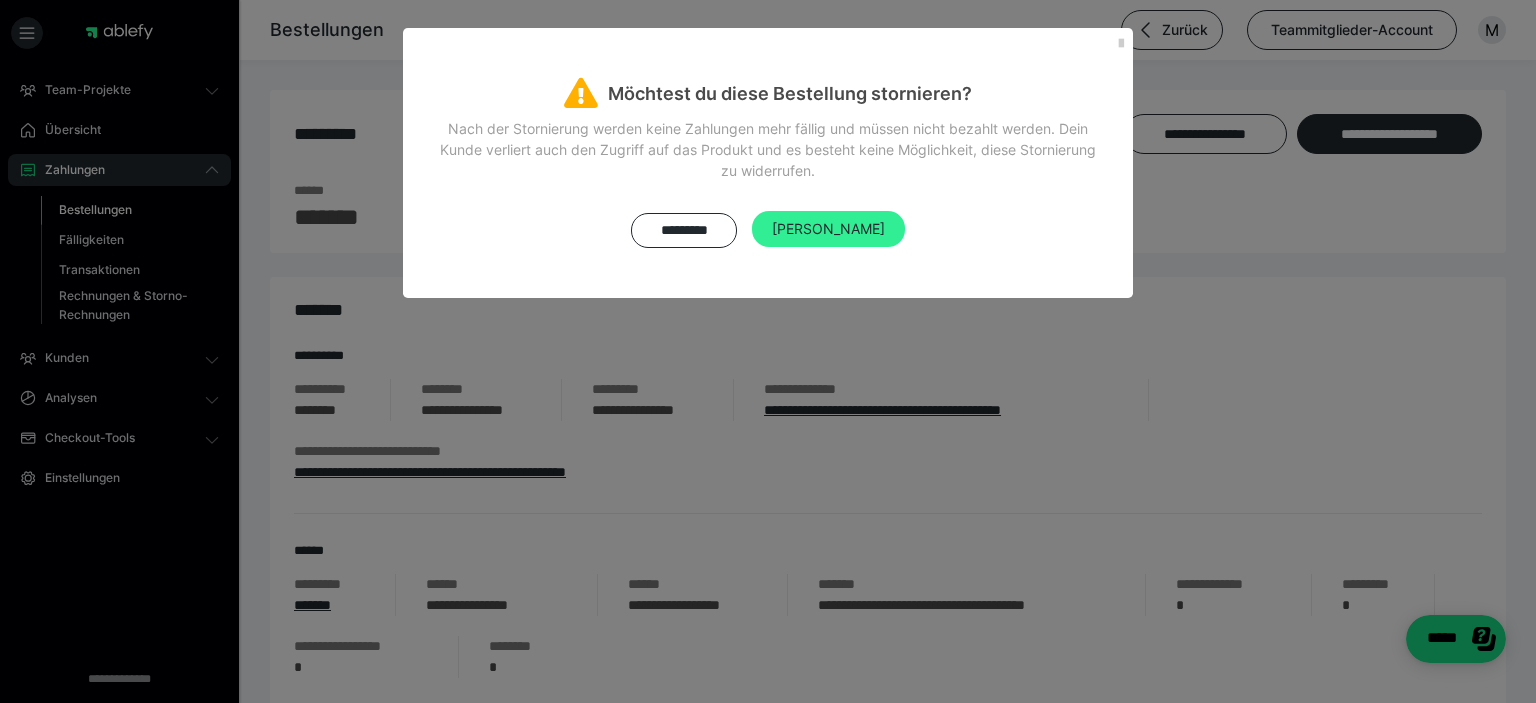 click on "[PERSON_NAME]" at bounding box center (828, 229) 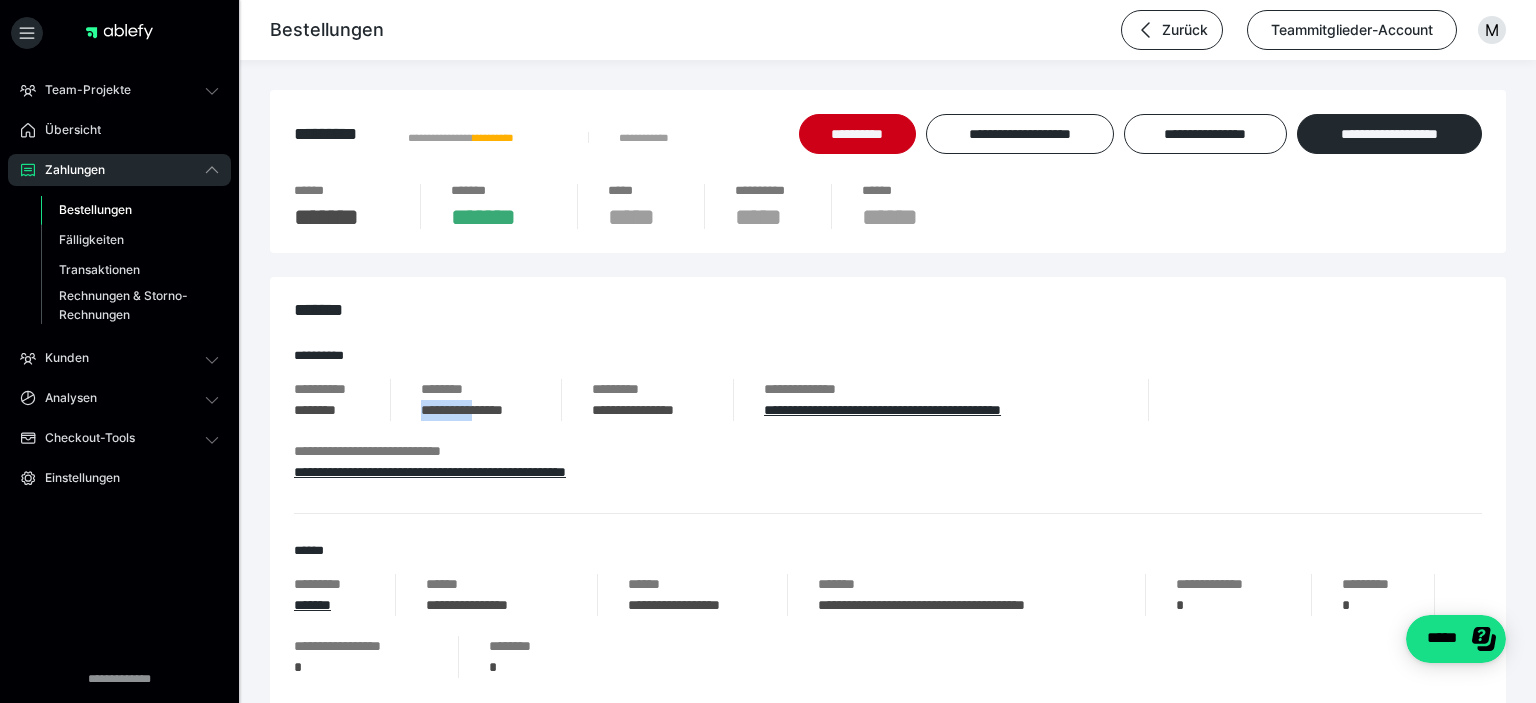 drag, startPoint x: 424, startPoint y: 411, endPoint x: 494, endPoint y: 415, distance: 70.11419 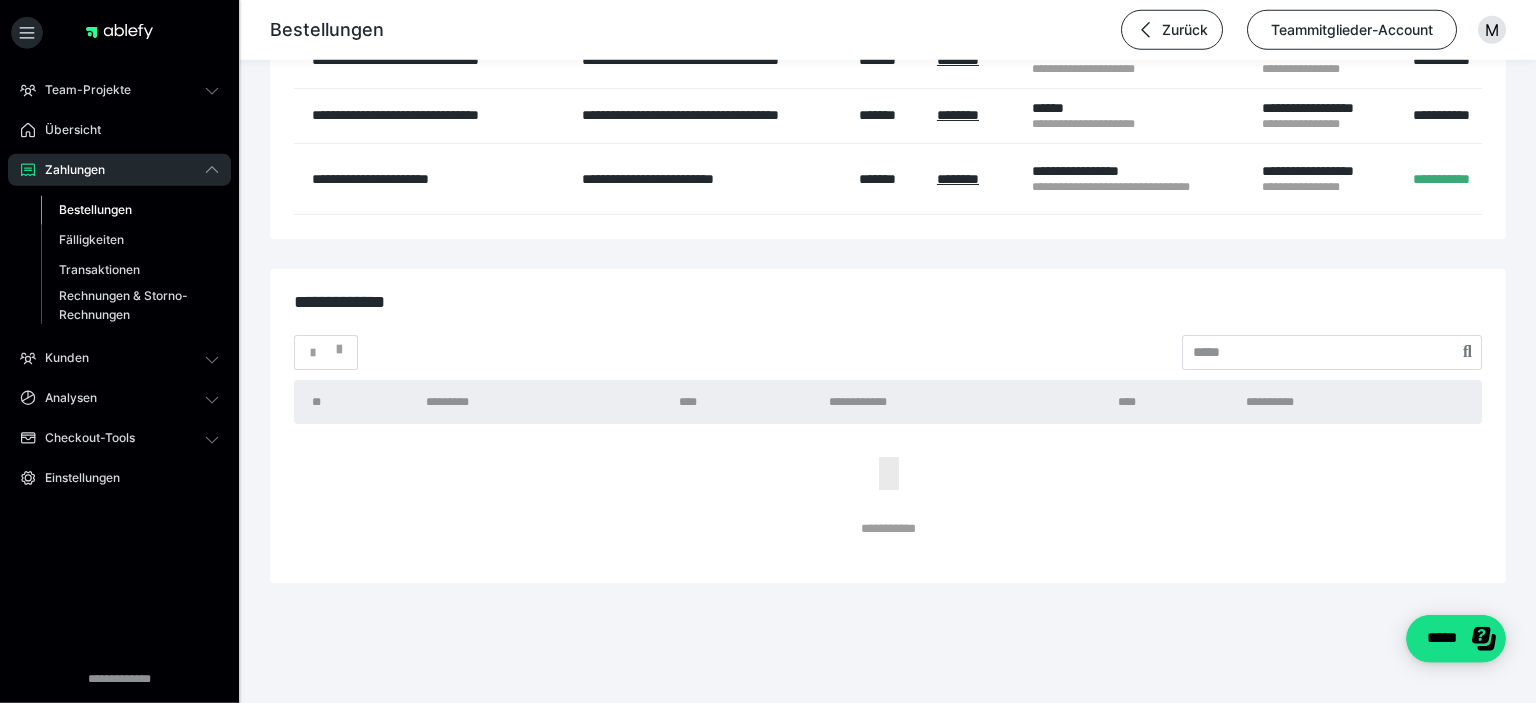 scroll, scrollTop: 5148, scrollLeft: 0, axis: vertical 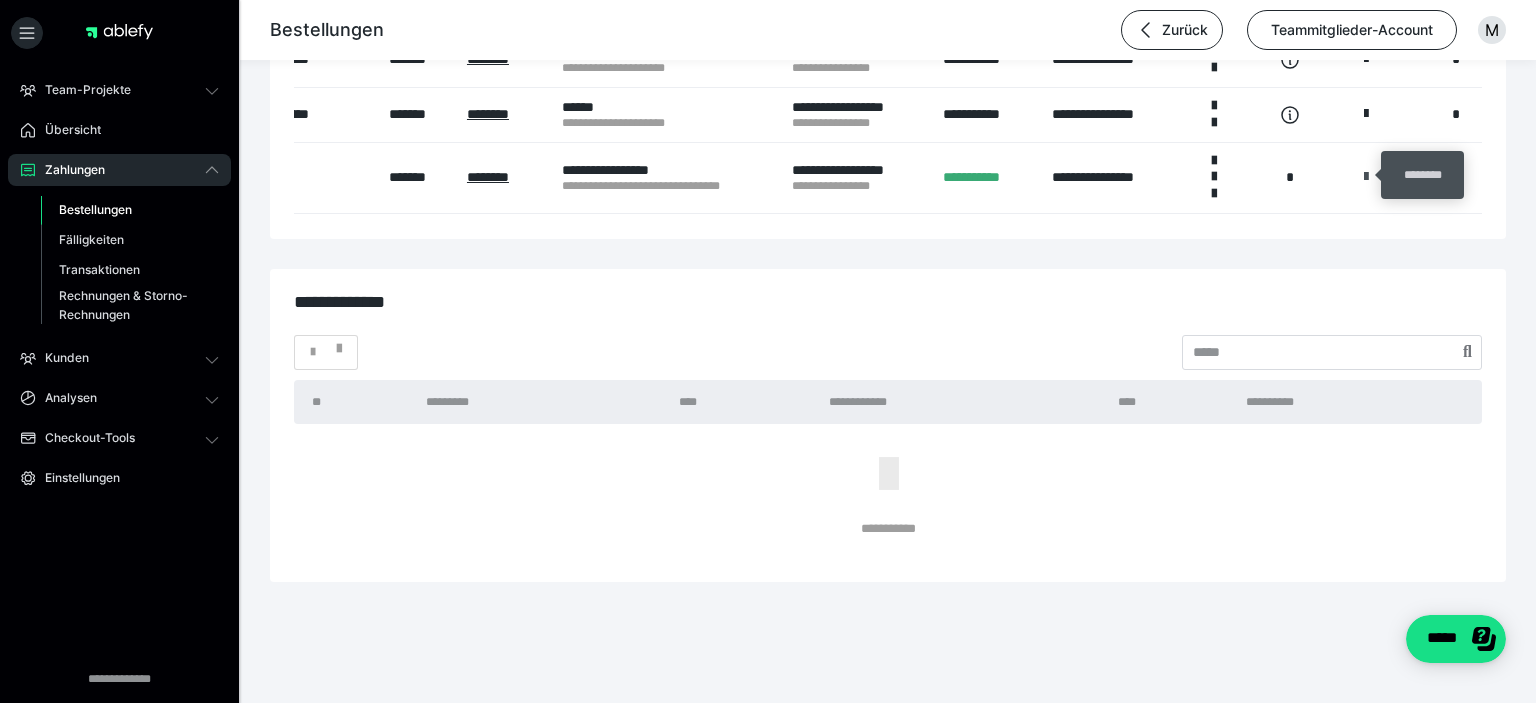 click at bounding box center (1366, 177) 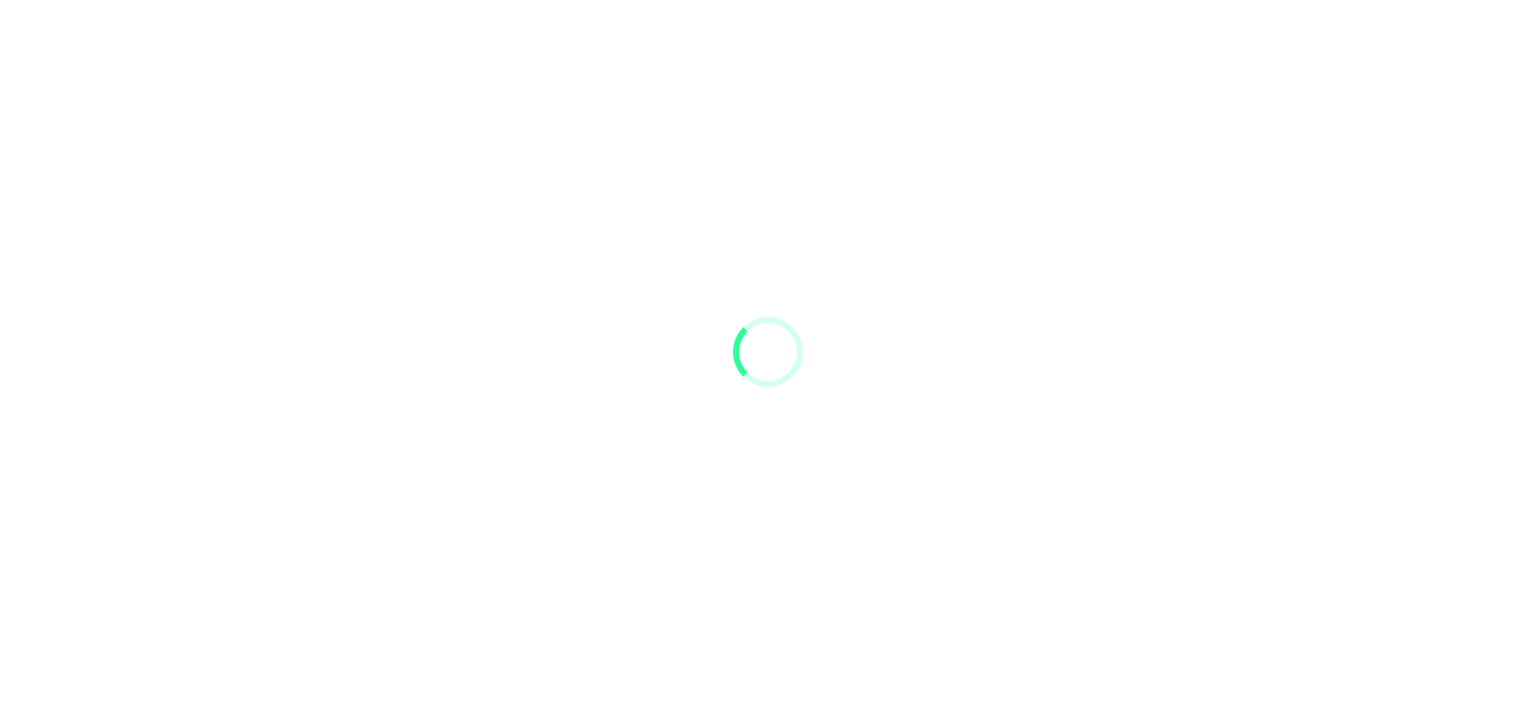 scroll, scrollTop: 0, scrollLeft: 0, axis: both 